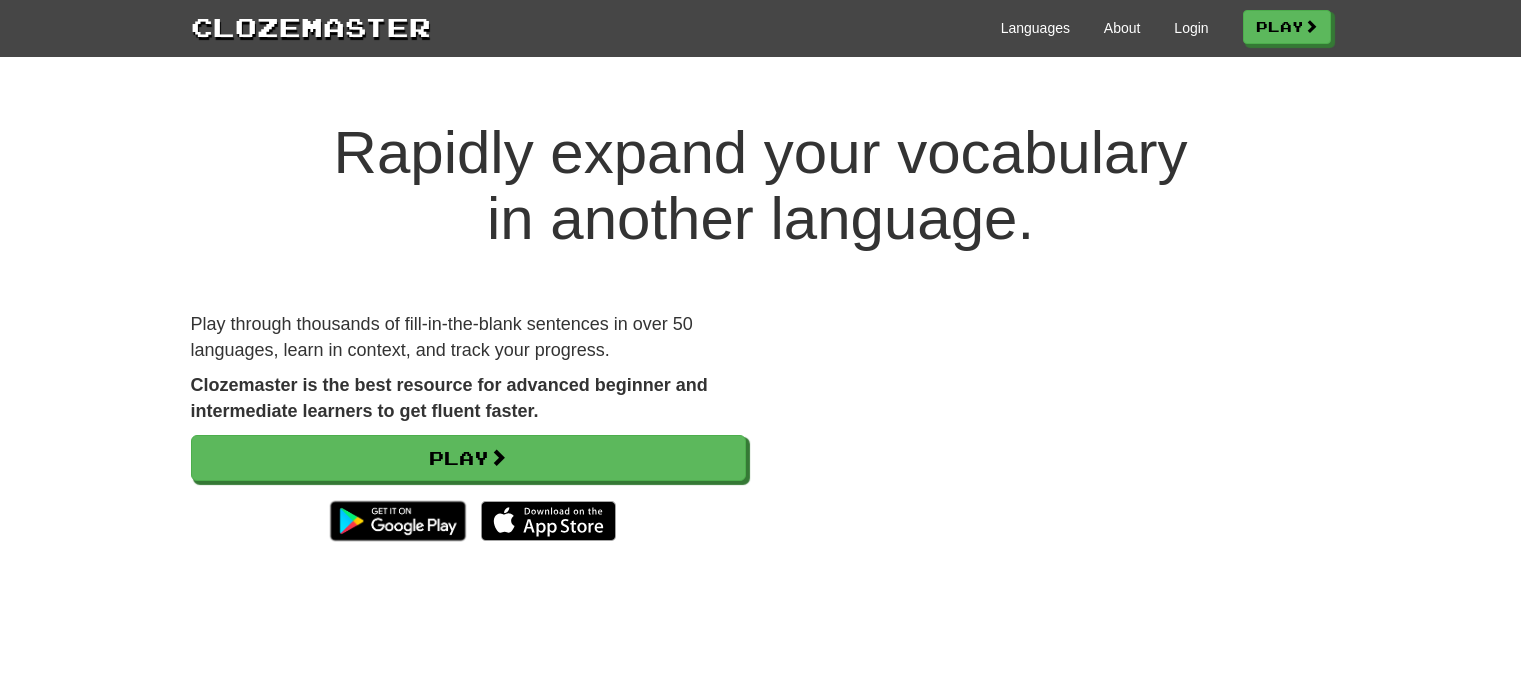 scroll, scrollTop: 0, scrollLeft: 0, axis: both 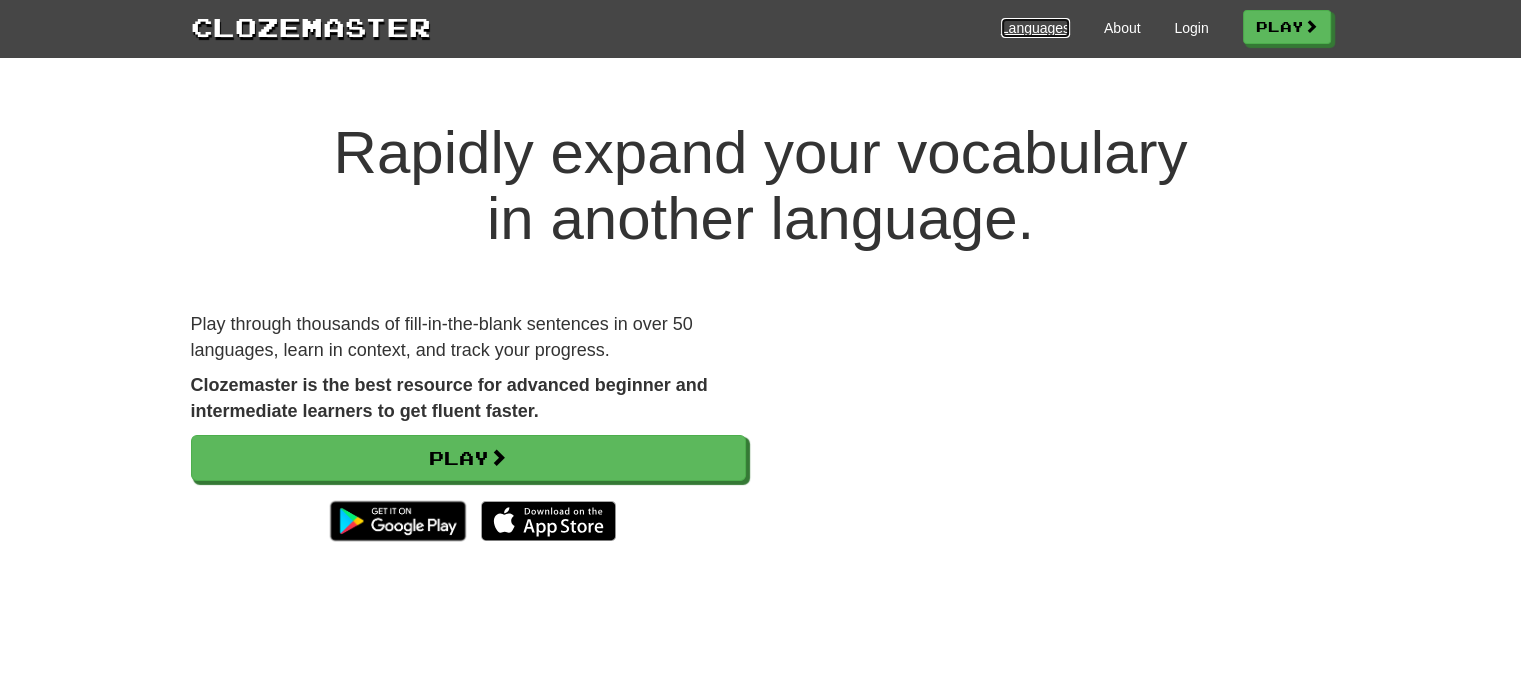 click on "Languages" at bounding box center (1035, 28) 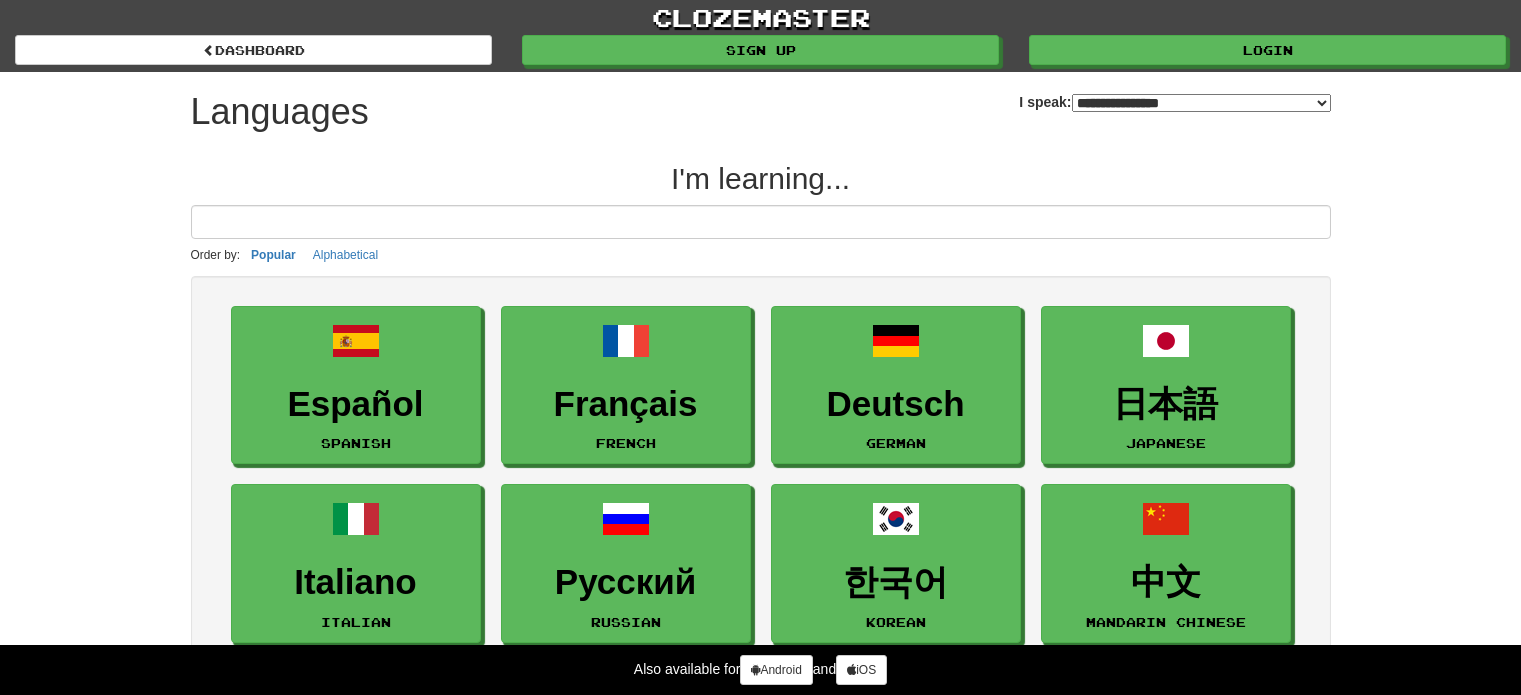 select on "*******" 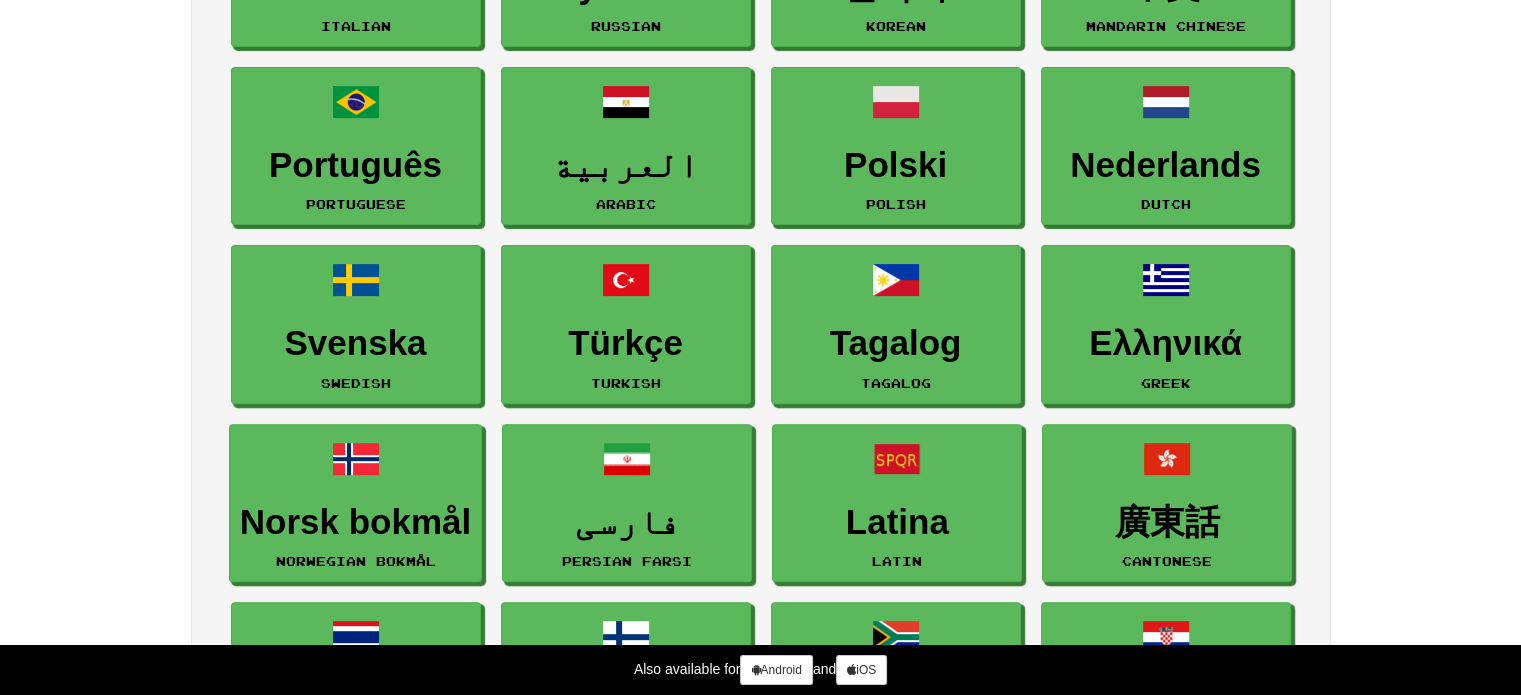 scroll, scrollTop: 0, scrollLeft: 0, axis: both 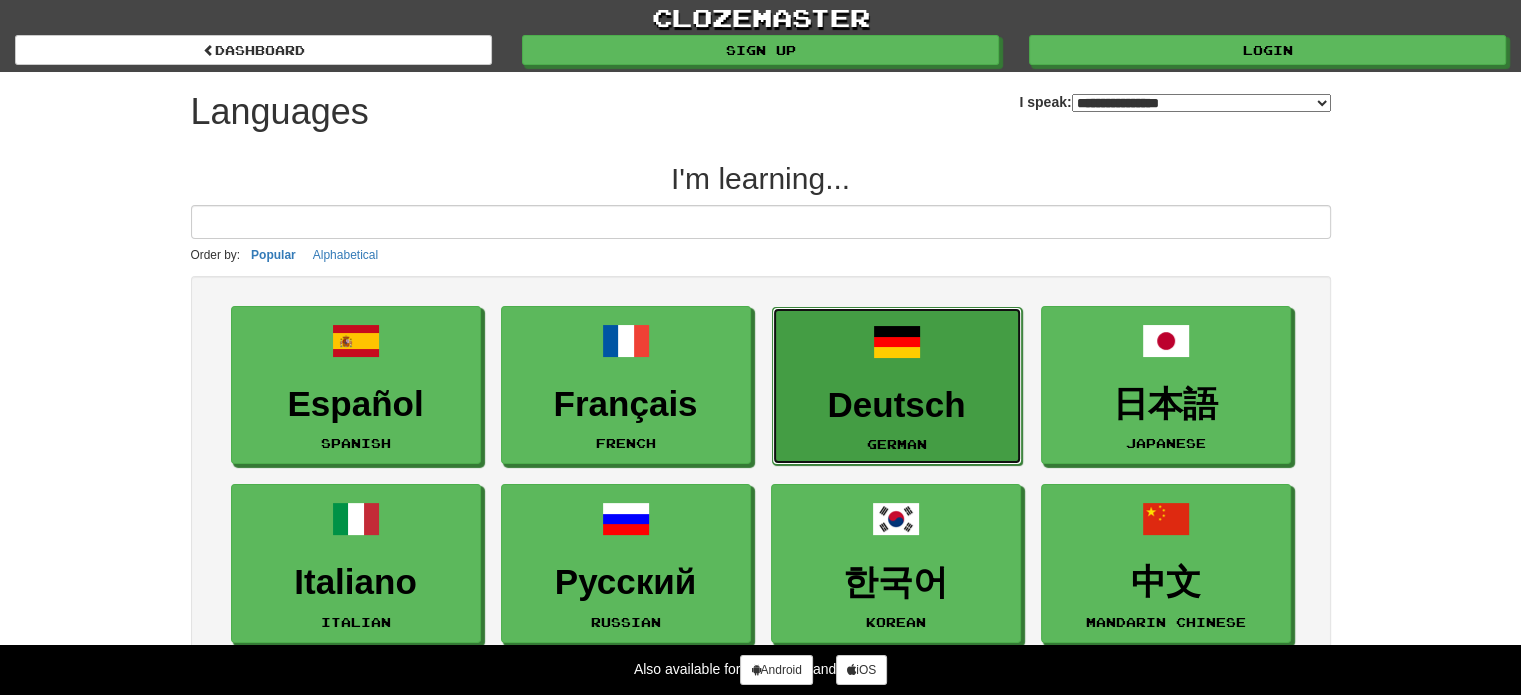 click on "Deutsch German" at bounding box center [897, 386] 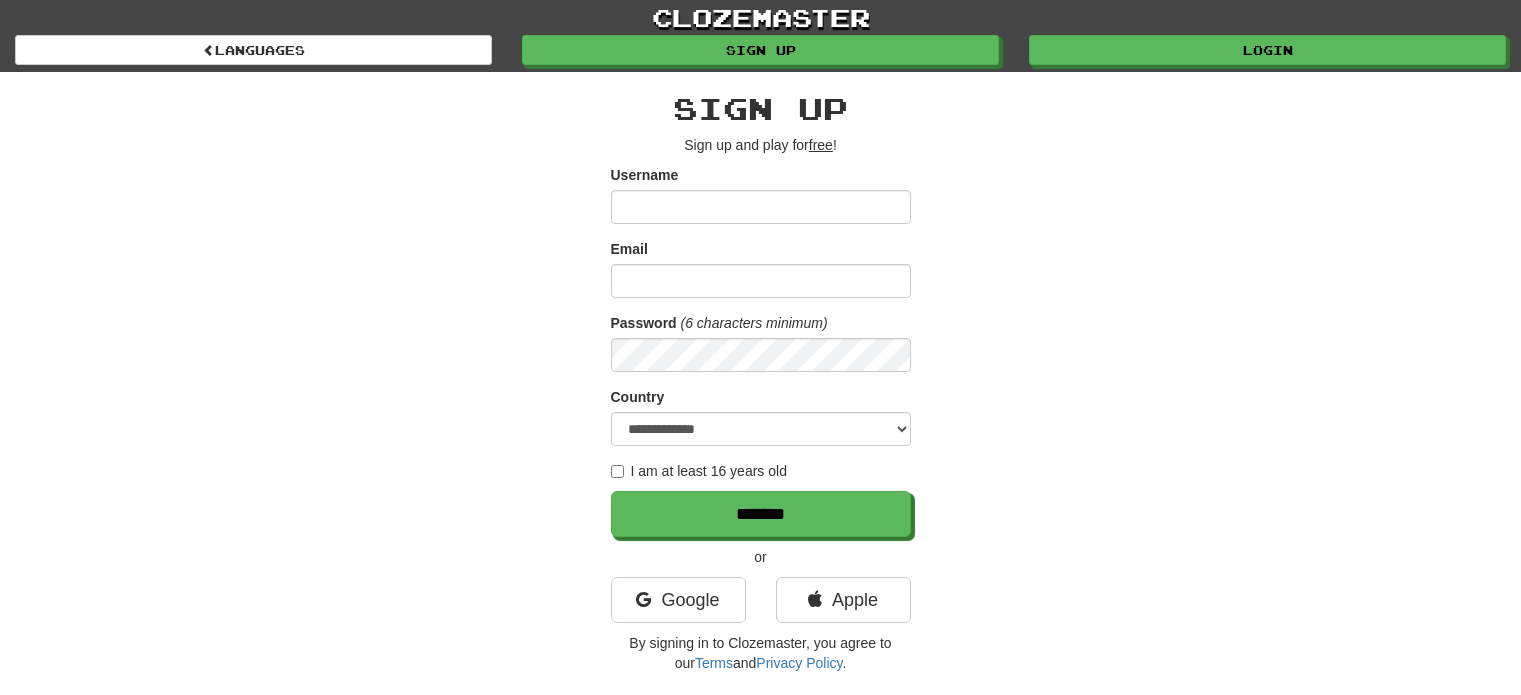 scroll, scrollTop: 0, scrollLeft: 0, axis: both 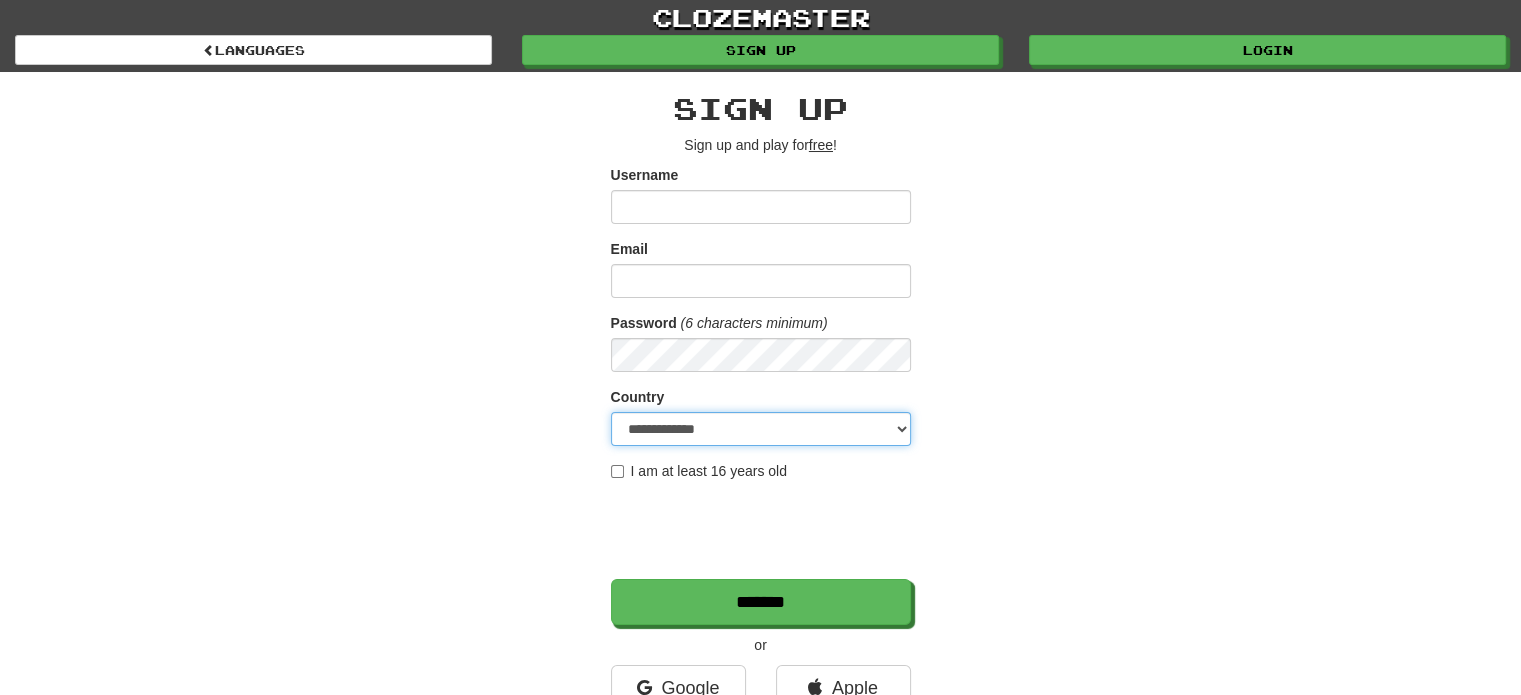 click on "**********" at bounding box center [761, 429] 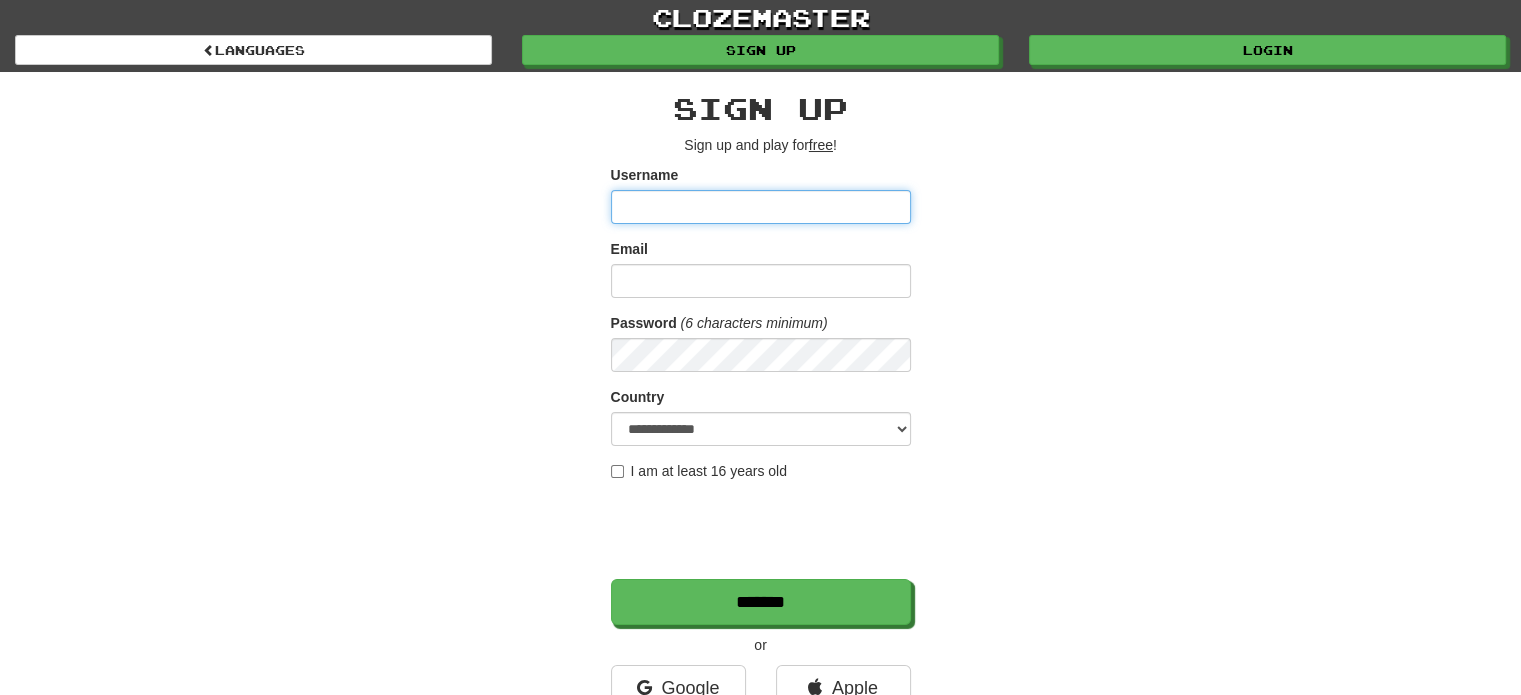 click on "Username" at bounding box center [761, 207] 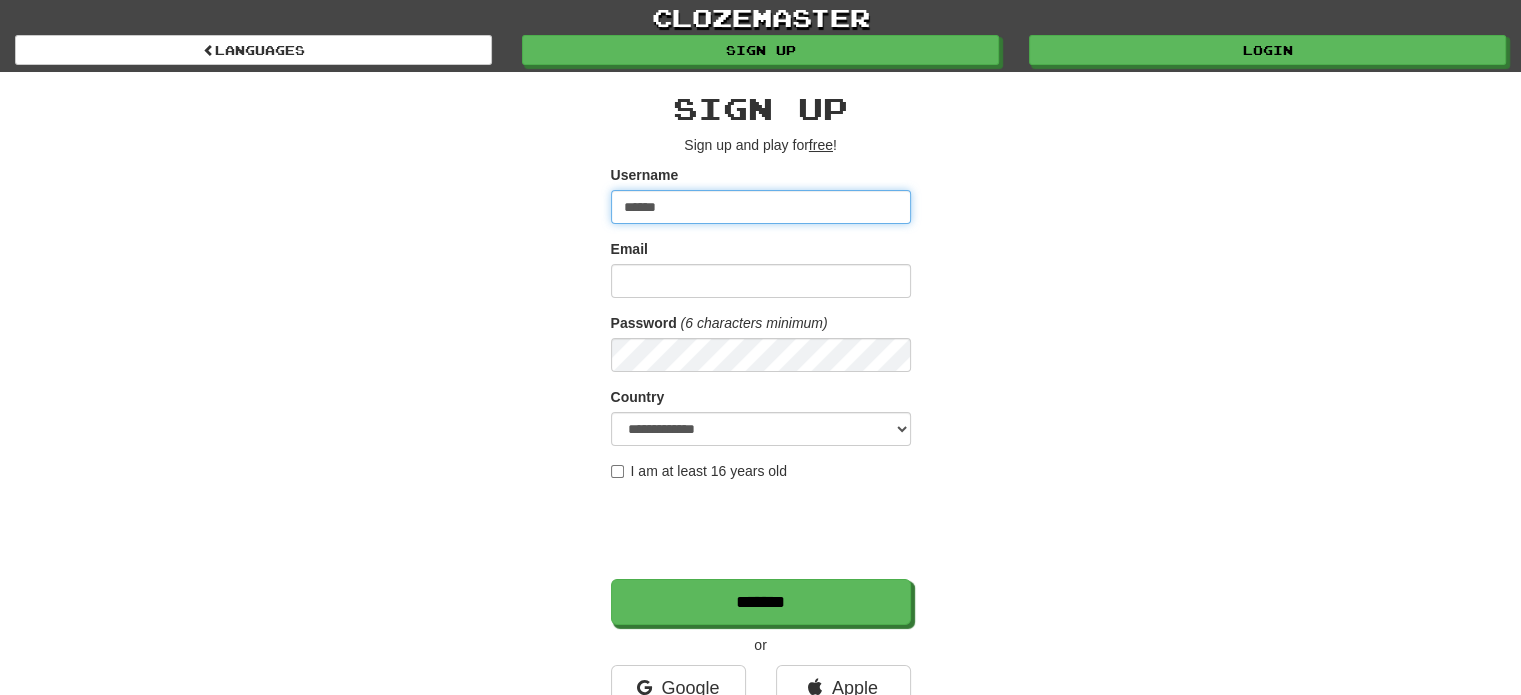 type on "******" 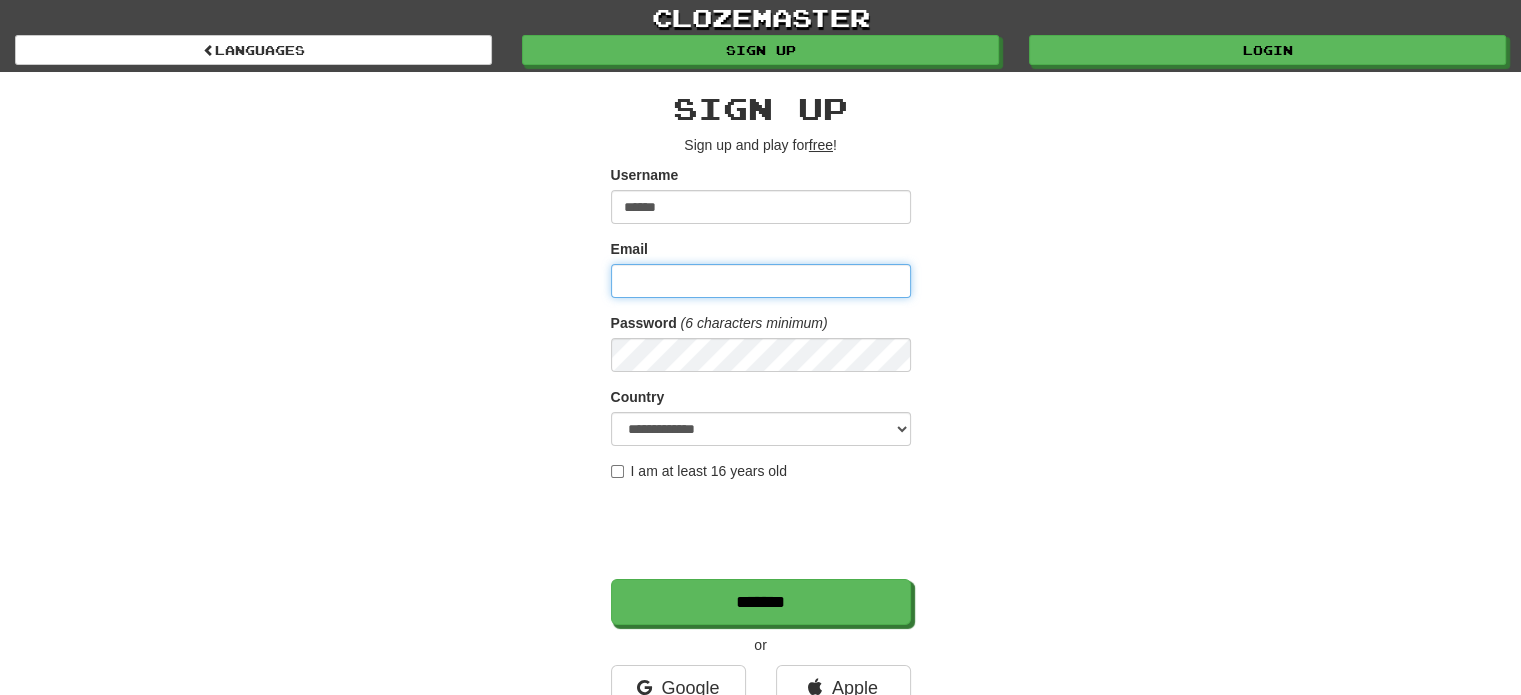 click on "Email" at bounding box center (761, 281) 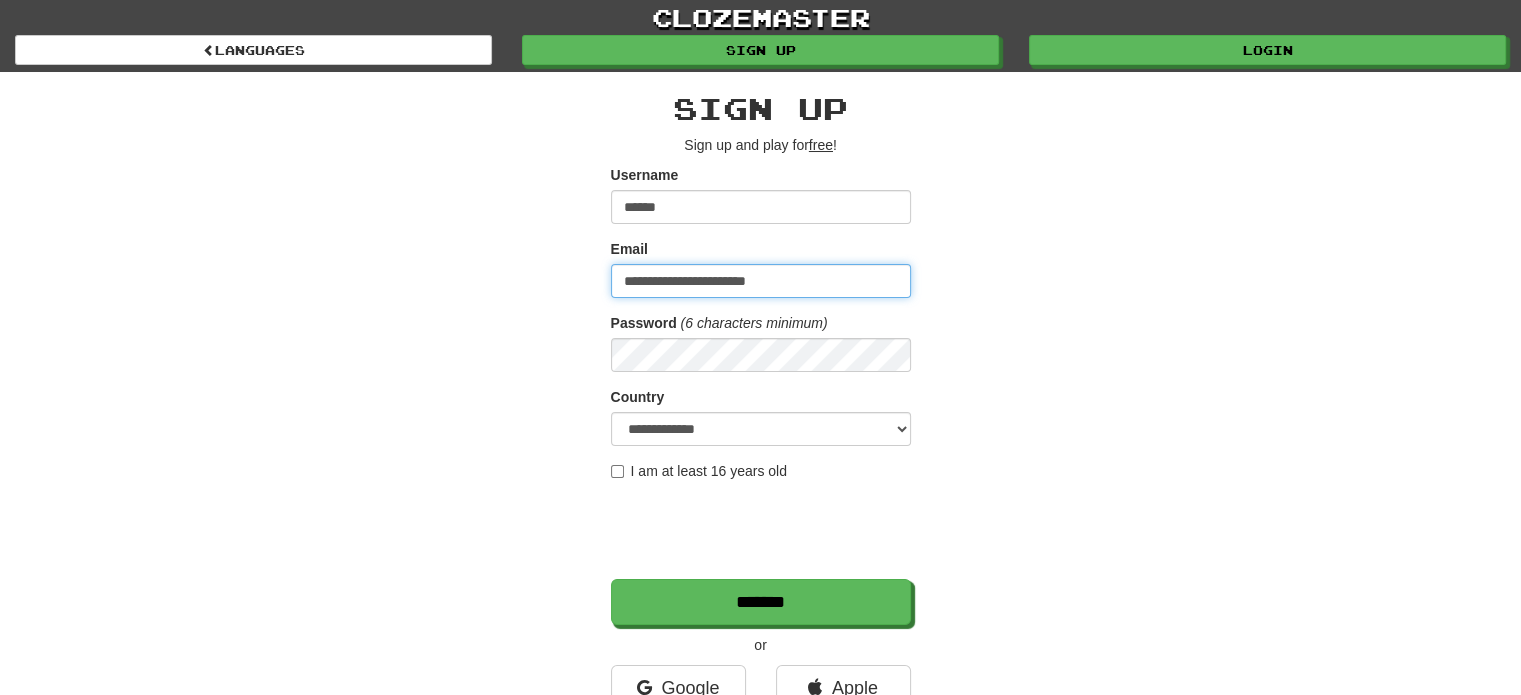 type on "**********" 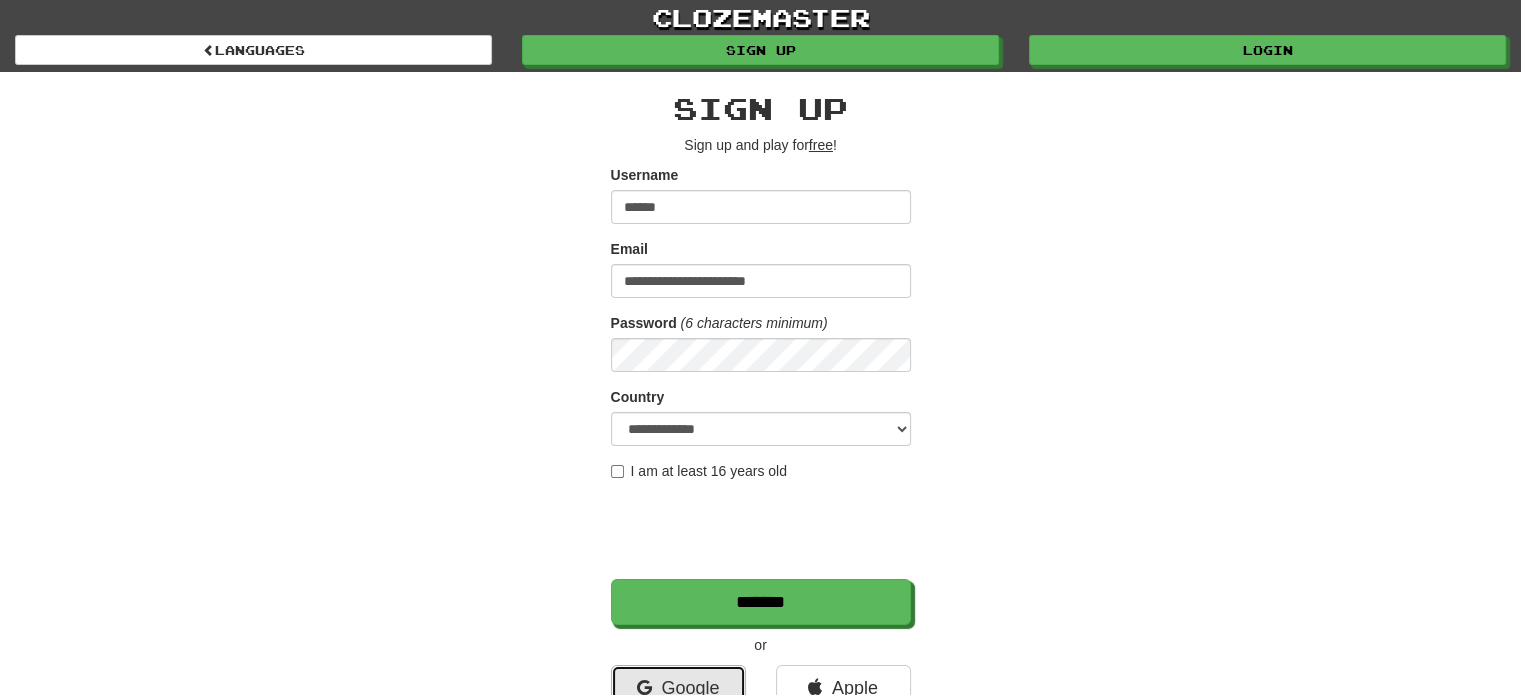 click on "Google" at bounding box center [678, 688] 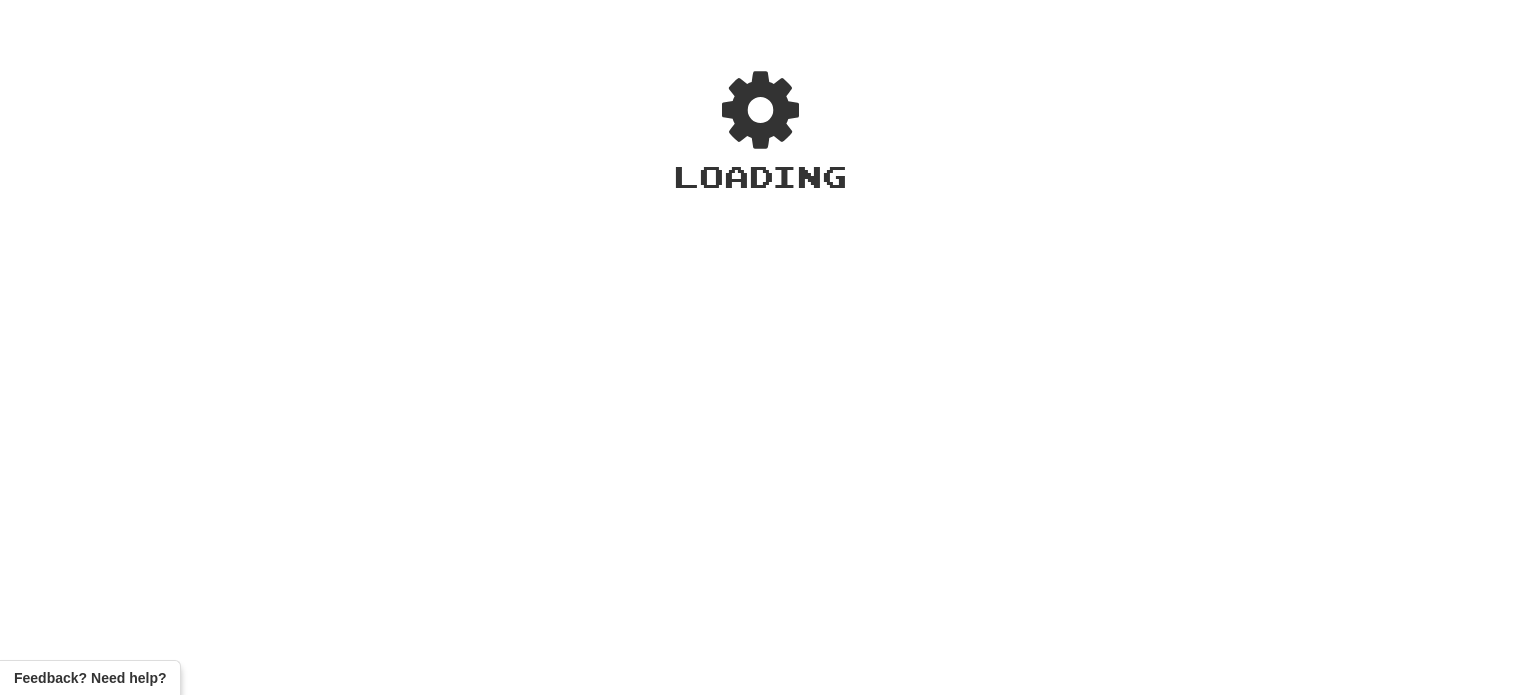 scroll, scrollTop: 0, scrollLeft: 0, axis: both 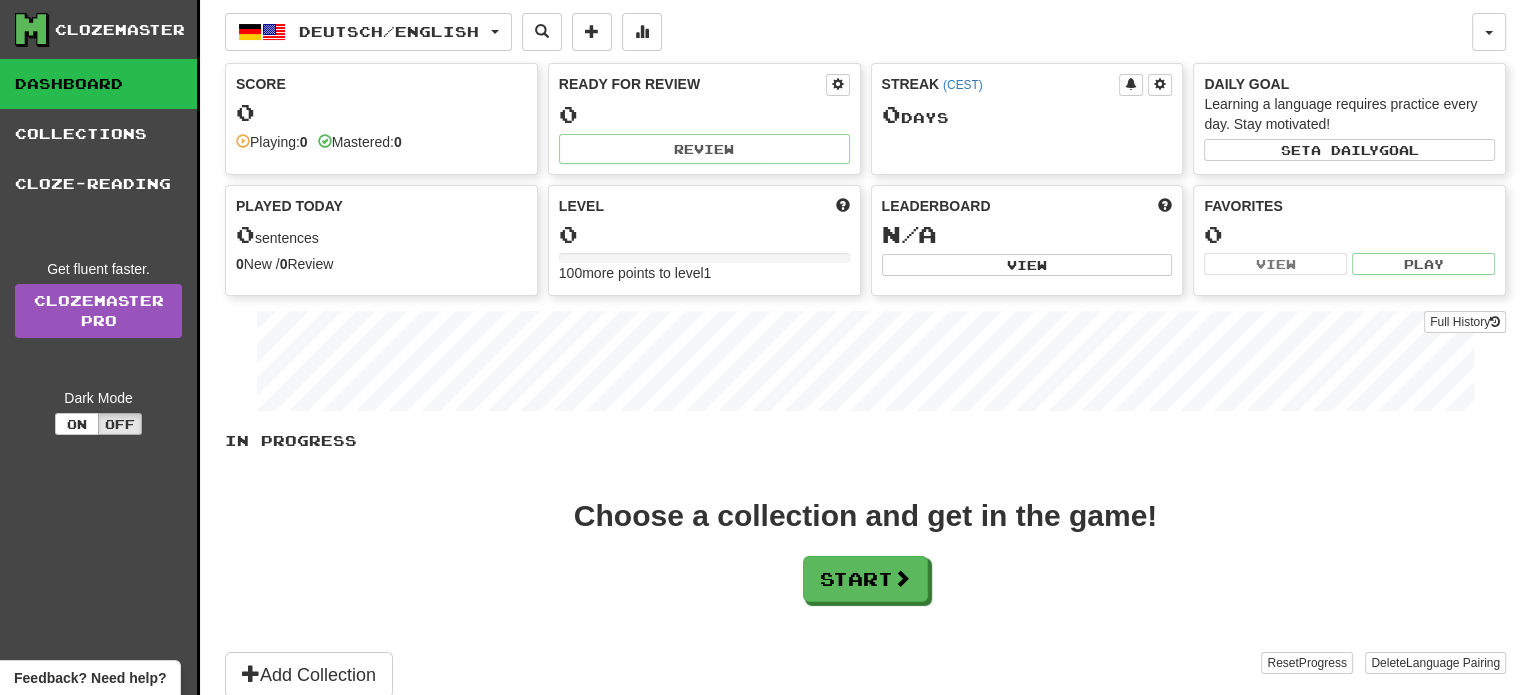 click on "Full History" at bounding box center (865, 363) 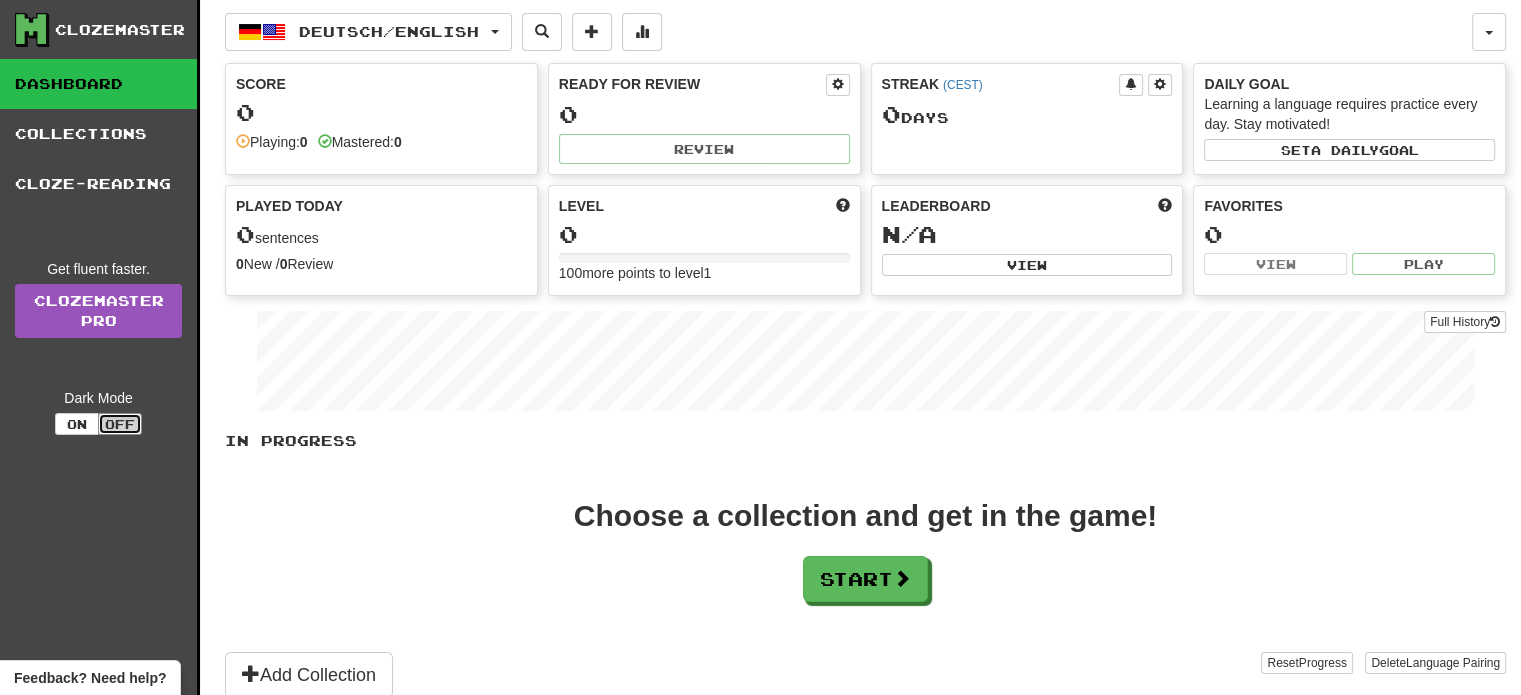click on "Off" at bounding box center [120, 424] 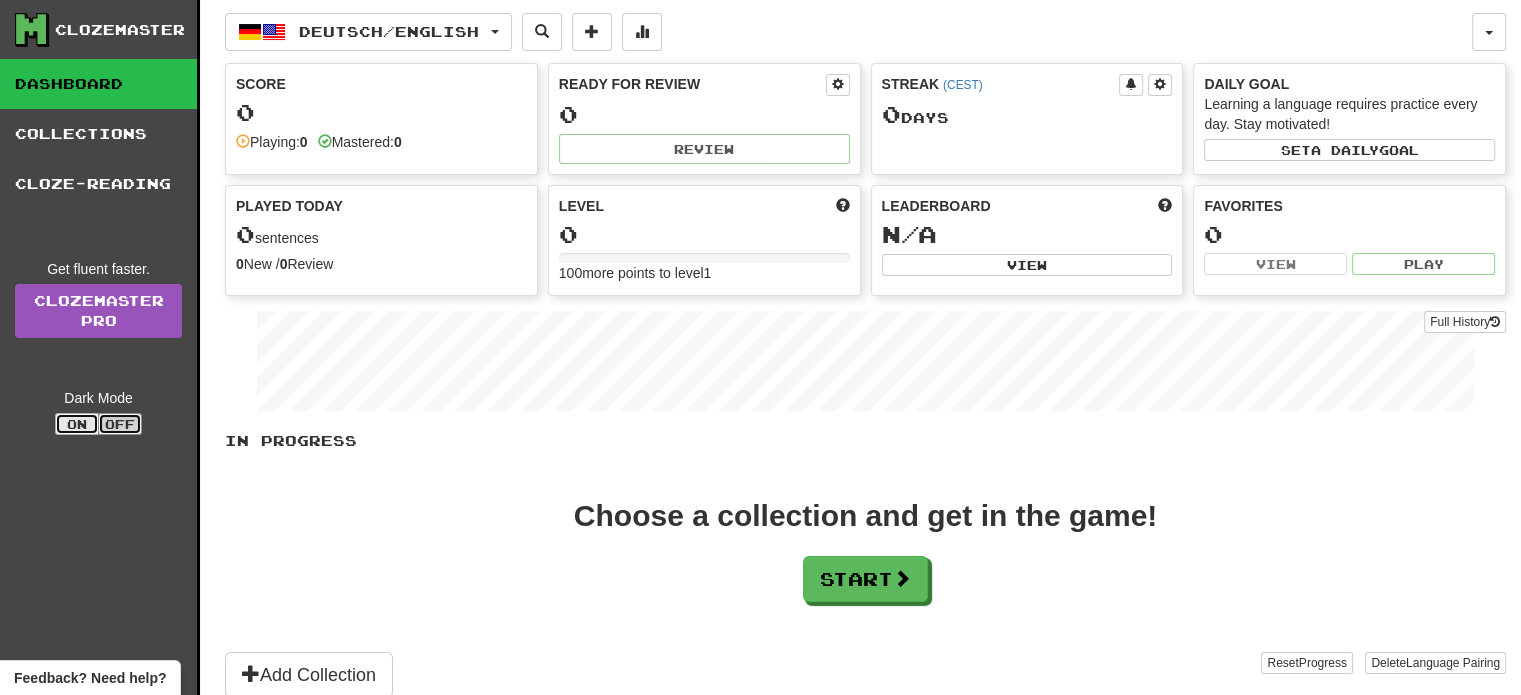 click on "On" at bounding box center [77, 424] 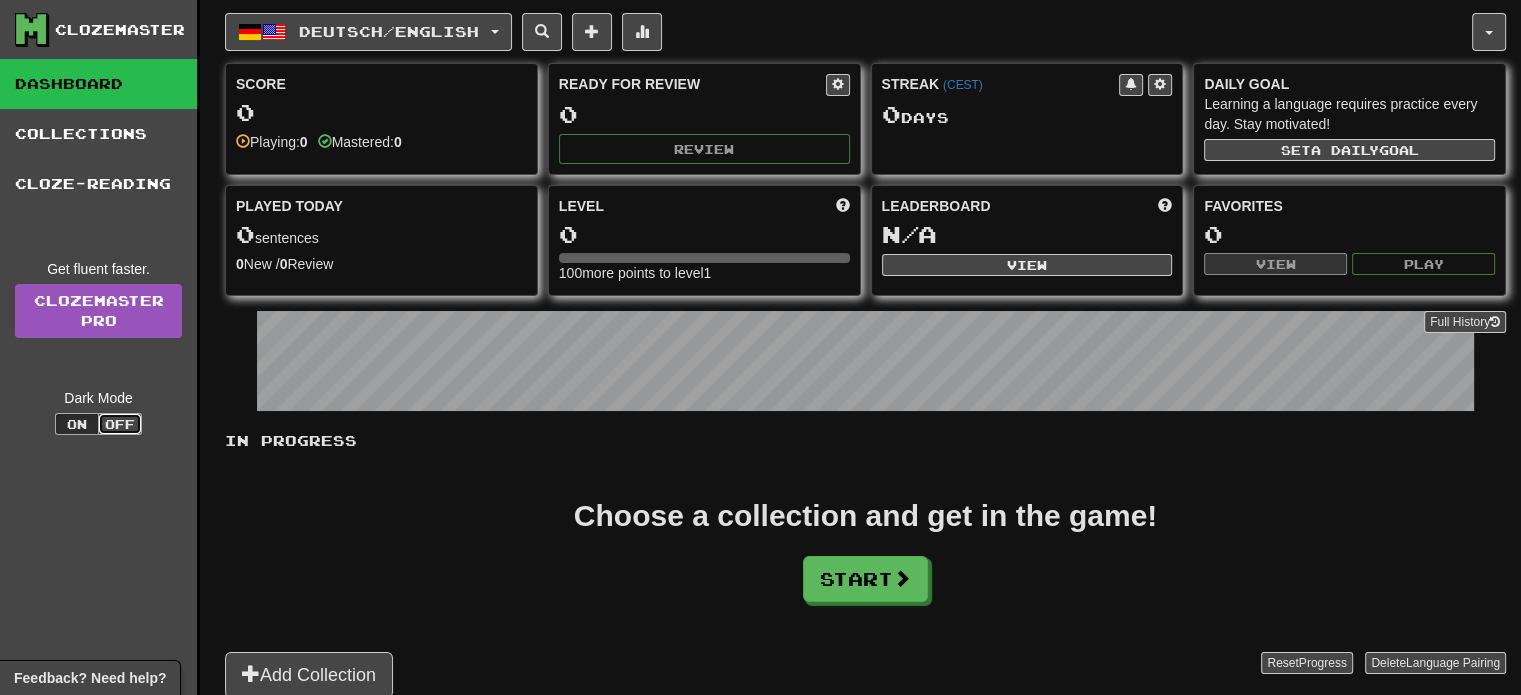 click on "Off" at bounding box center [120, 424] 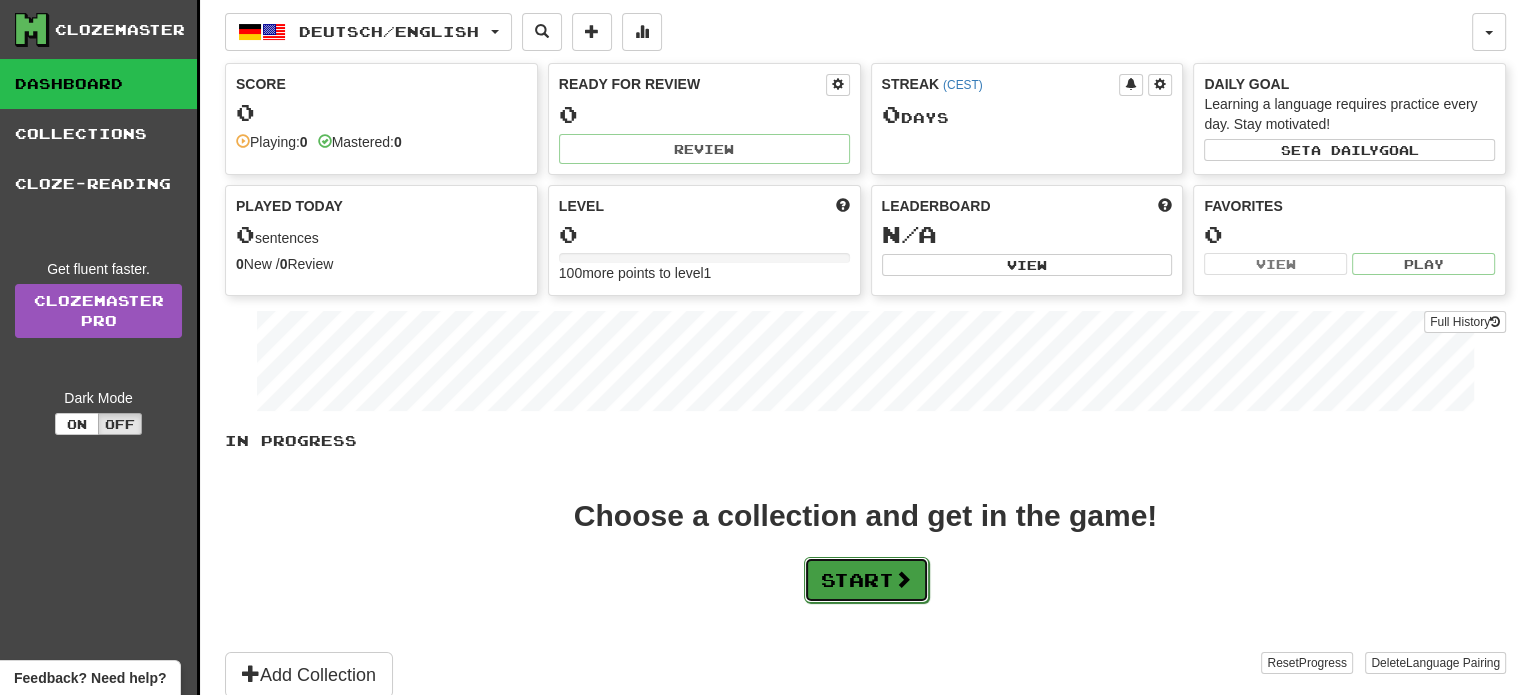 click on "Start" at bounding box center (866, 580) 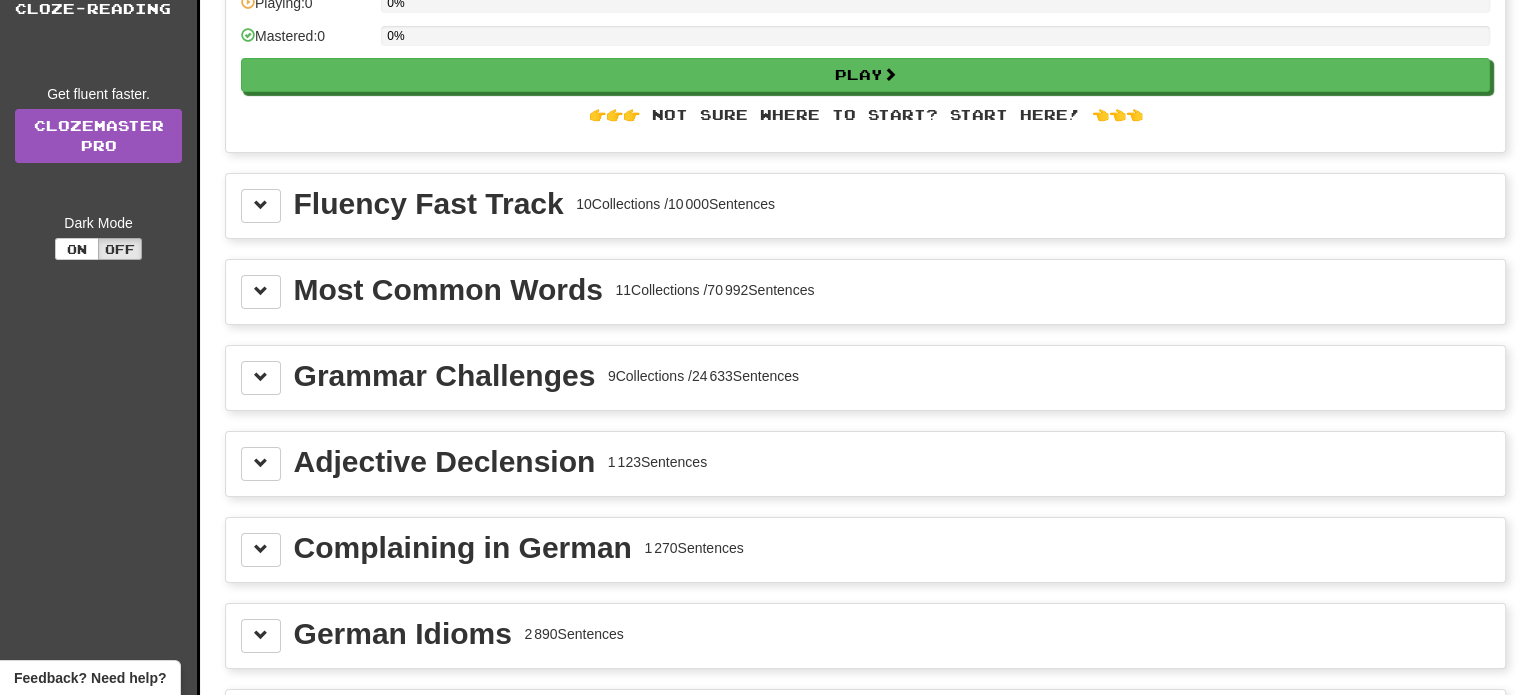 scroll, scrollTop: 163, scrollLeft: 0, axis: vertical 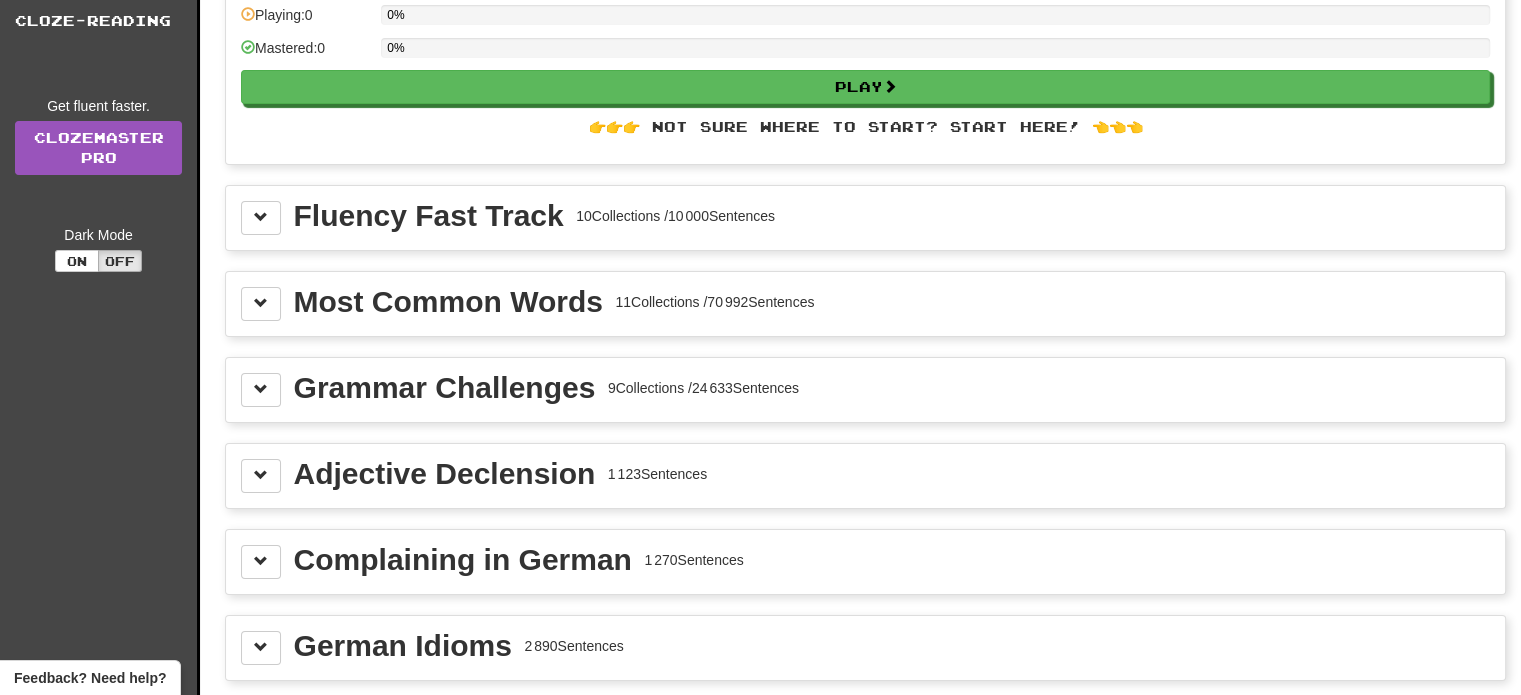 click on "Most Common Words" at bounding box center [448, 302] 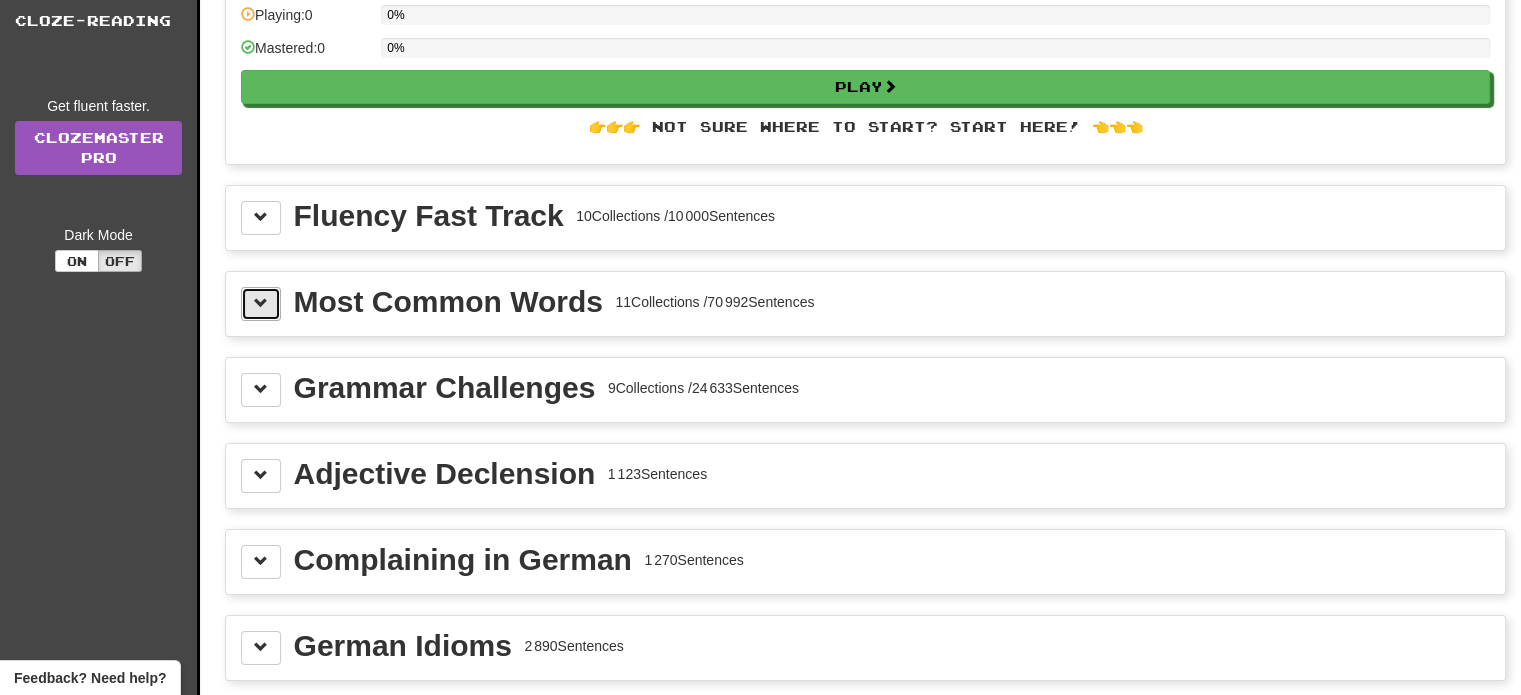 click at bounding box center [261, 304] 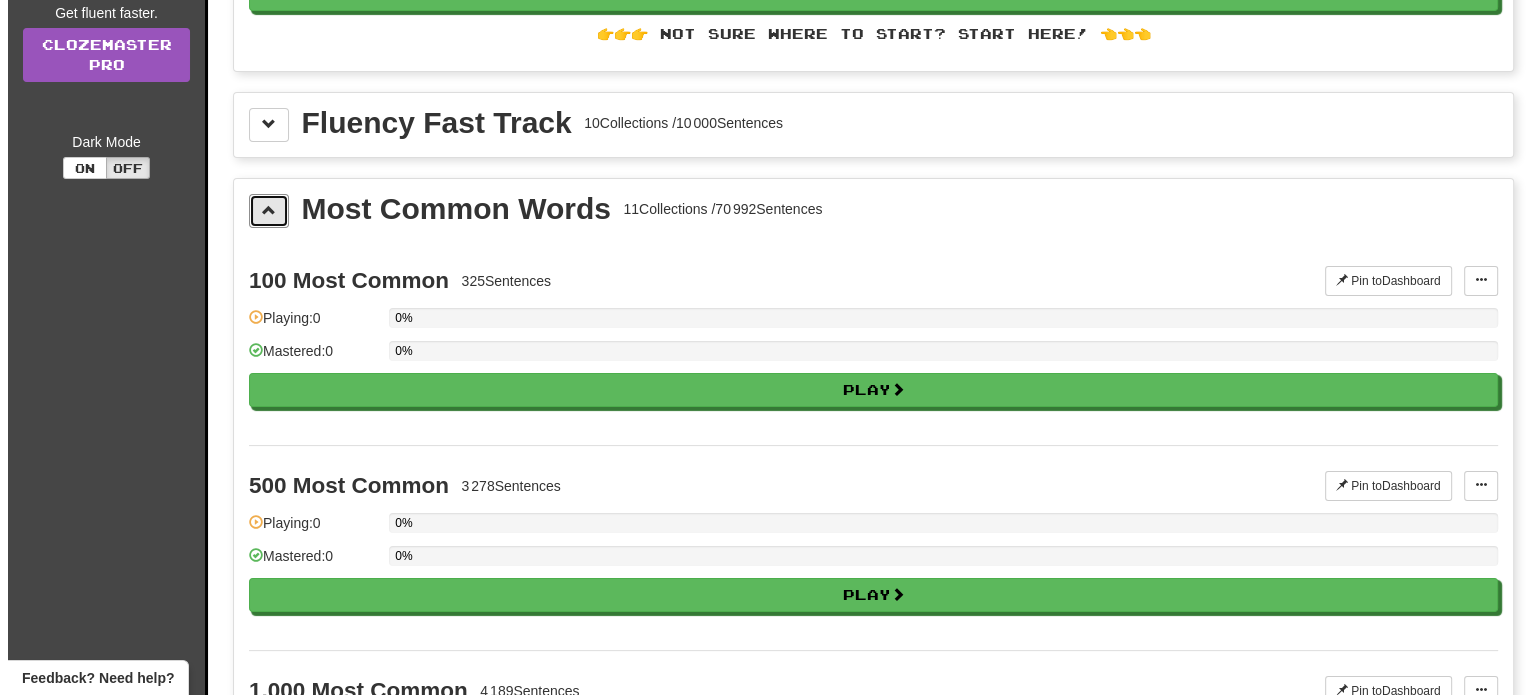 scroll, scrollTop: 250, scrollLeft: 0, axis: vertical 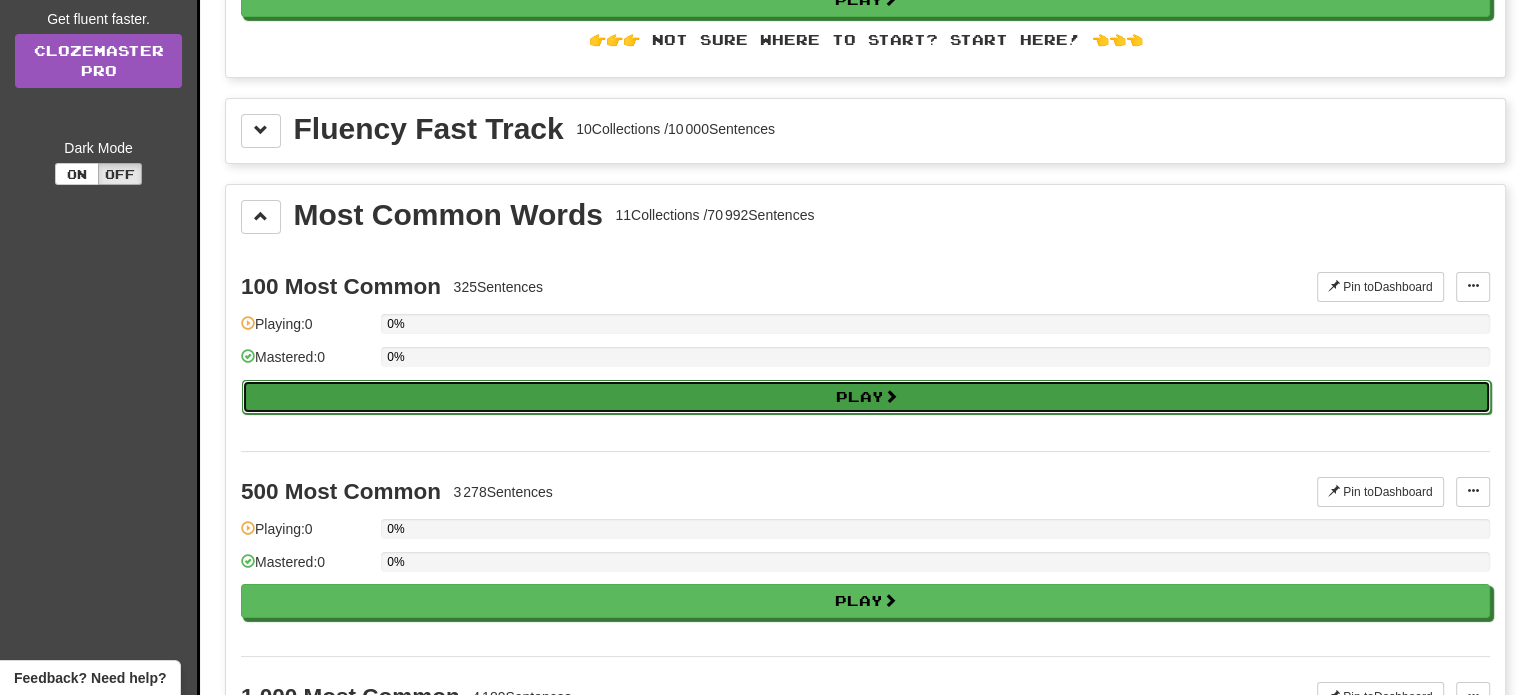 click on "Play" at bounding box center [866, 397] 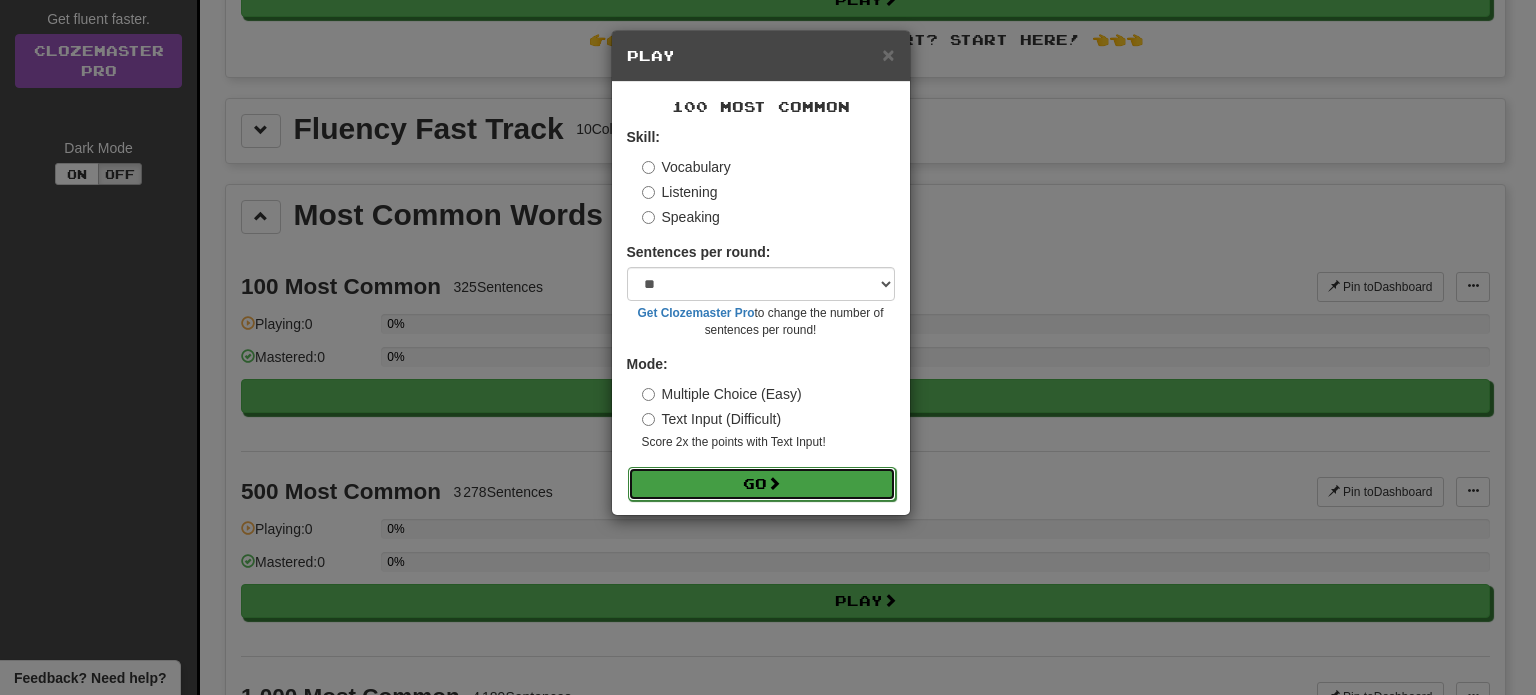 click on "Go" at bounding box center (762, 484) 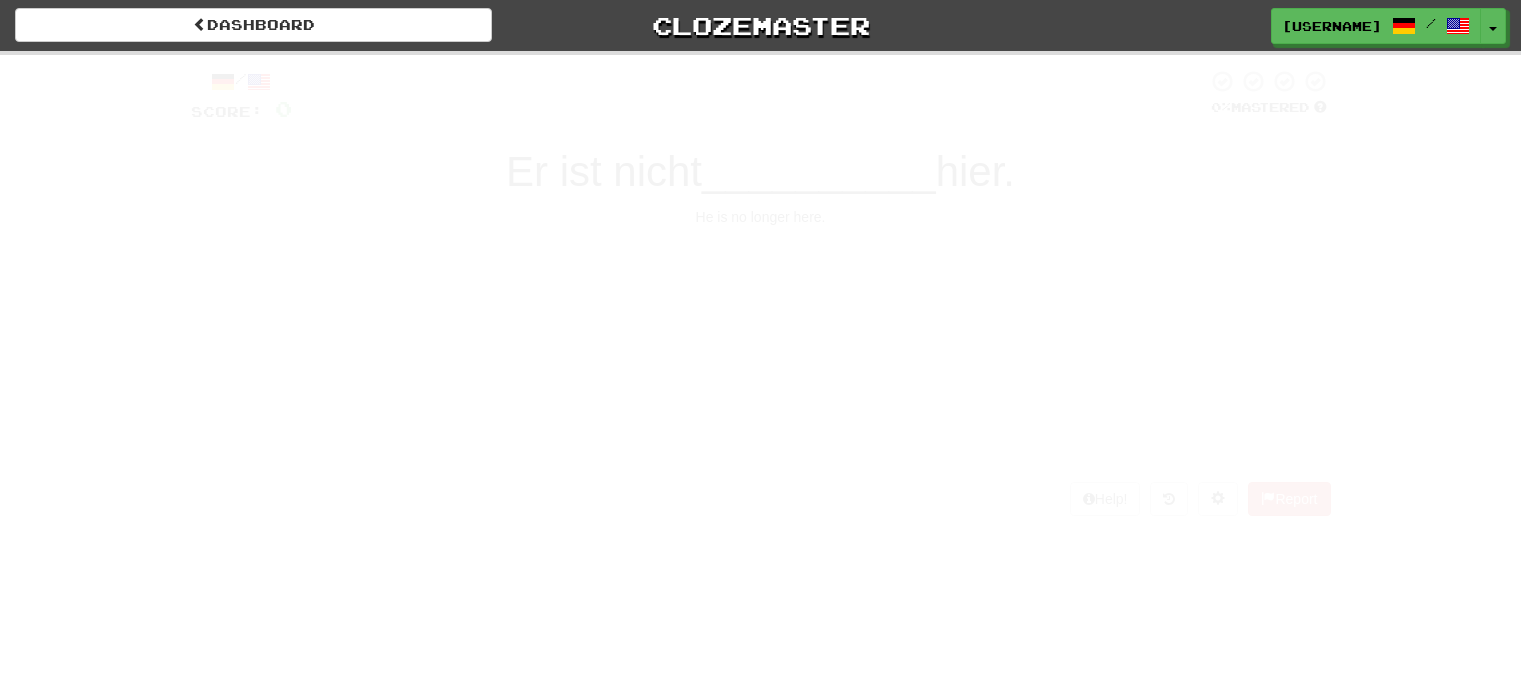 scroll, scrollTop: 0, scrollLeft: 0, axis: both 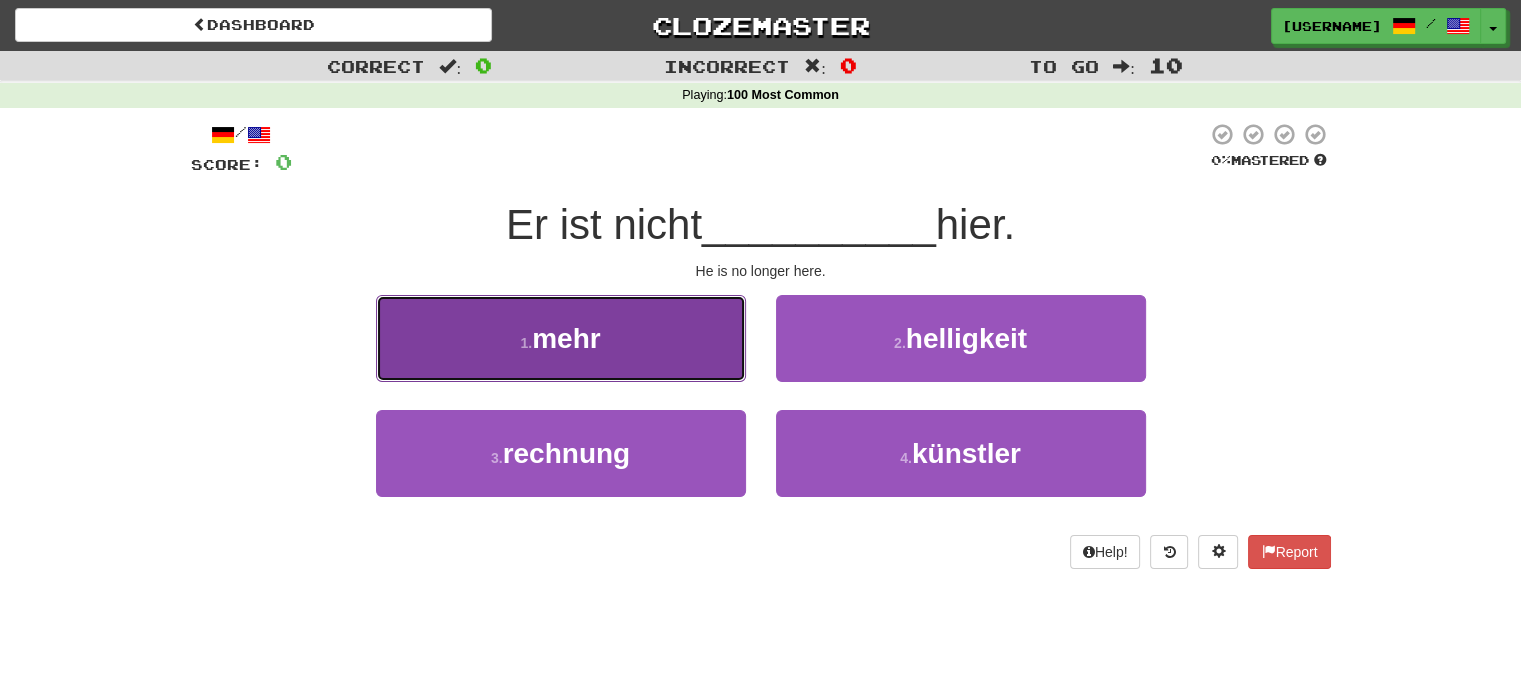 click on "1 .  mehr" at bounding box center (561, 338) 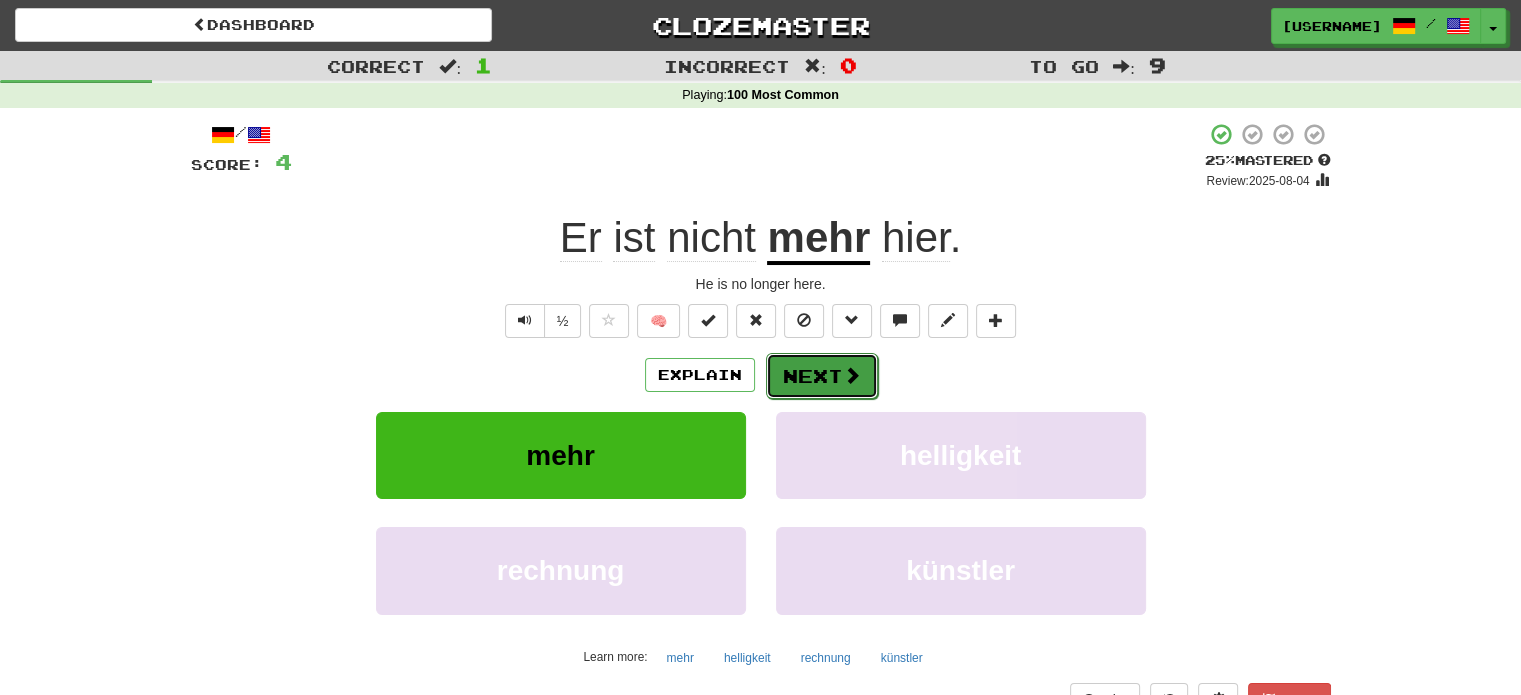 click on "Next" at bounding box center [822, 376] 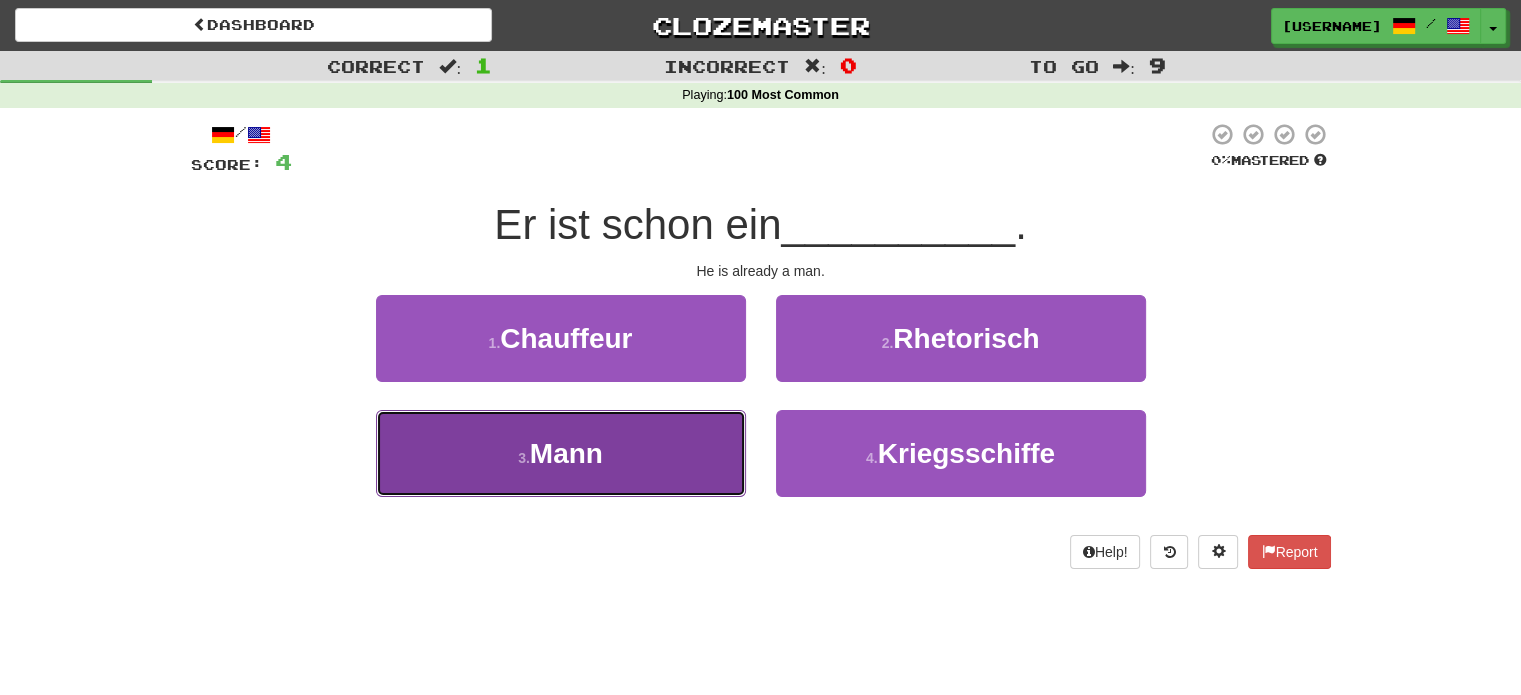 click on "Mann" at bounding box center (566, 453) 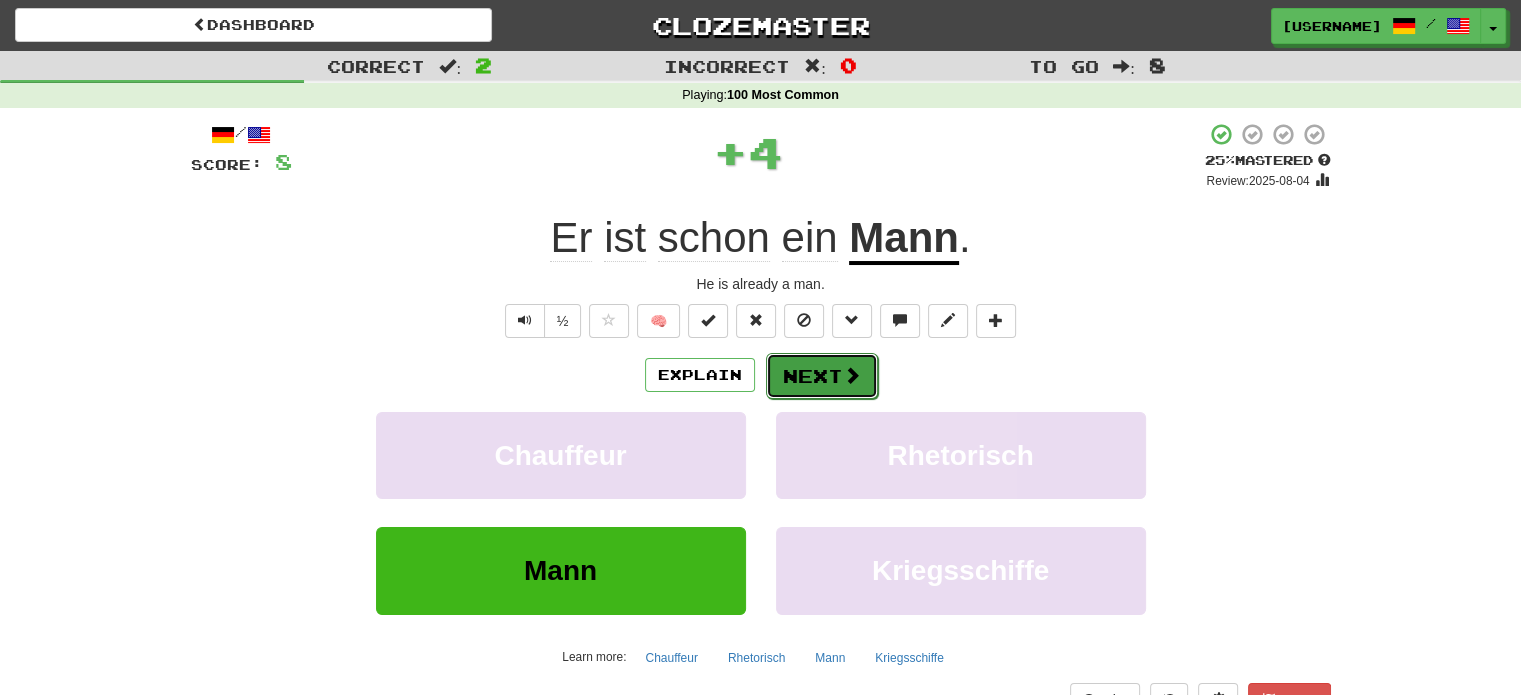 click on "Next" at bounding box center [822, 376] 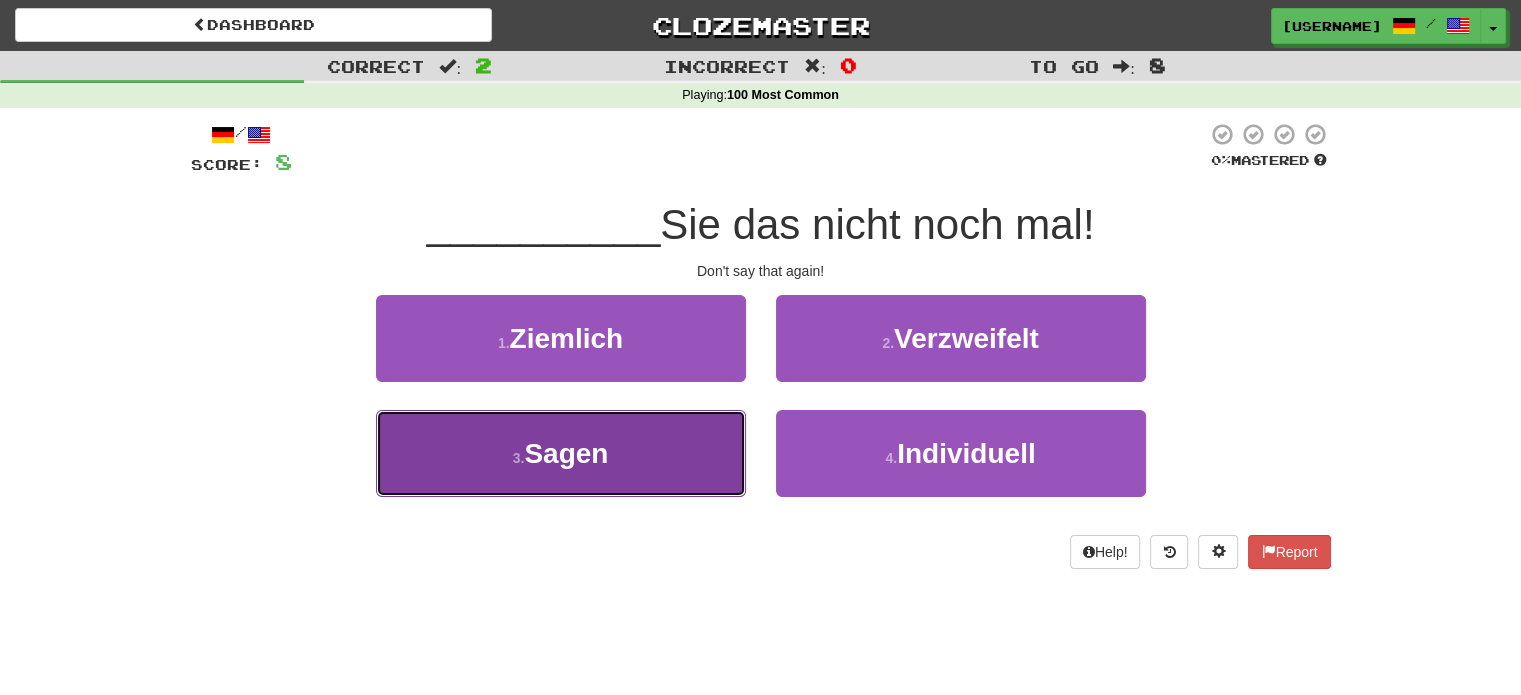 click on "3 .  Sagen" at bounding box center (561, 453) 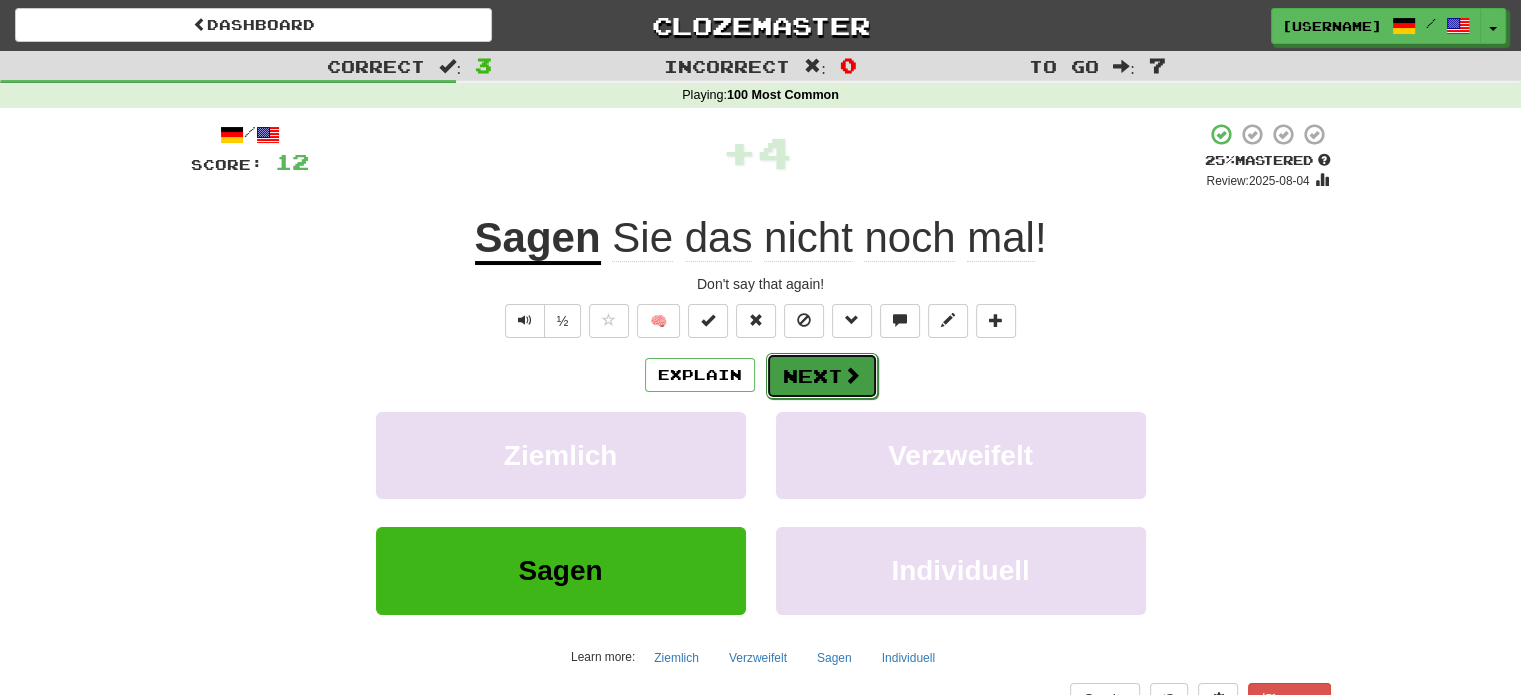 click at bounding box center [852, 375] 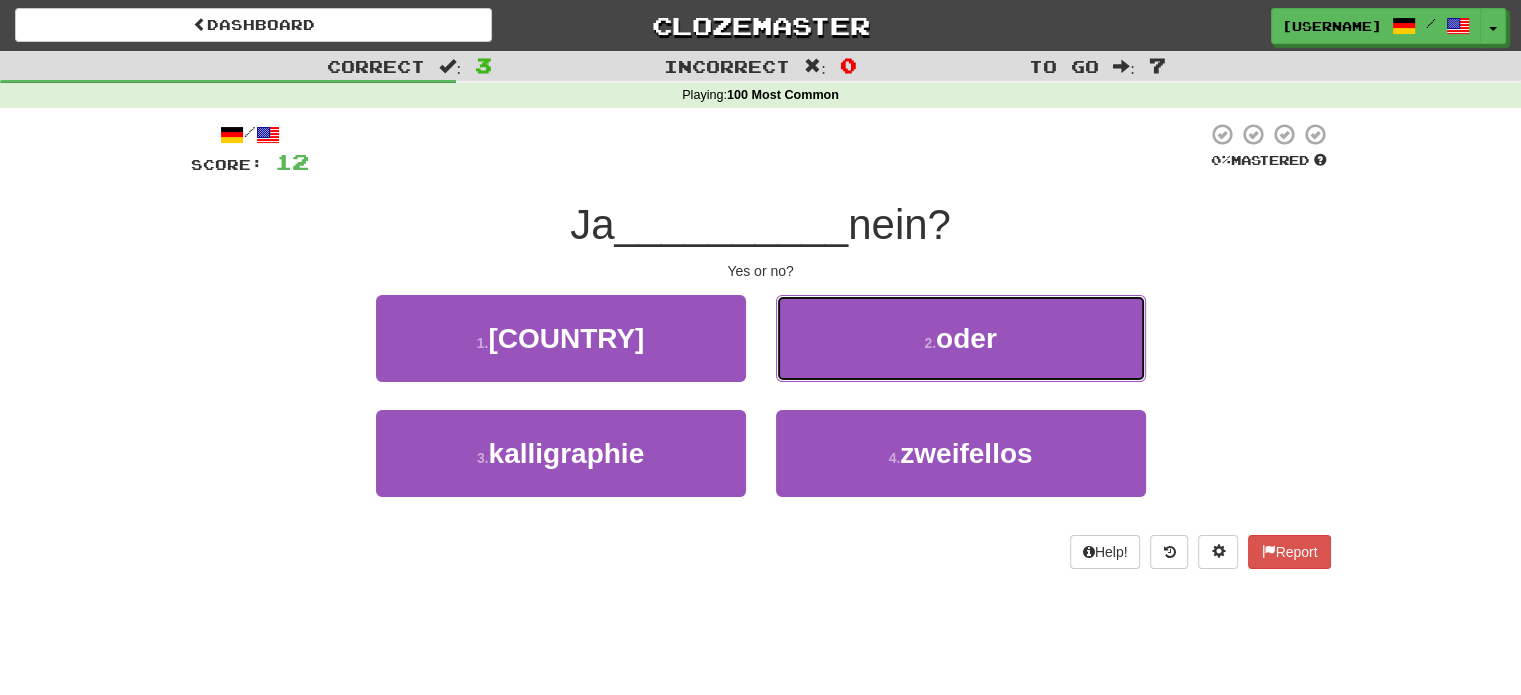 click on "2 .  oder" at bounding box center [961, 338] 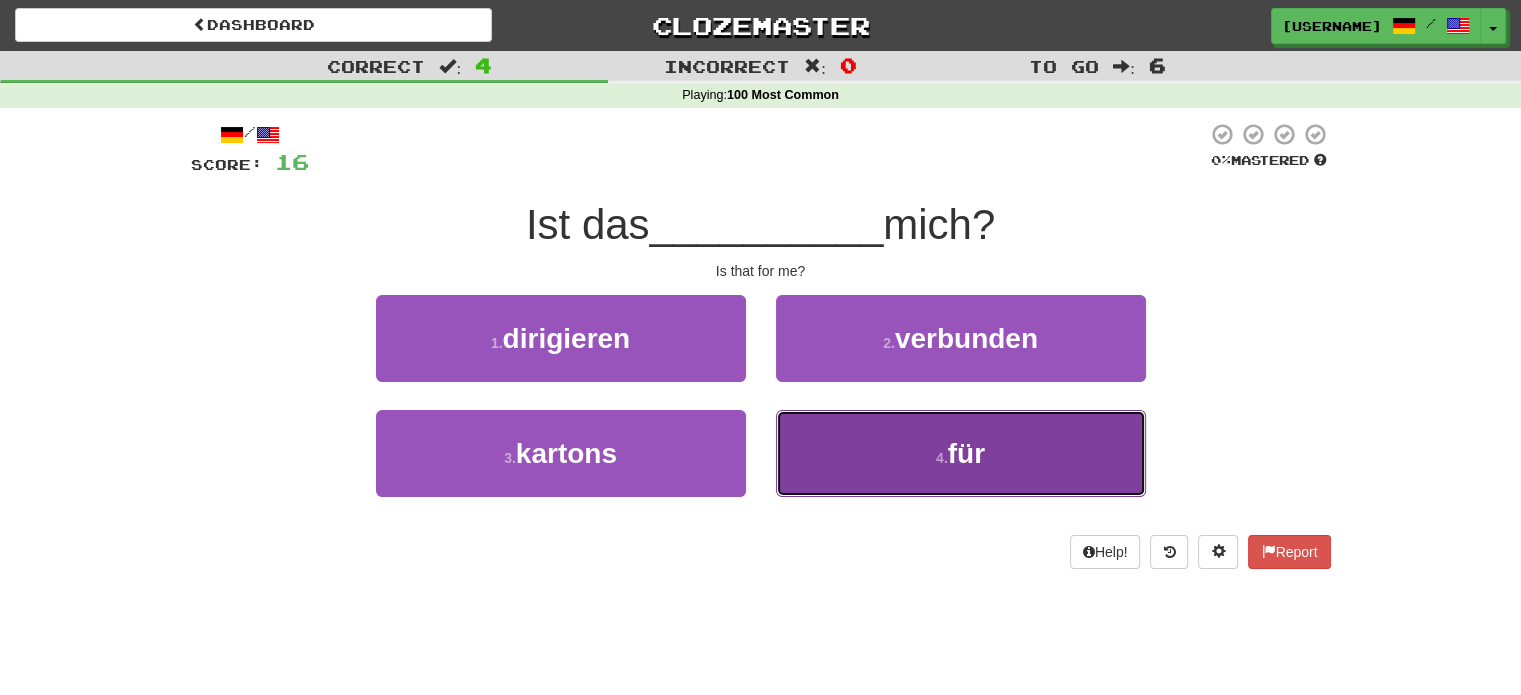 click on "4 .  für" at bounding box center (961, 453) 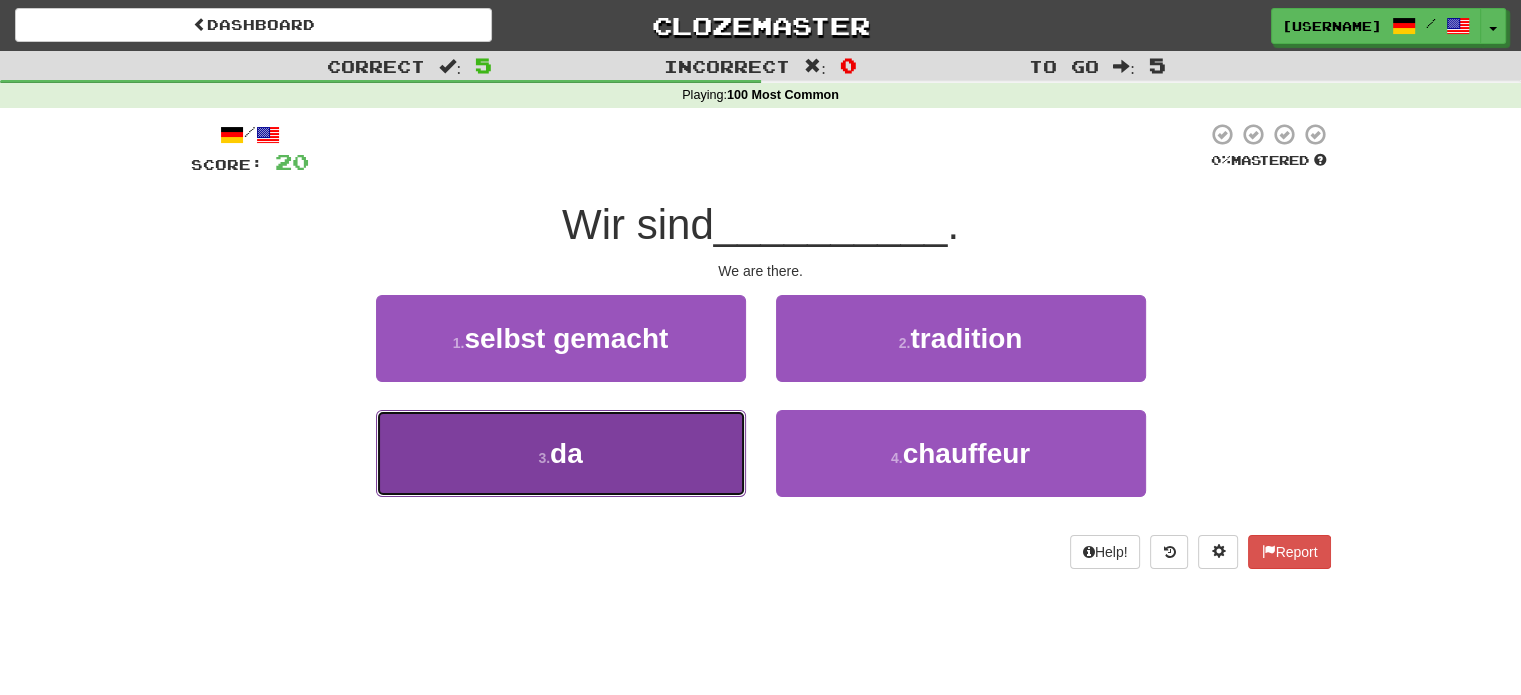 click on "3 .  da" at bounding box center (561, 453) 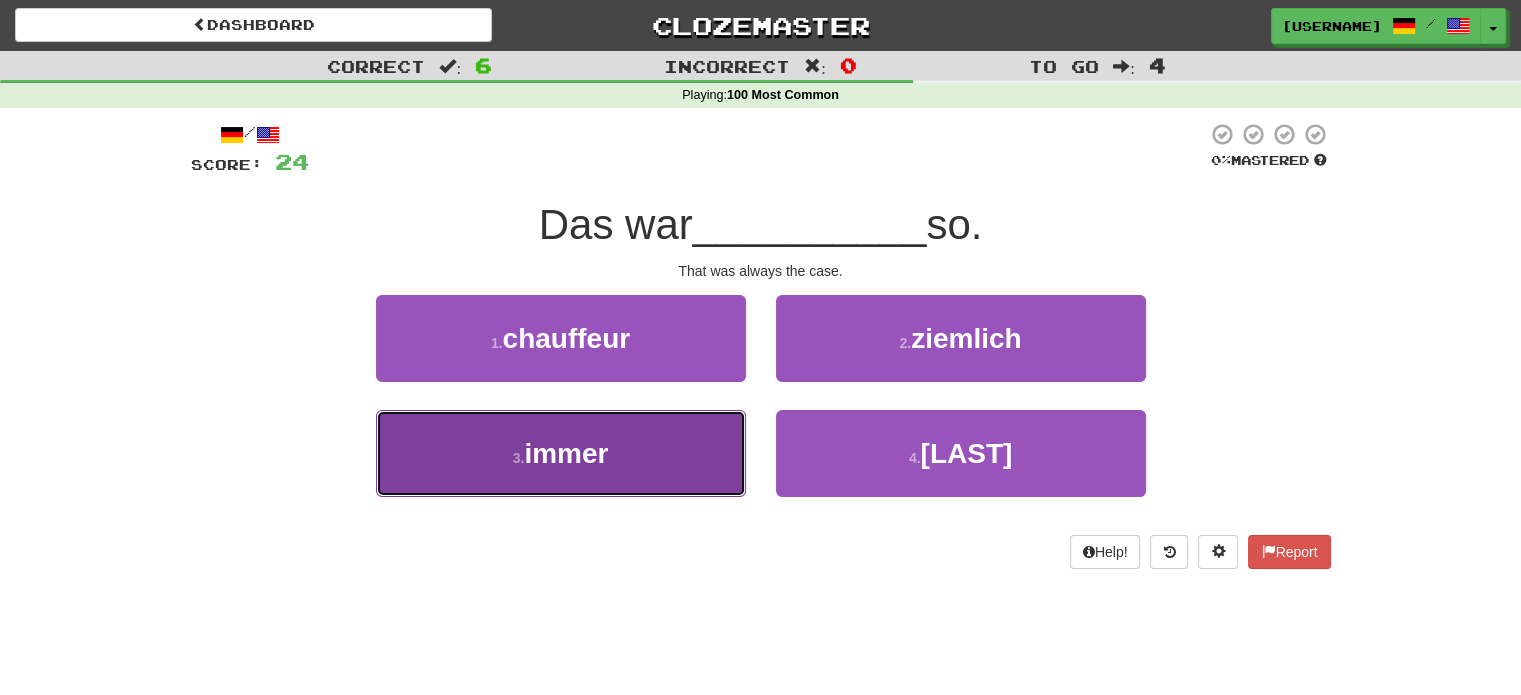 click on "3 .  immer" at bounding box center (561, 453) 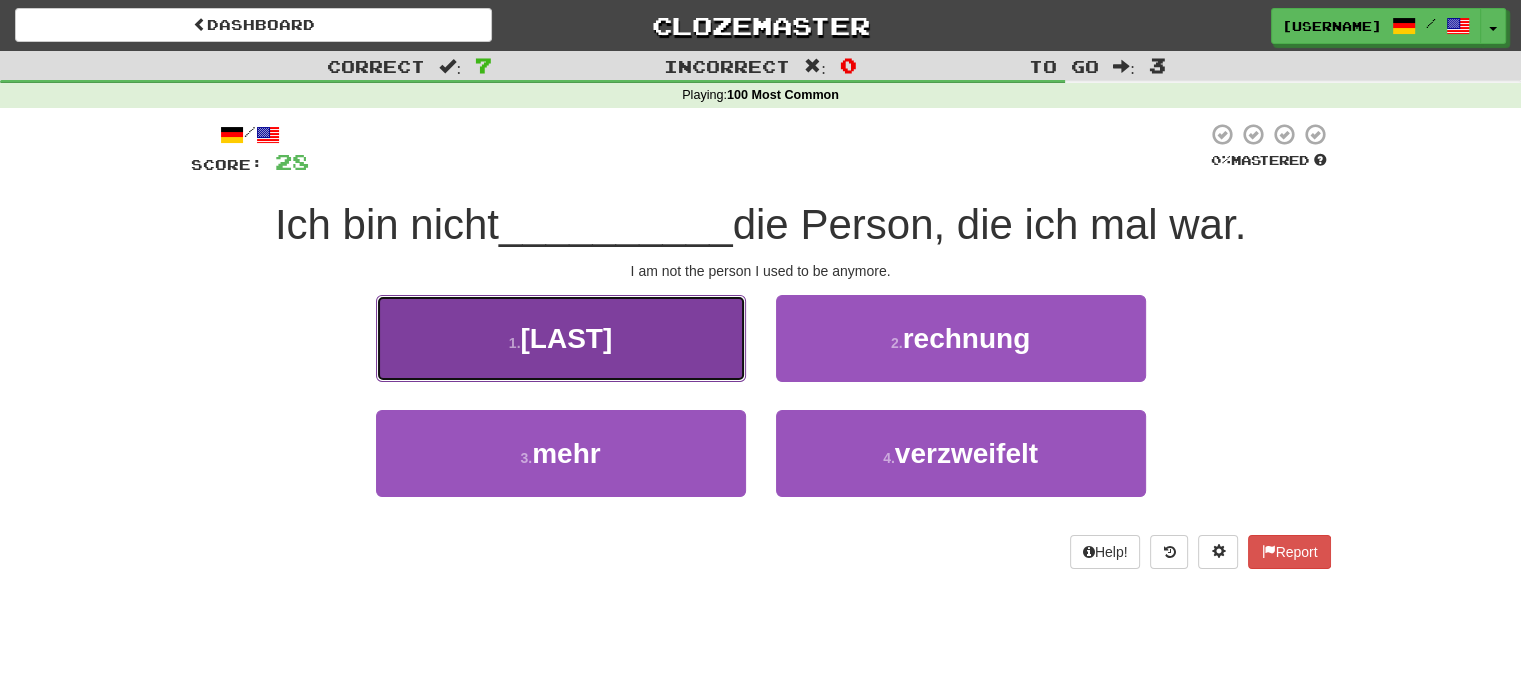 click on "1 .  kiefer" at bounding box center (561, 338) 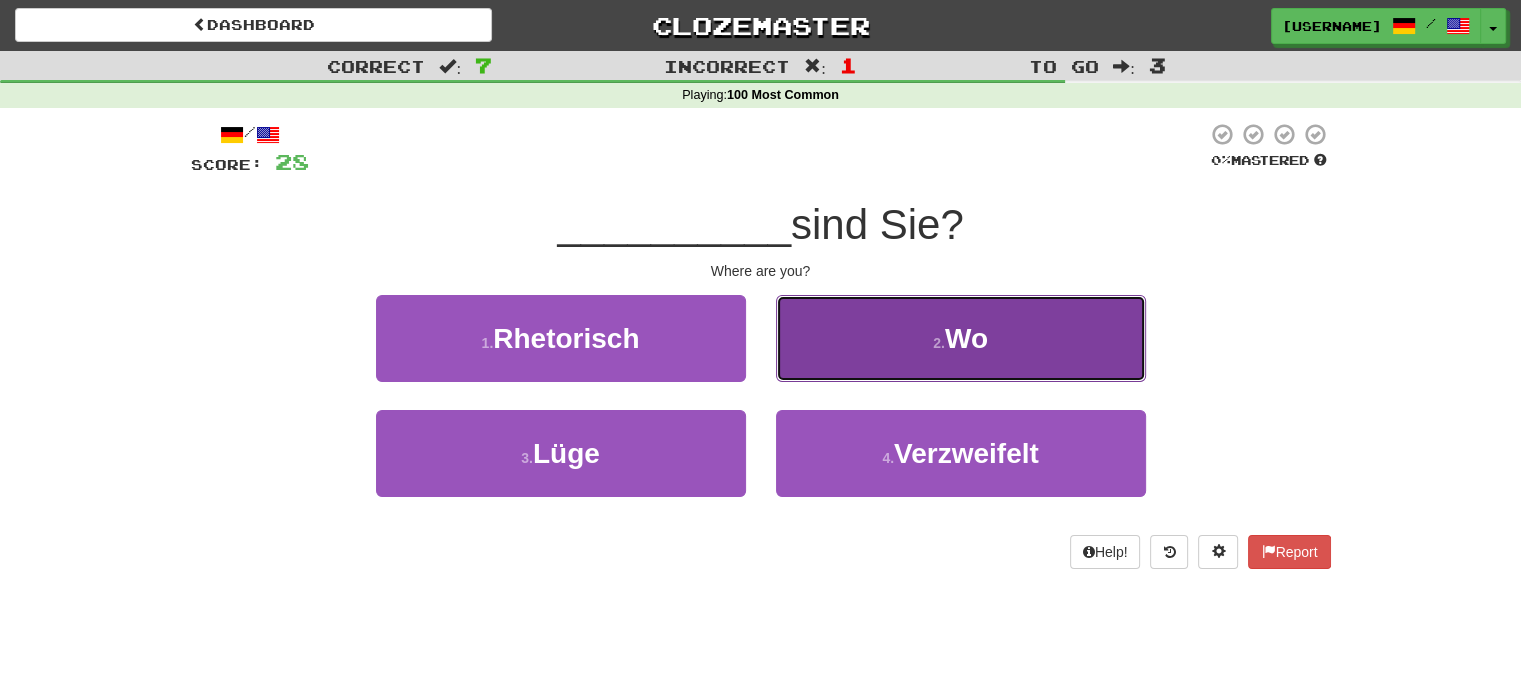 click on "2 .  Wo" at bounding box center [961, 338] 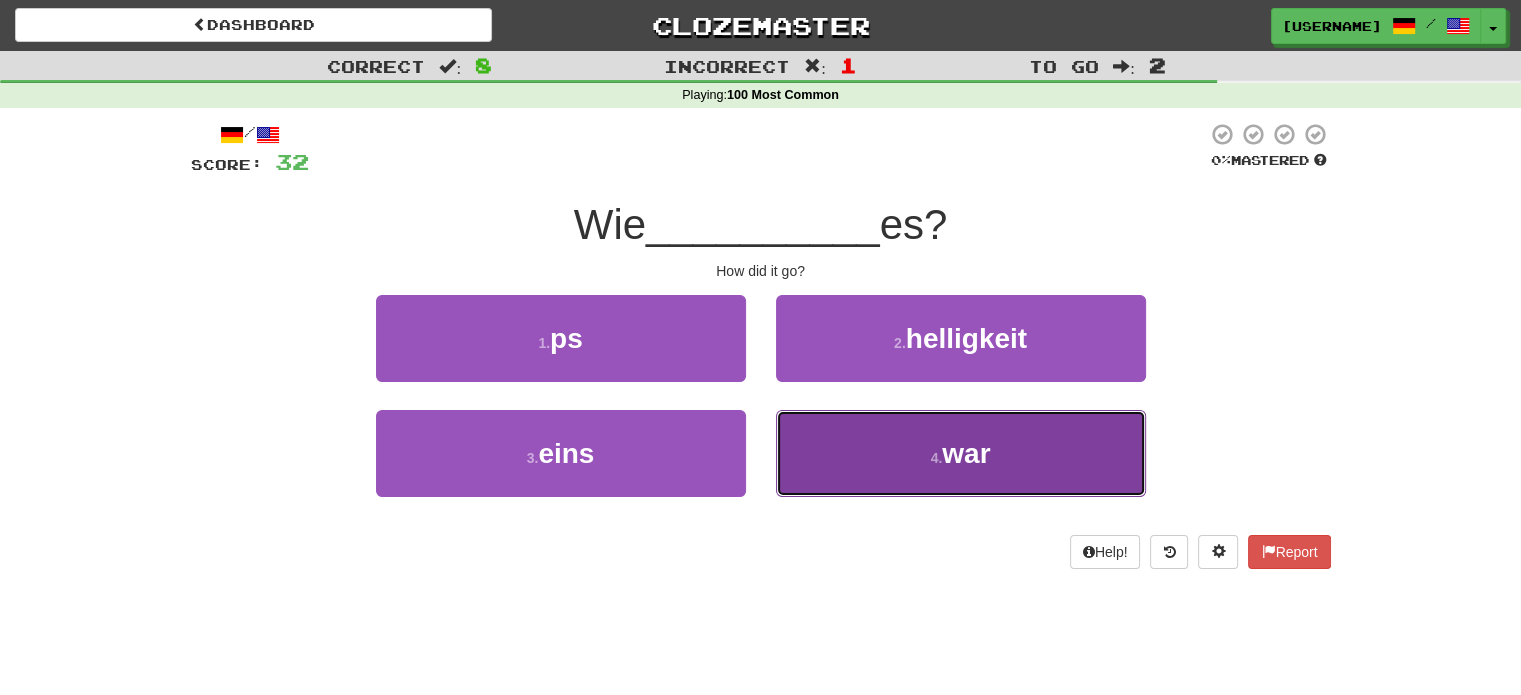 click on "4 .  war" at bounding box center [961, 453] 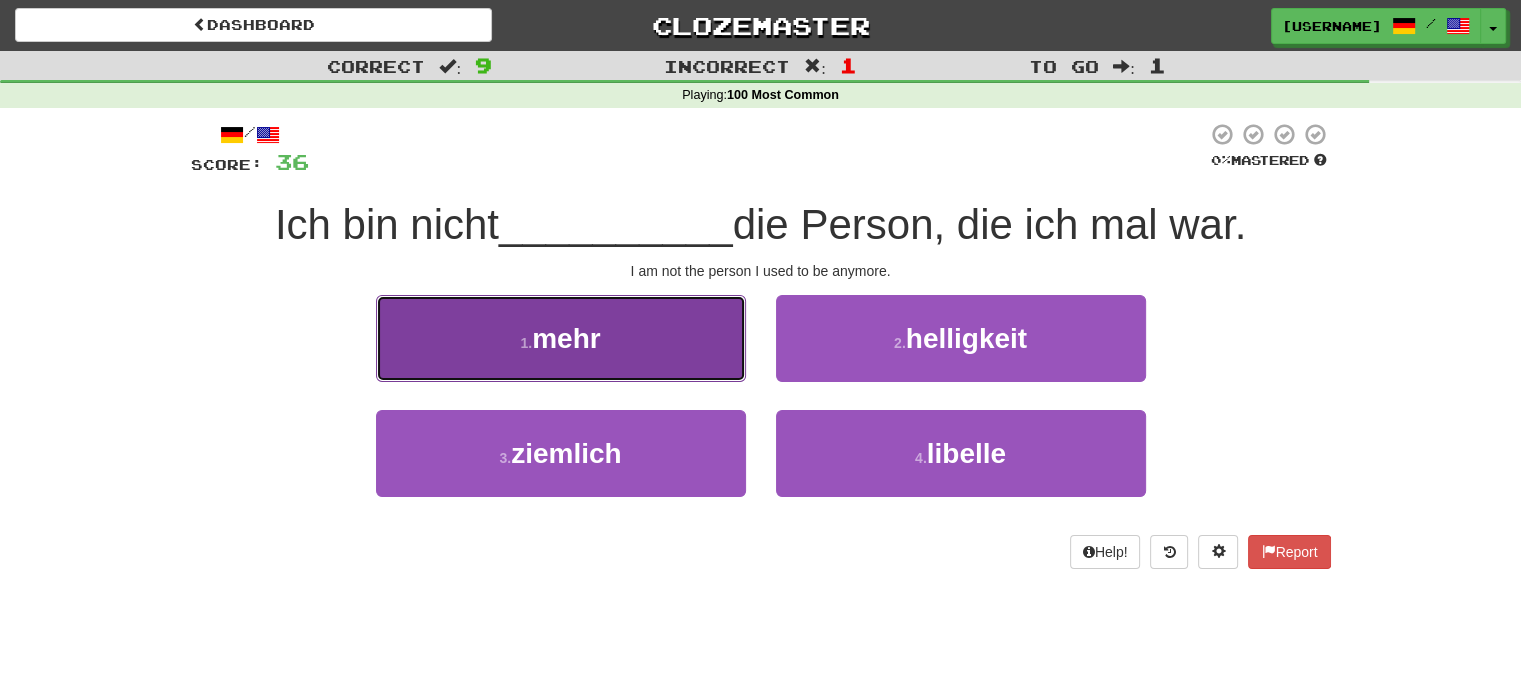 click on "1 .  mehr" at bounding box center (561, 338) 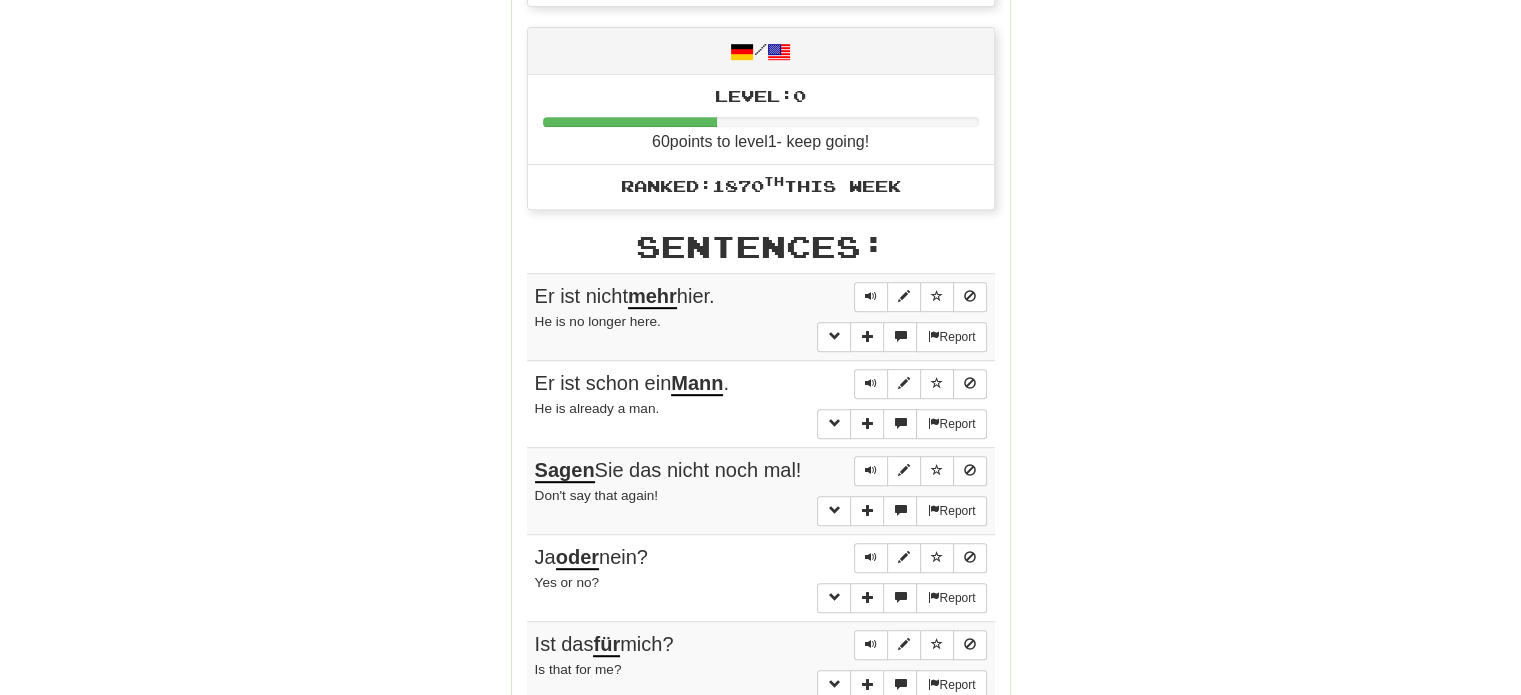 scroll, scrollTop: 0, scrollLeft: 0, axis: both 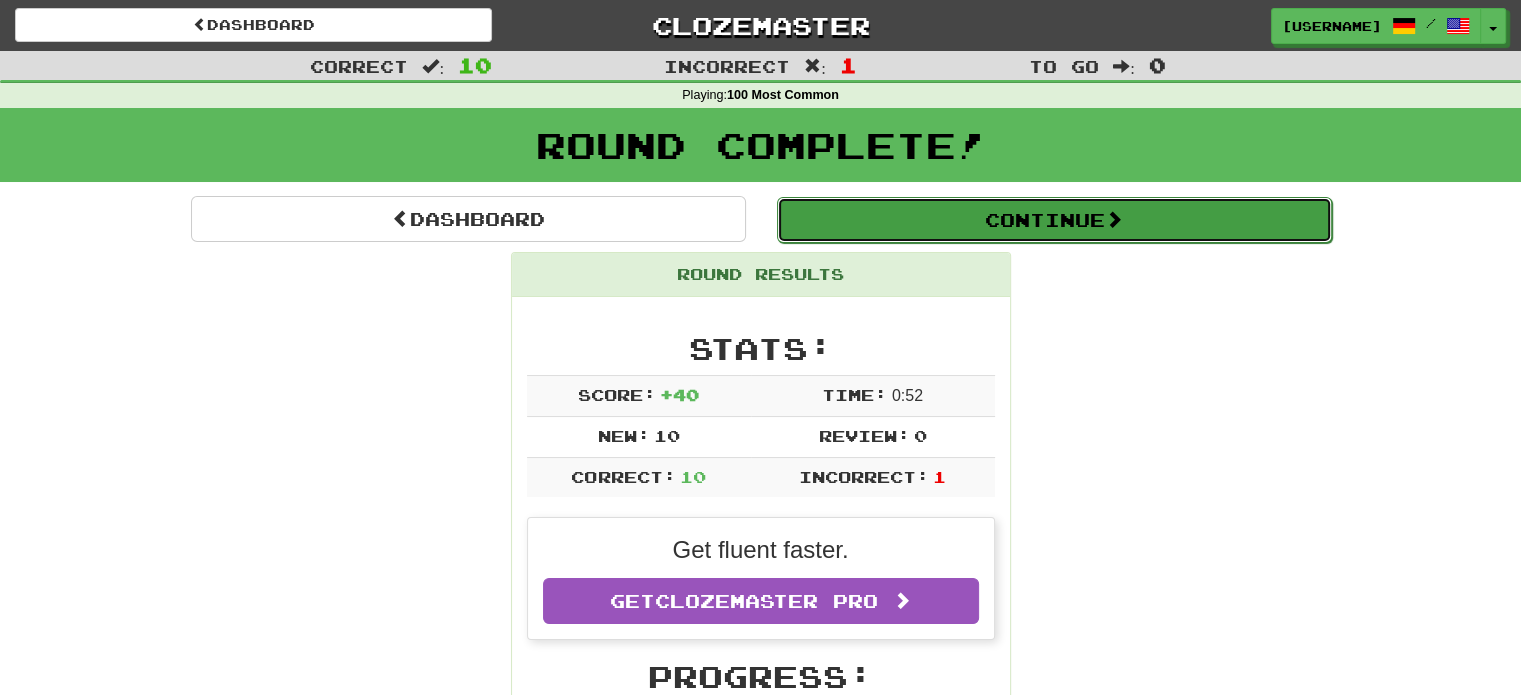 click on "Continue" at bounding box center [1054, 220] 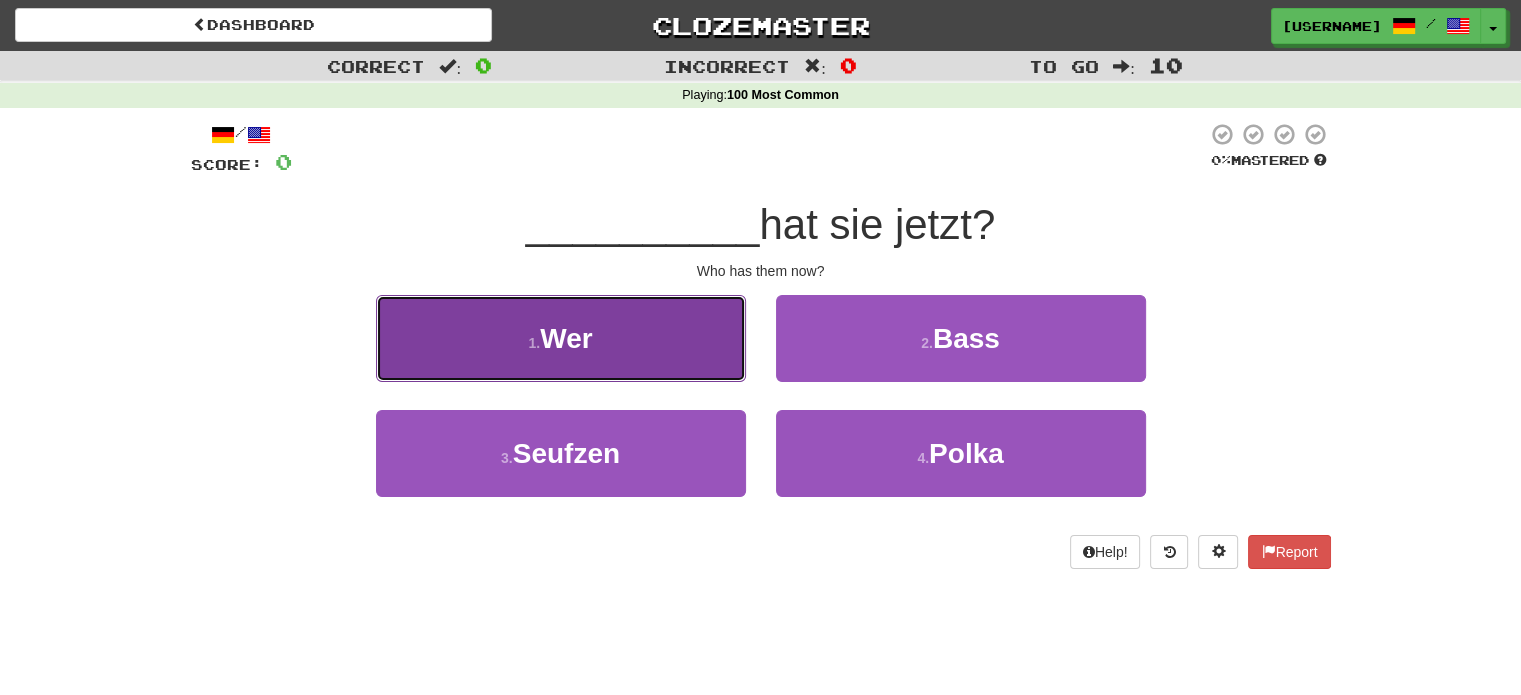 click on "1 .  Wer" at bounding box center (561, 338) 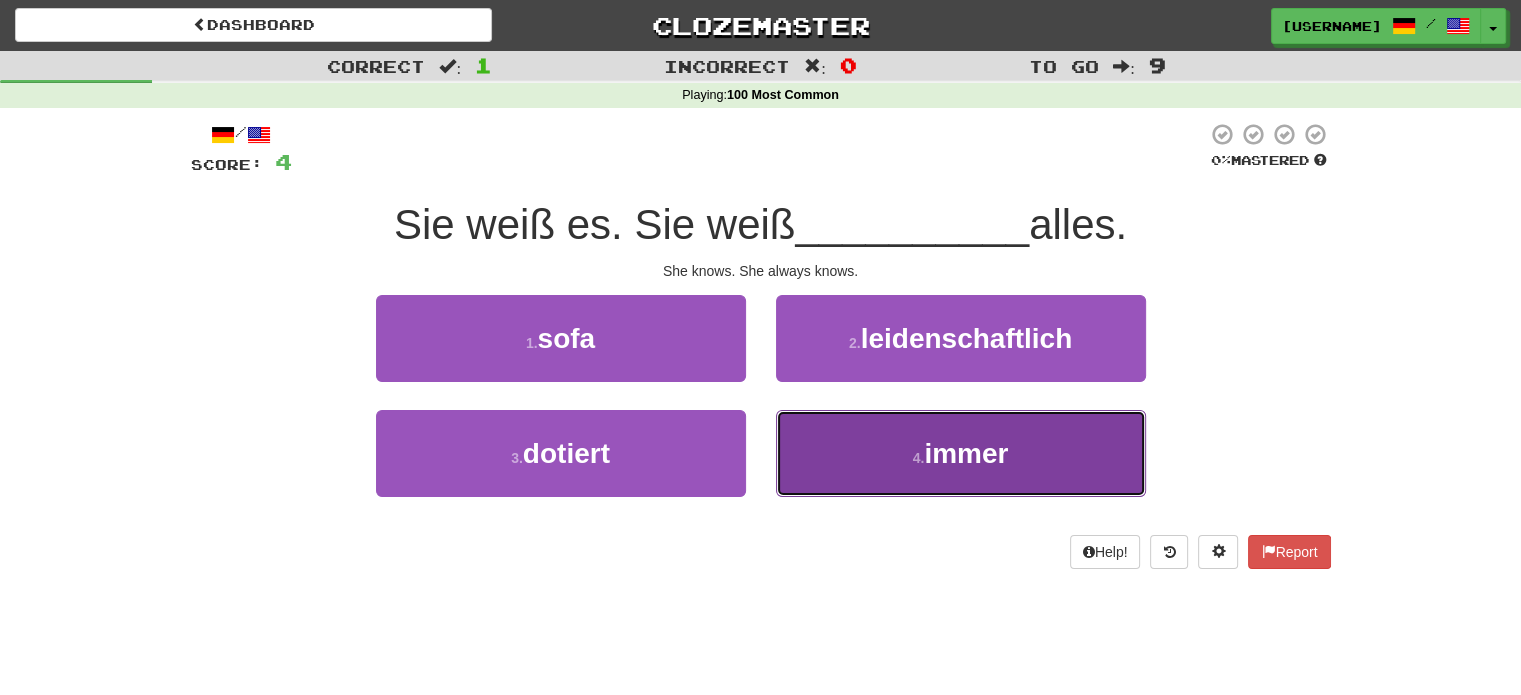 click on "4 .  immer" at bounding box center (961, 453) 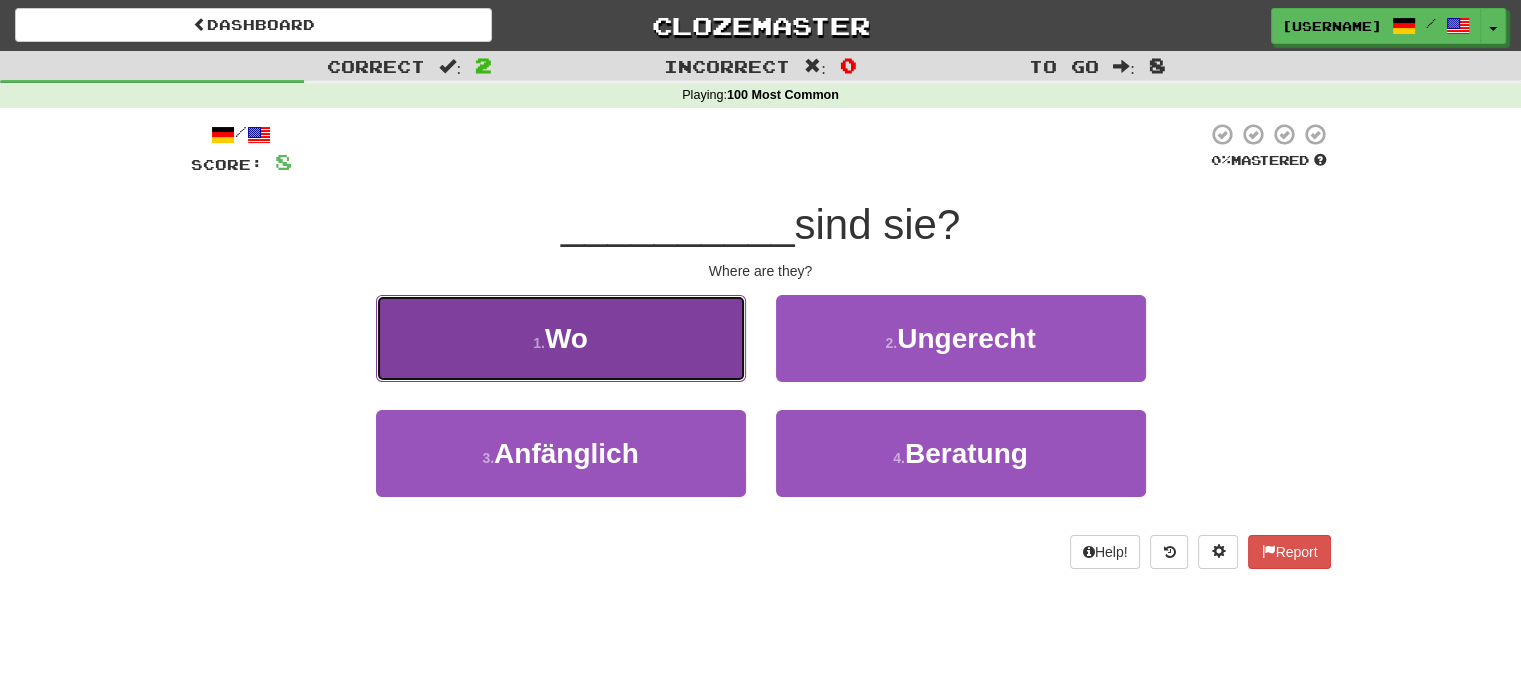 click on "Wo" at bounding box center (566, 338) 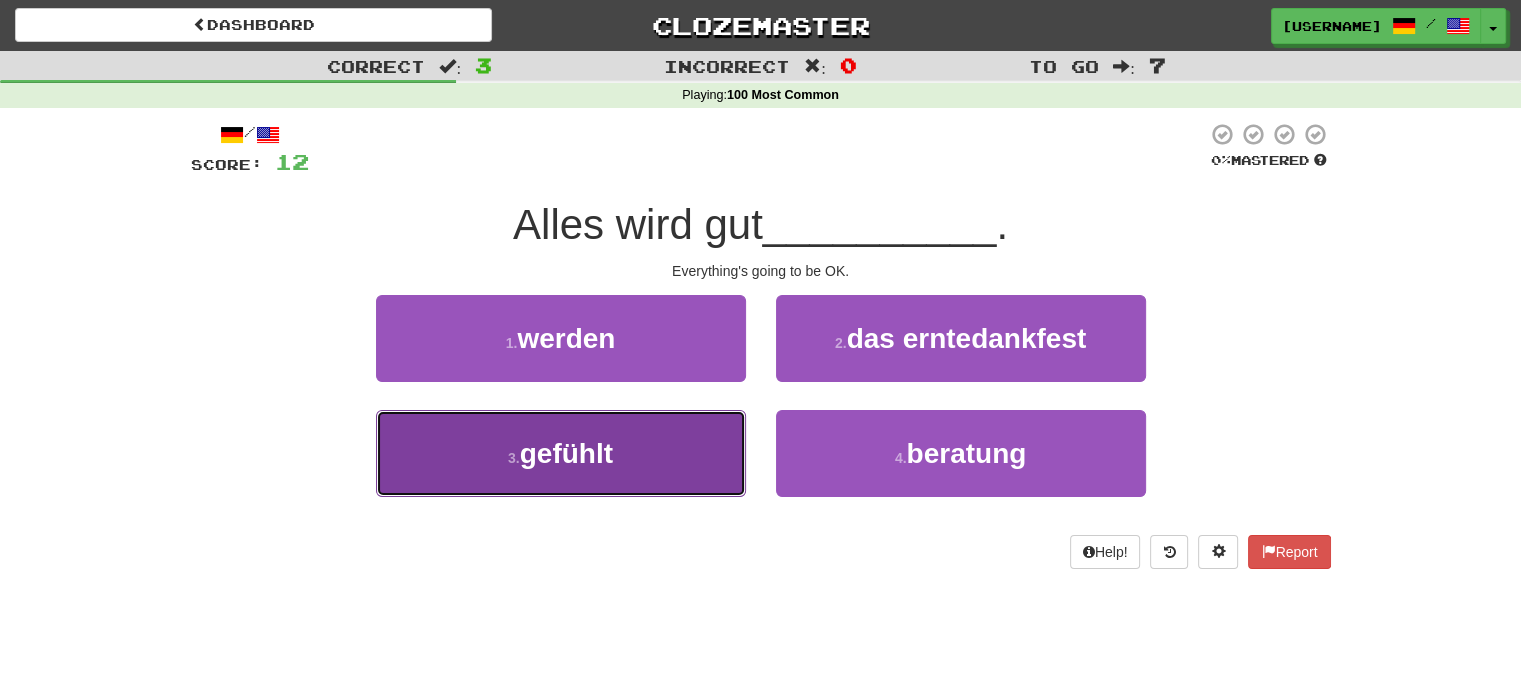 click on "3 .  gefühlt" at bounding box center (561, 453) 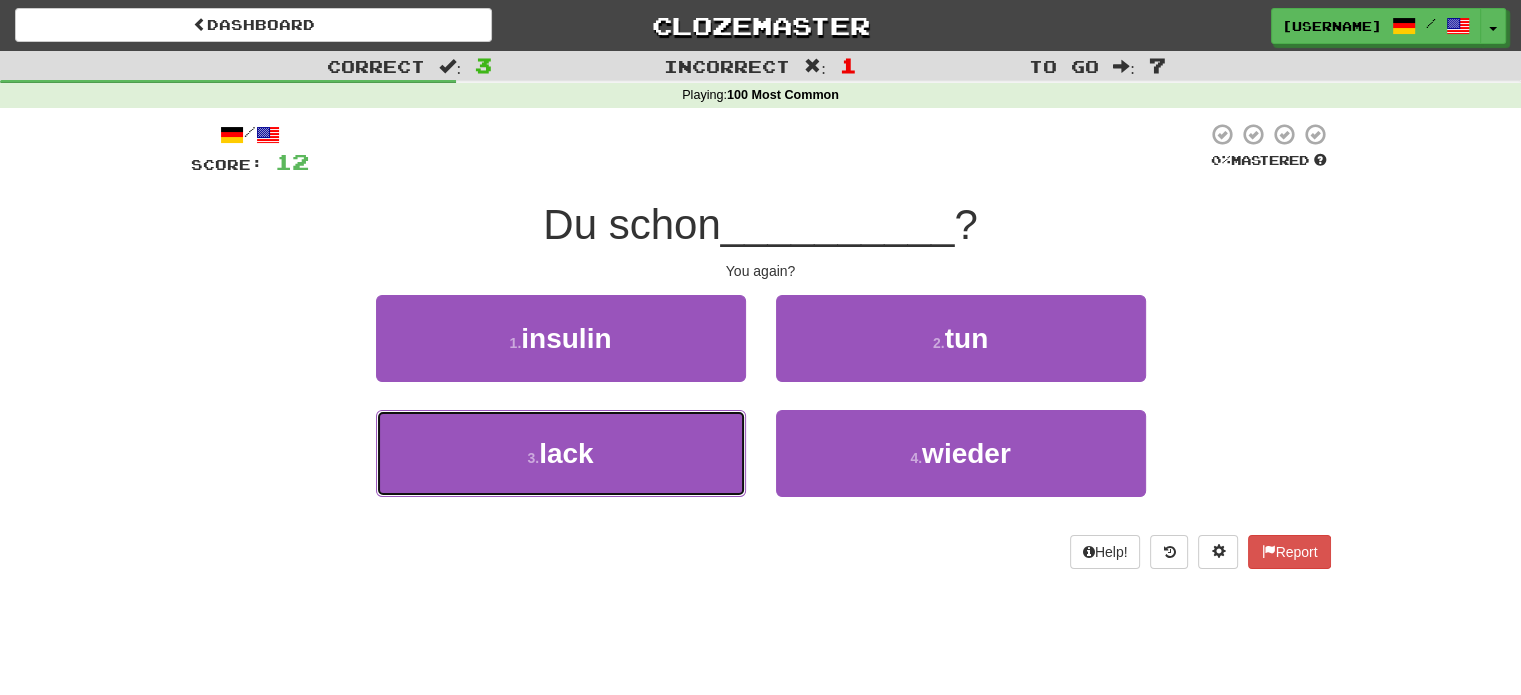 click on "3 .  lack" at bounding box center (561, 453) 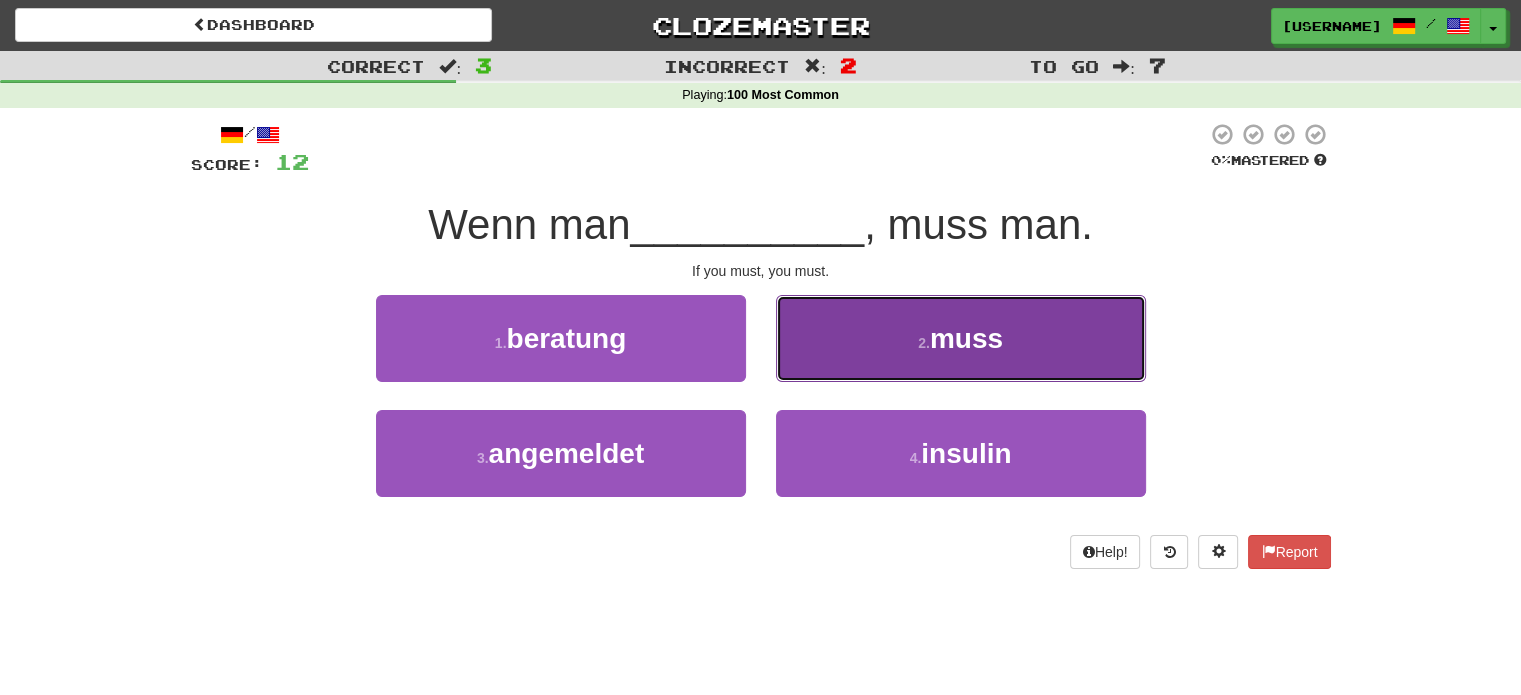 click on "2 .  muss" at bounding box center (961, 338) 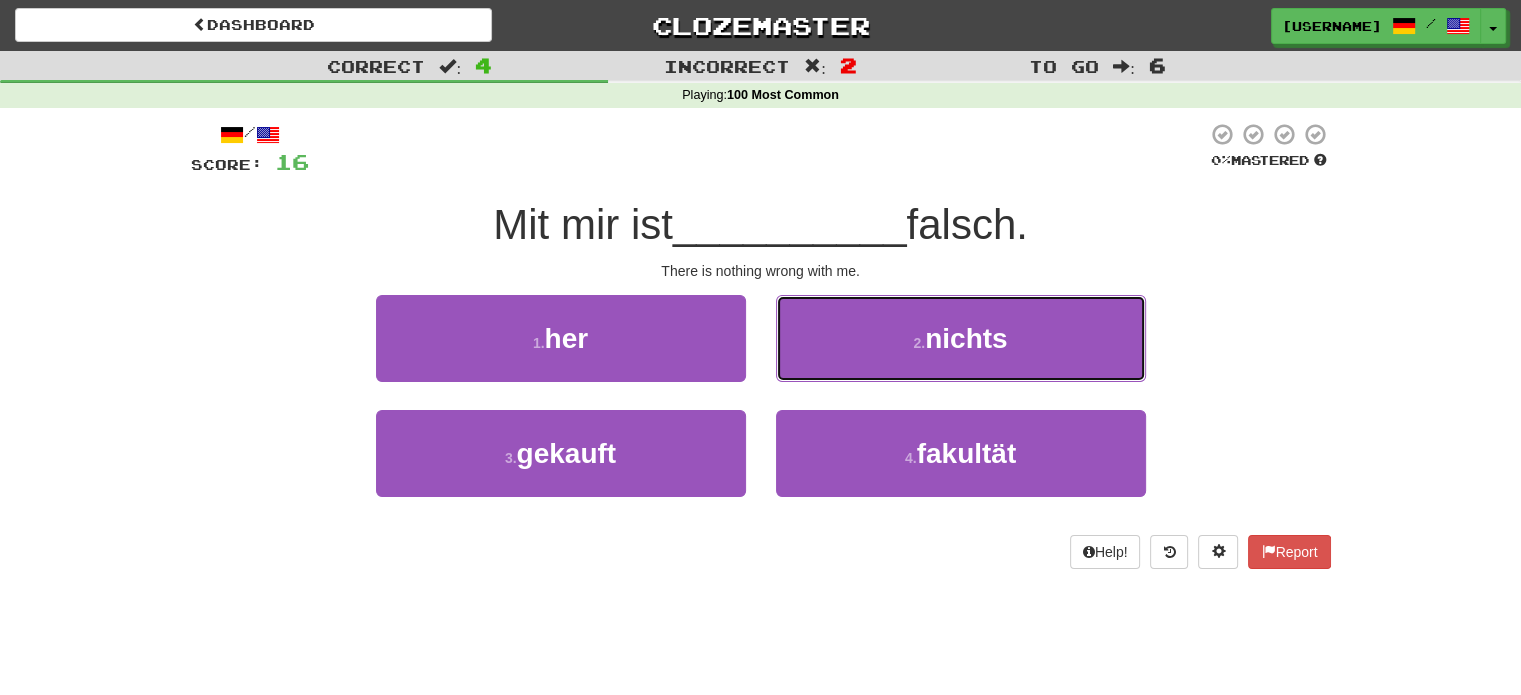 click on "2 .  nichts" at bounding box center (961, 338) 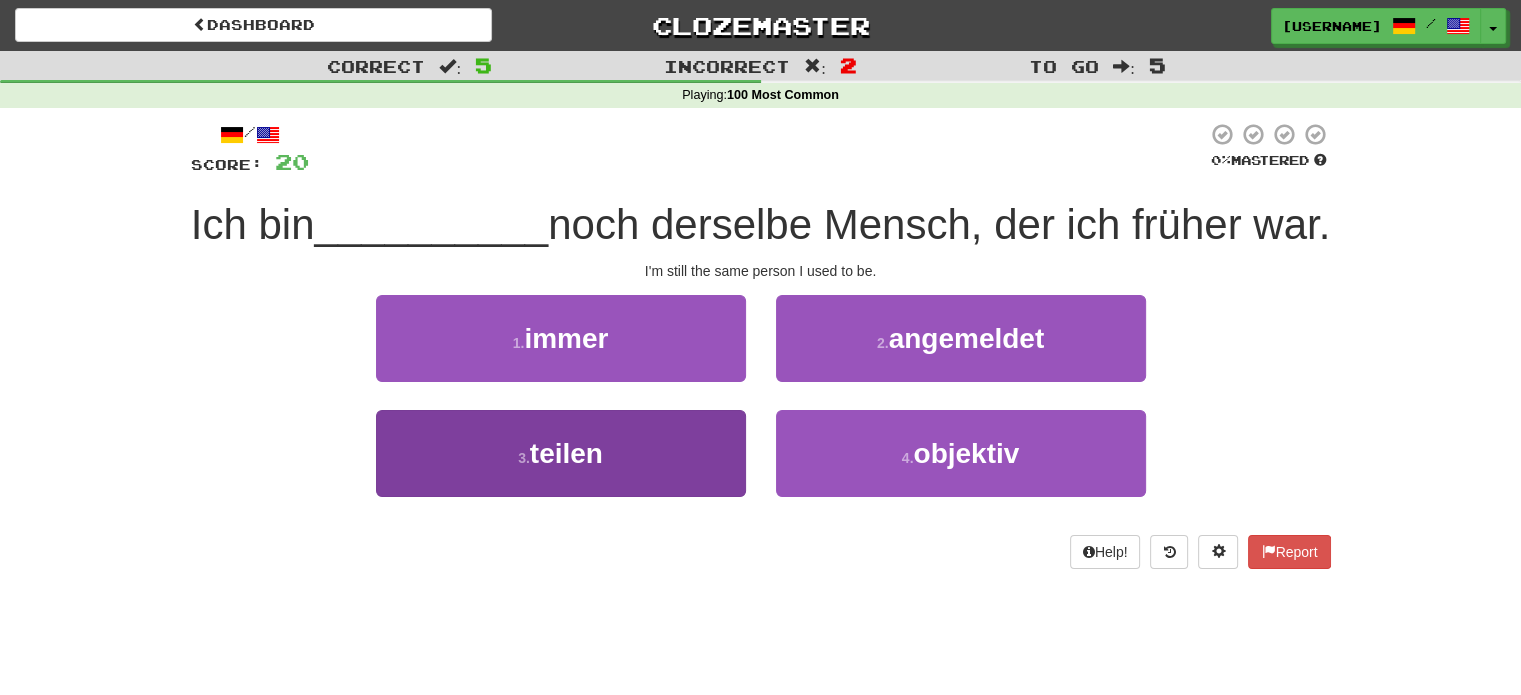 click on "1 .  immer" at bounding box center (561, 352) 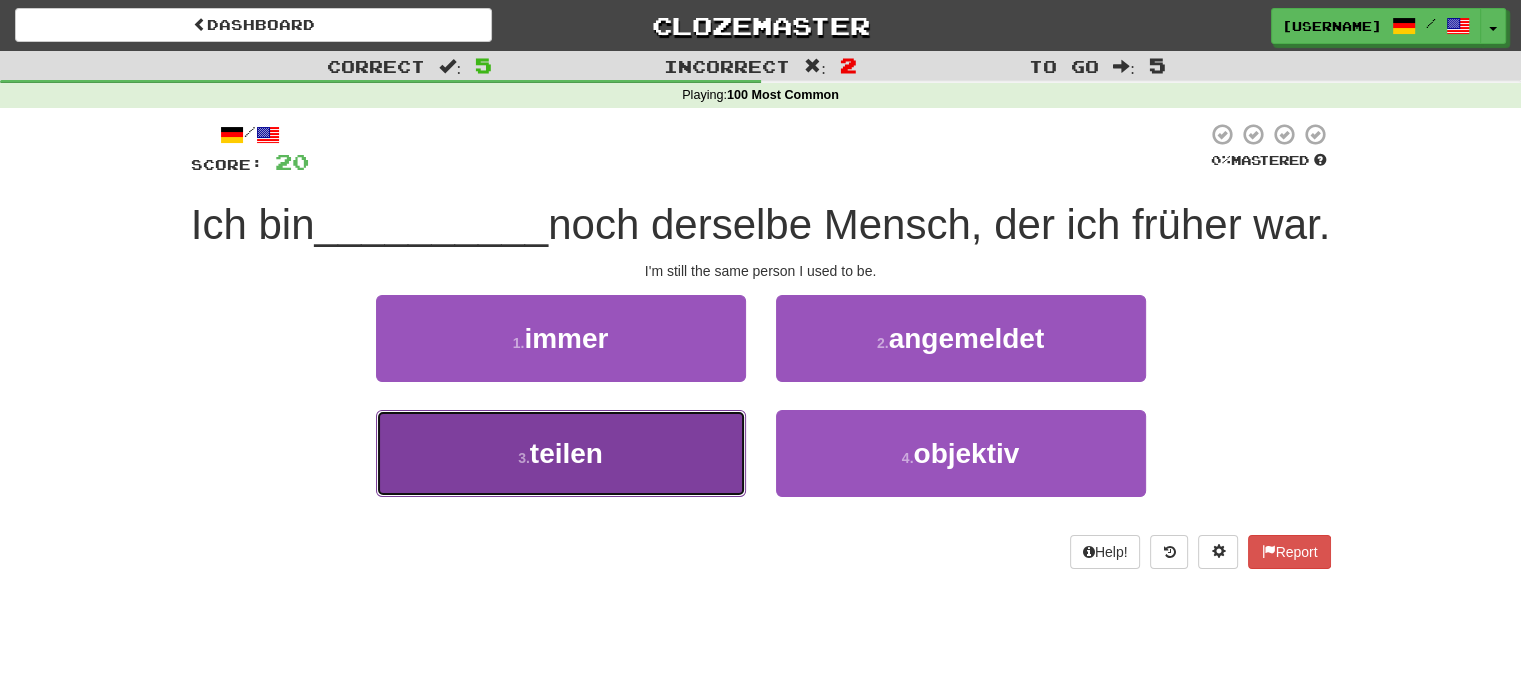 click on "3 .  teilen" at bounding box center [561, 453] 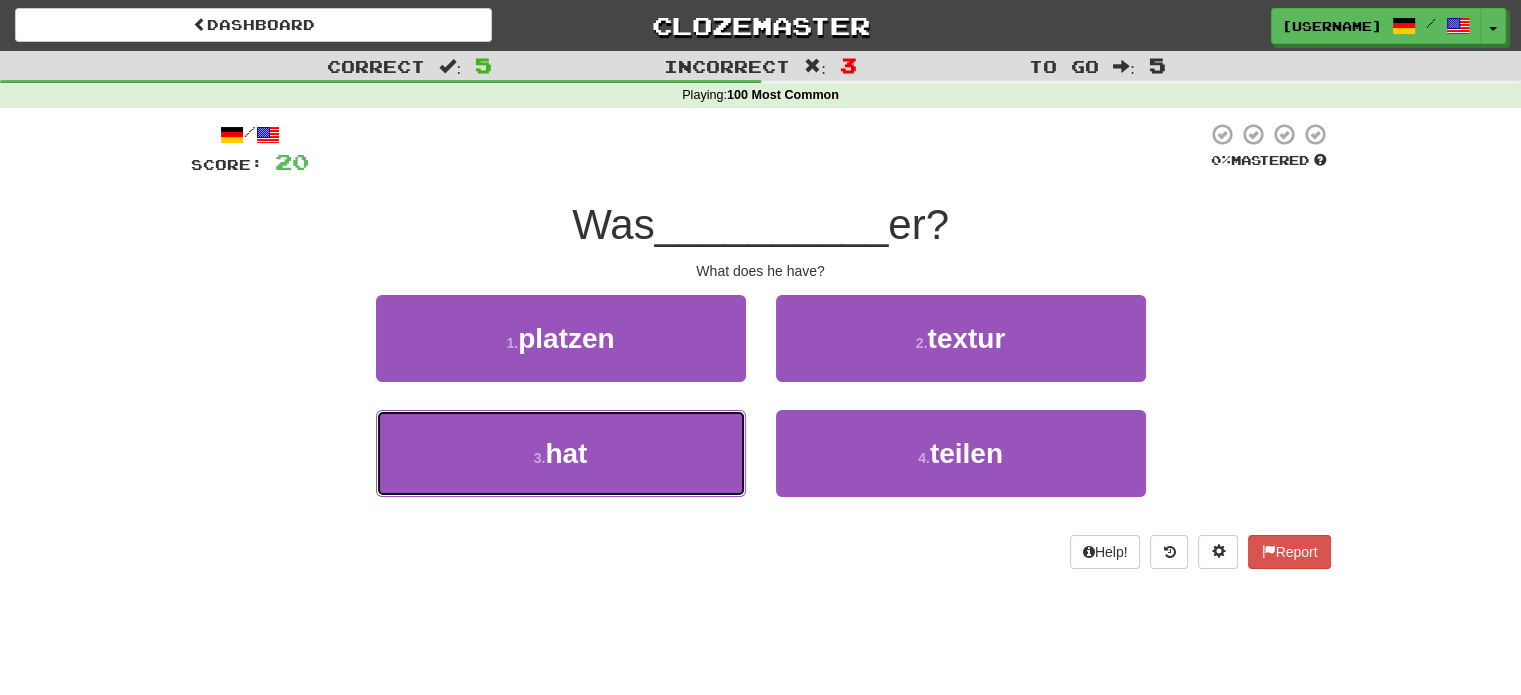 click on "3 .  hat" at bounding box center (561, 453) 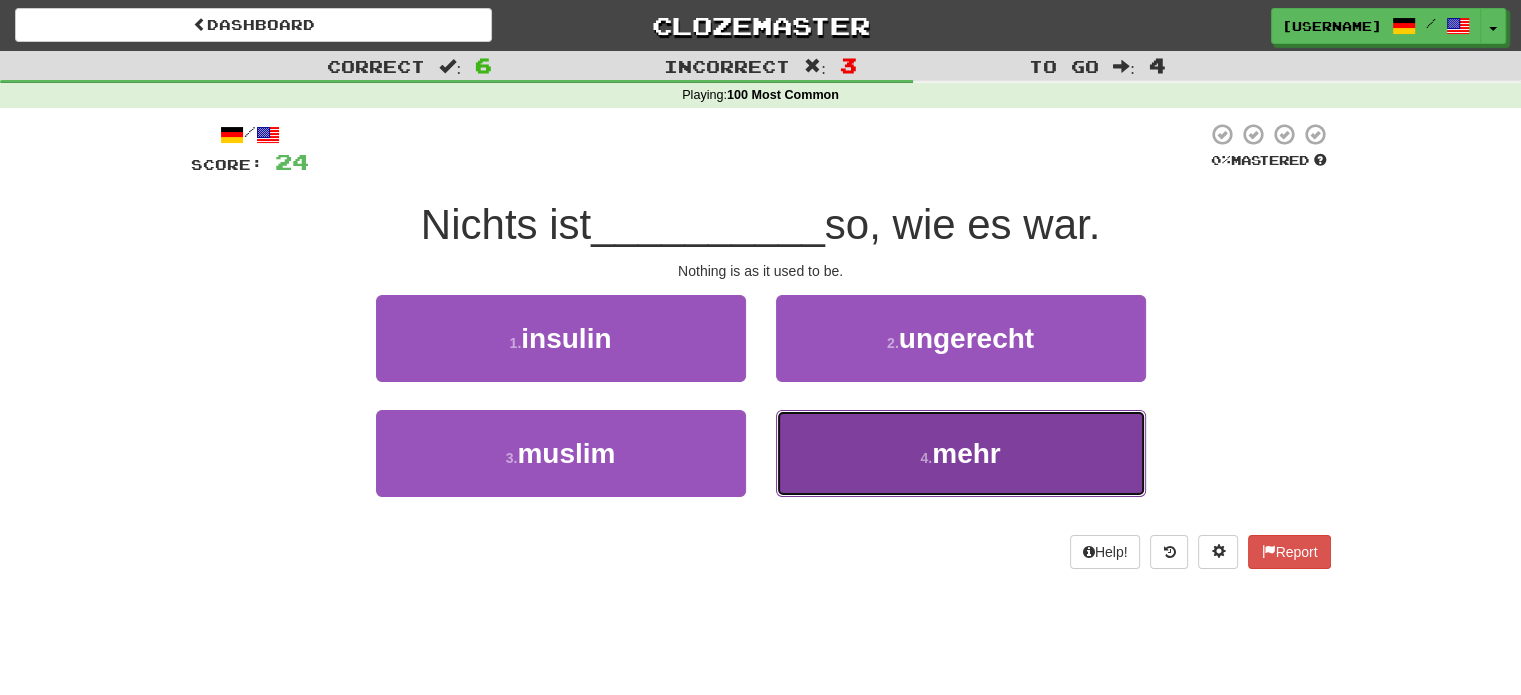 click on "mehr" at bounding box center (966, 453) 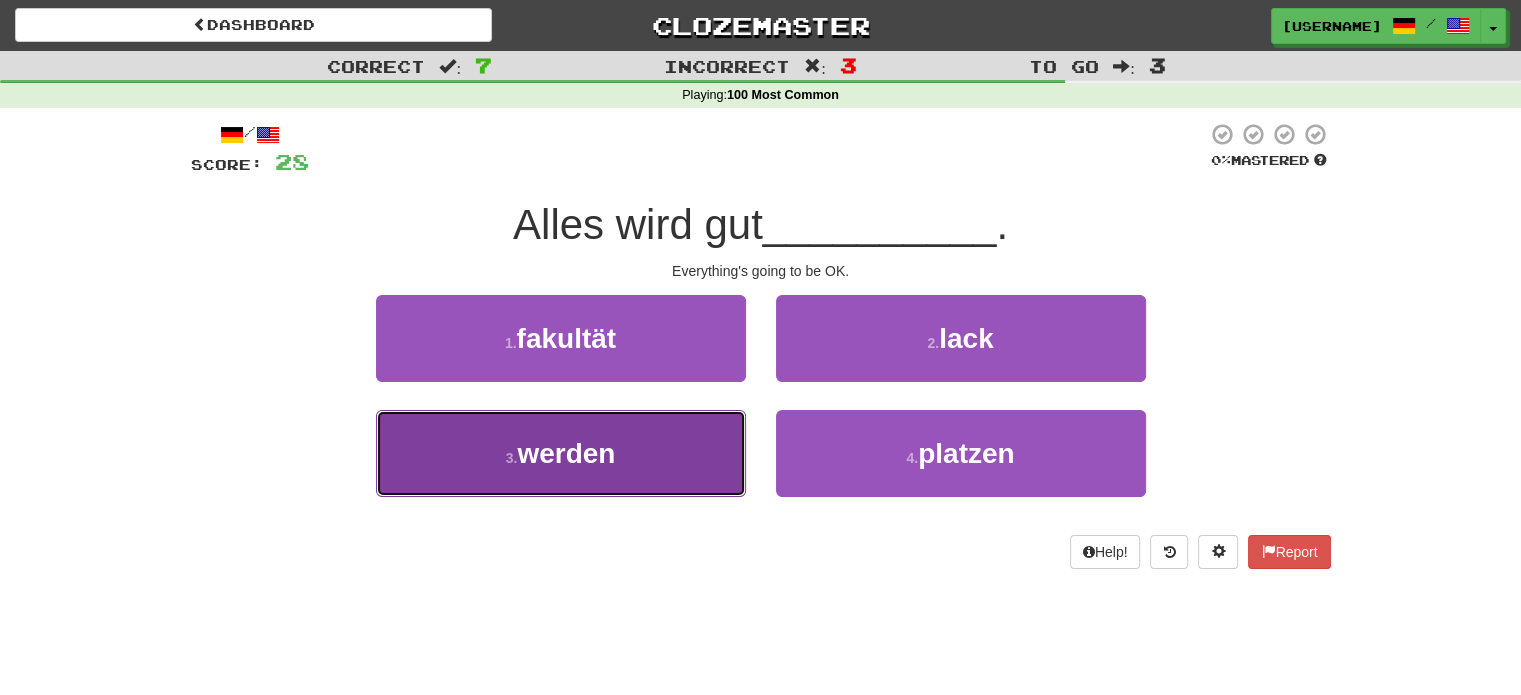 click on "3 .  werden" at bounding box center (561, 453) 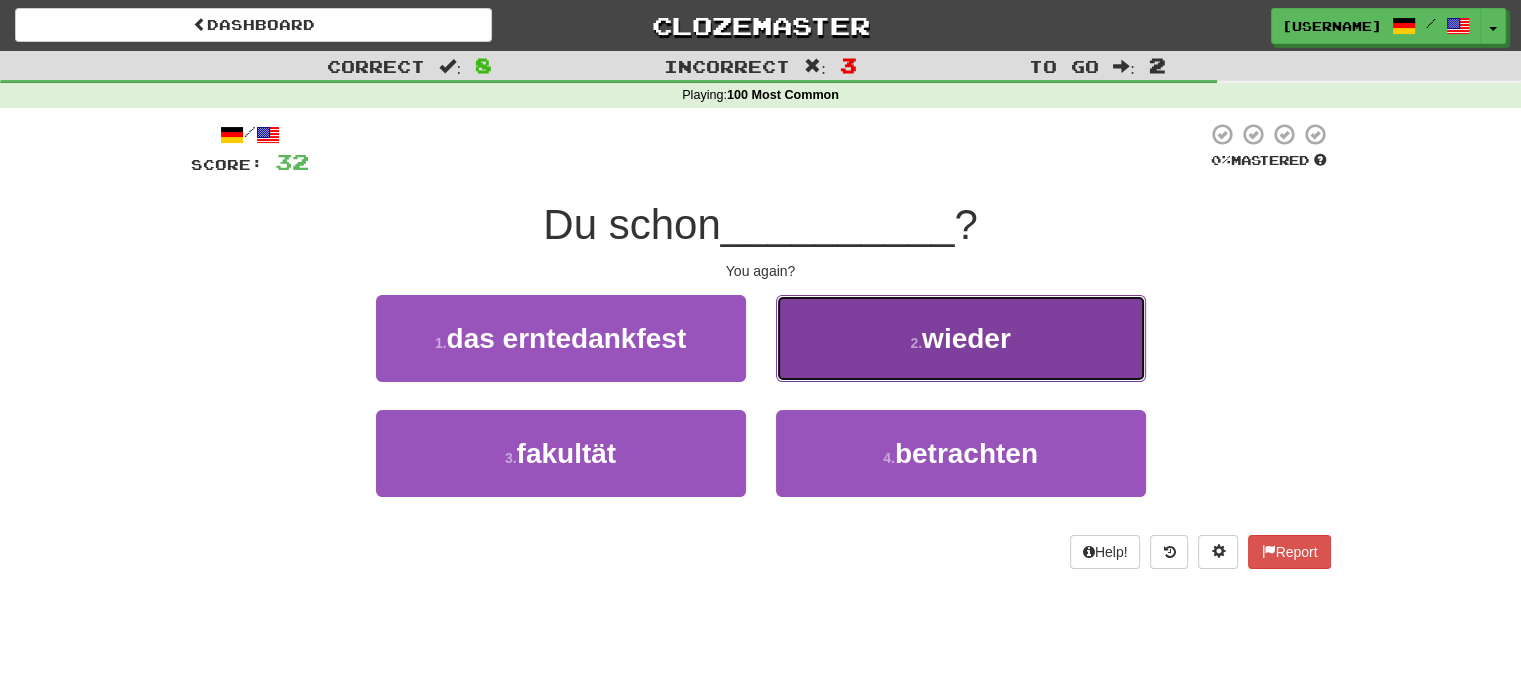 click on "wieder" at bounding box center [966, 338] 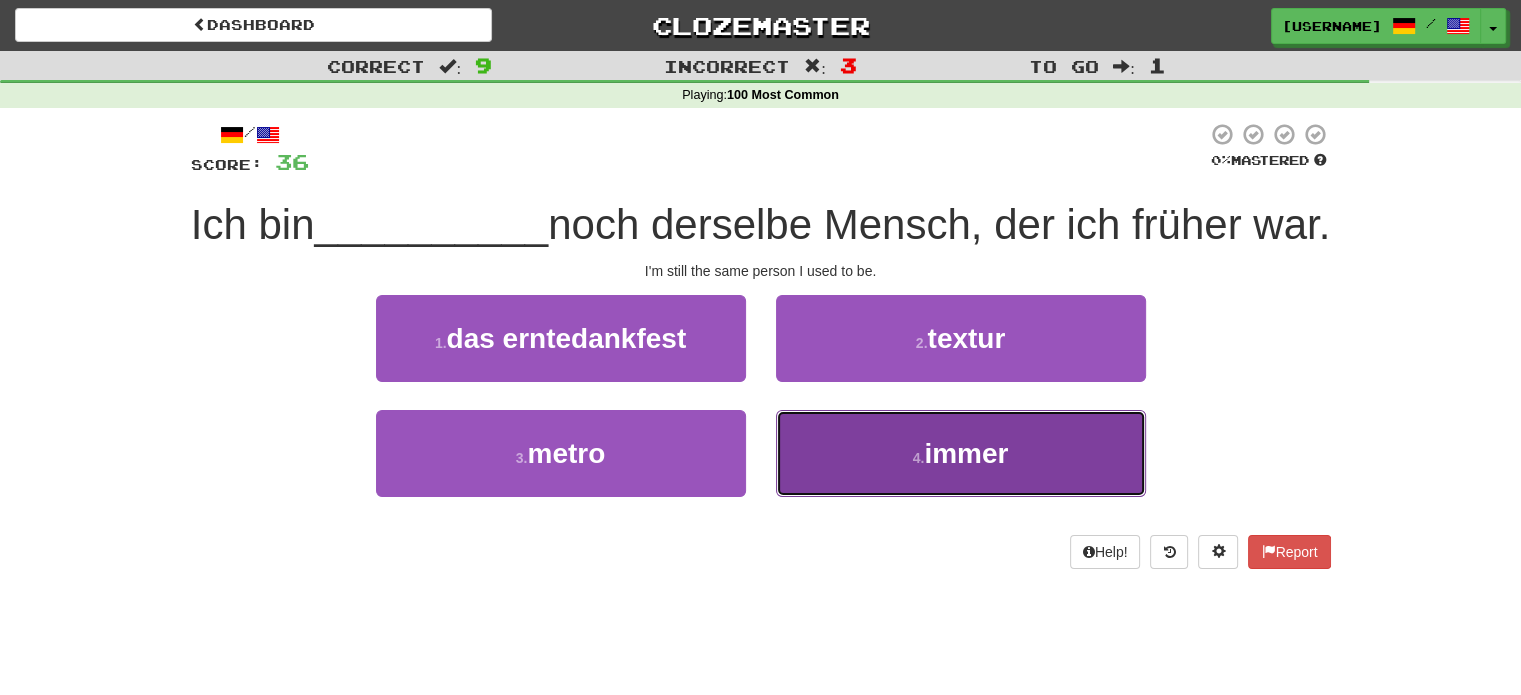 click on "4 .  immer" at bounding box center [961, 453] 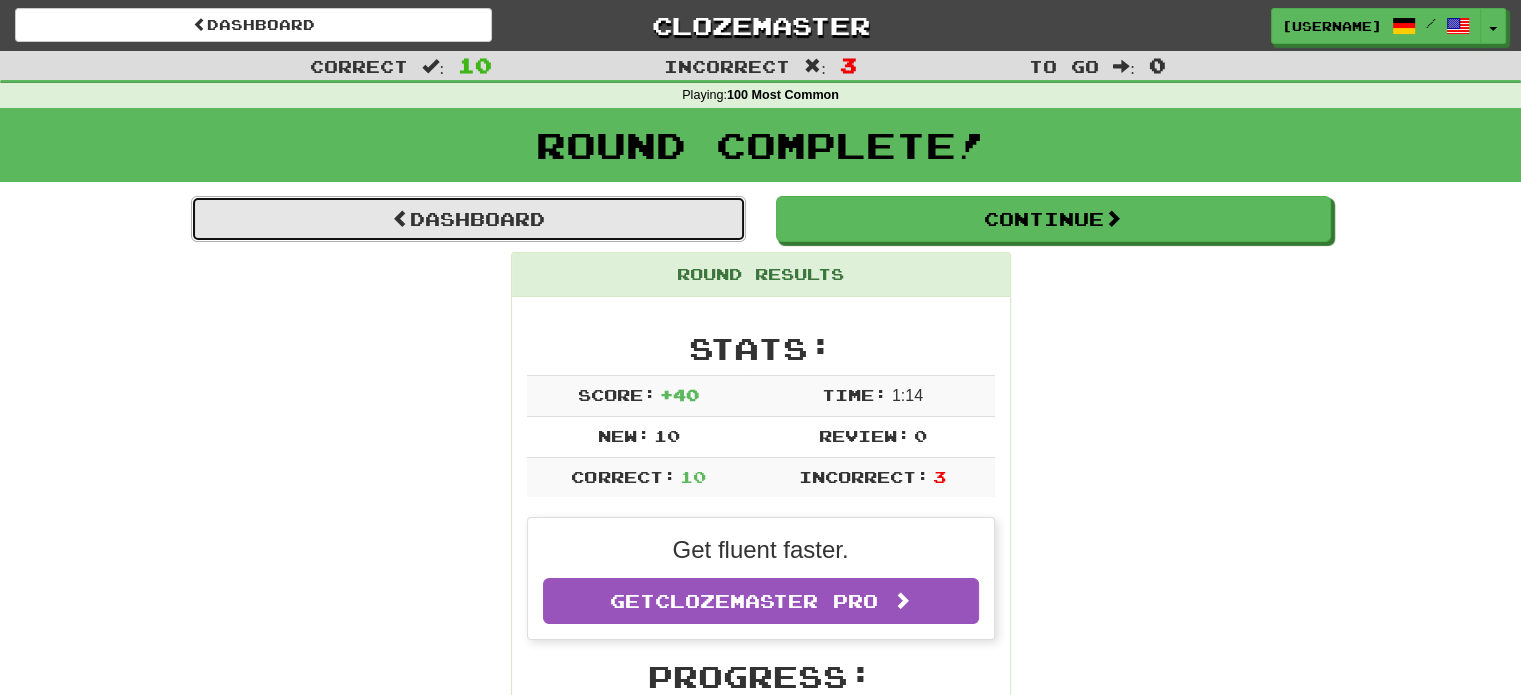click on "Dashboard" at bounding box center [468, 219] 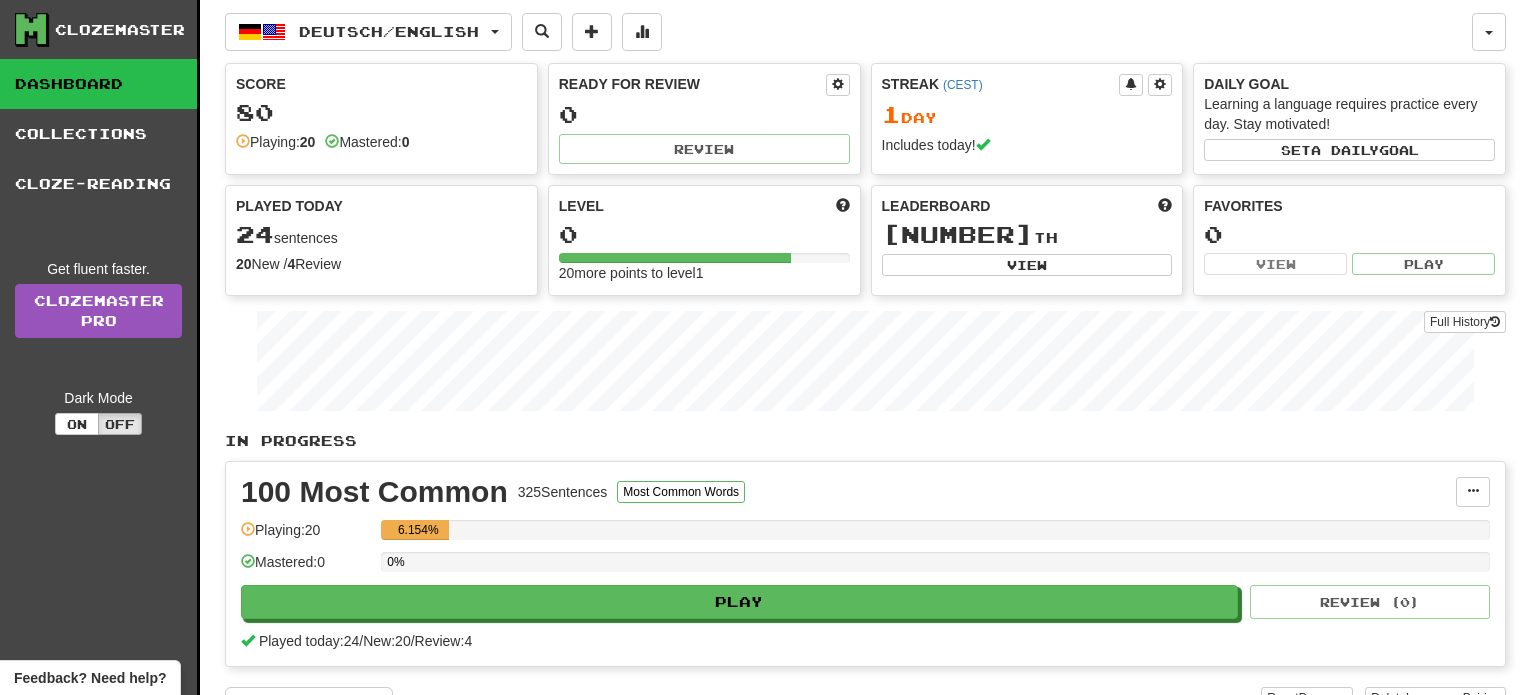 scroll, scrollTop: 0, scrollLeft: 0, axis: both 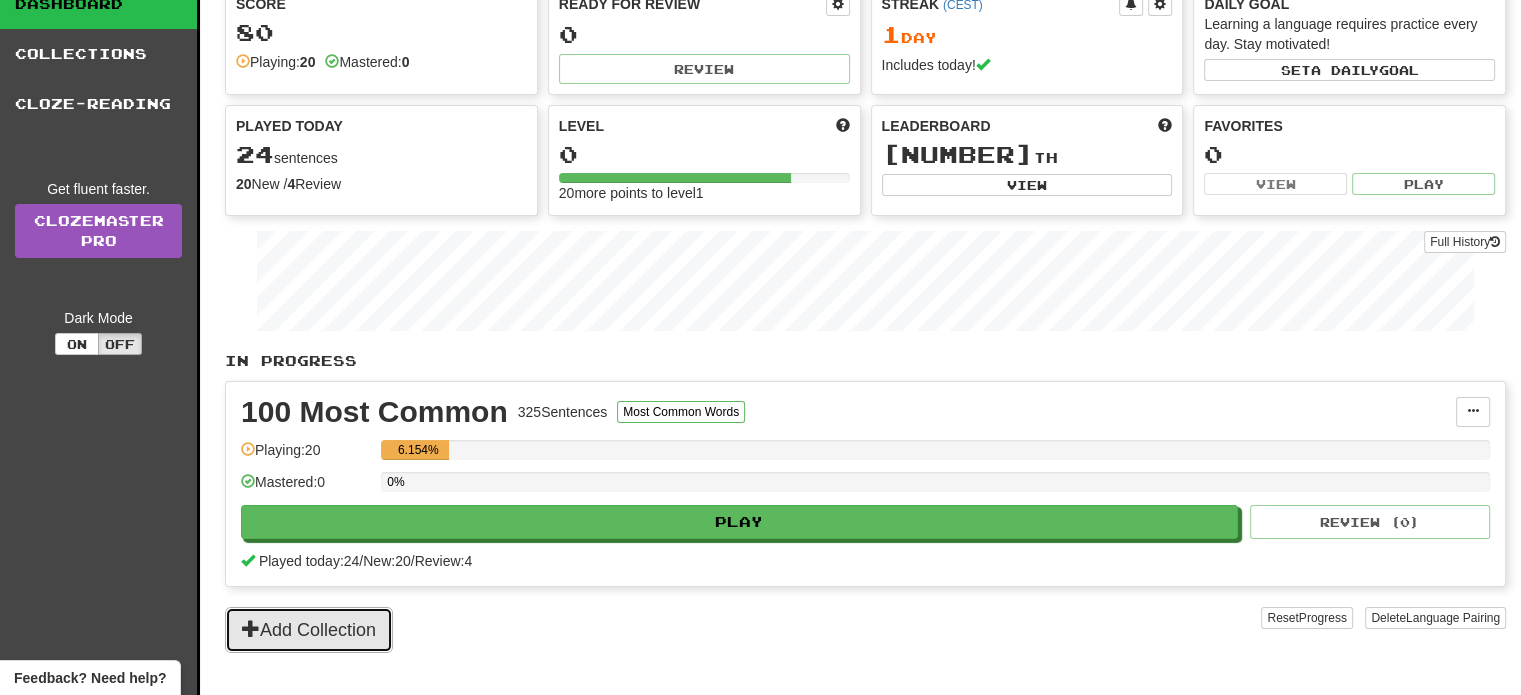 click on "Add Collection" at bounding box center [309, 630] 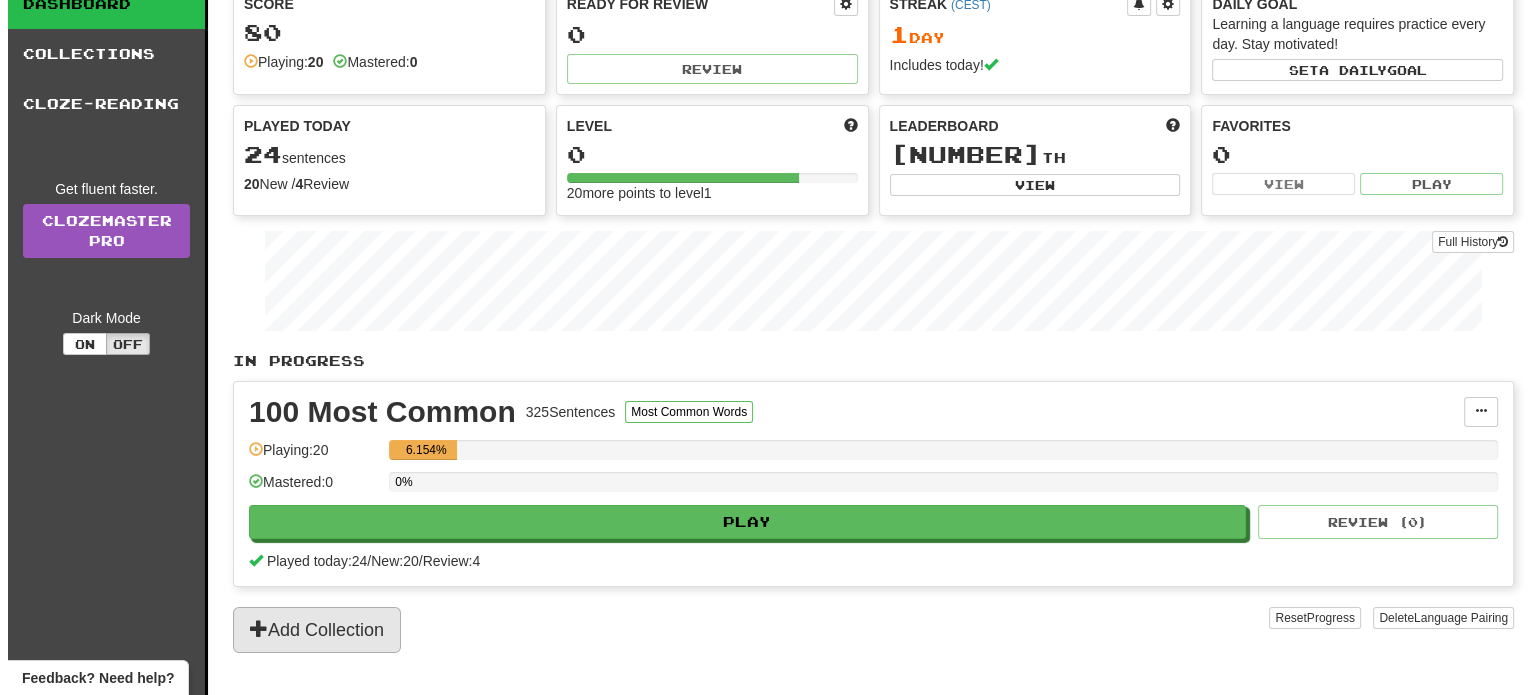 scroll, scrollTop: 0, scrollLeft: 0, axis: both 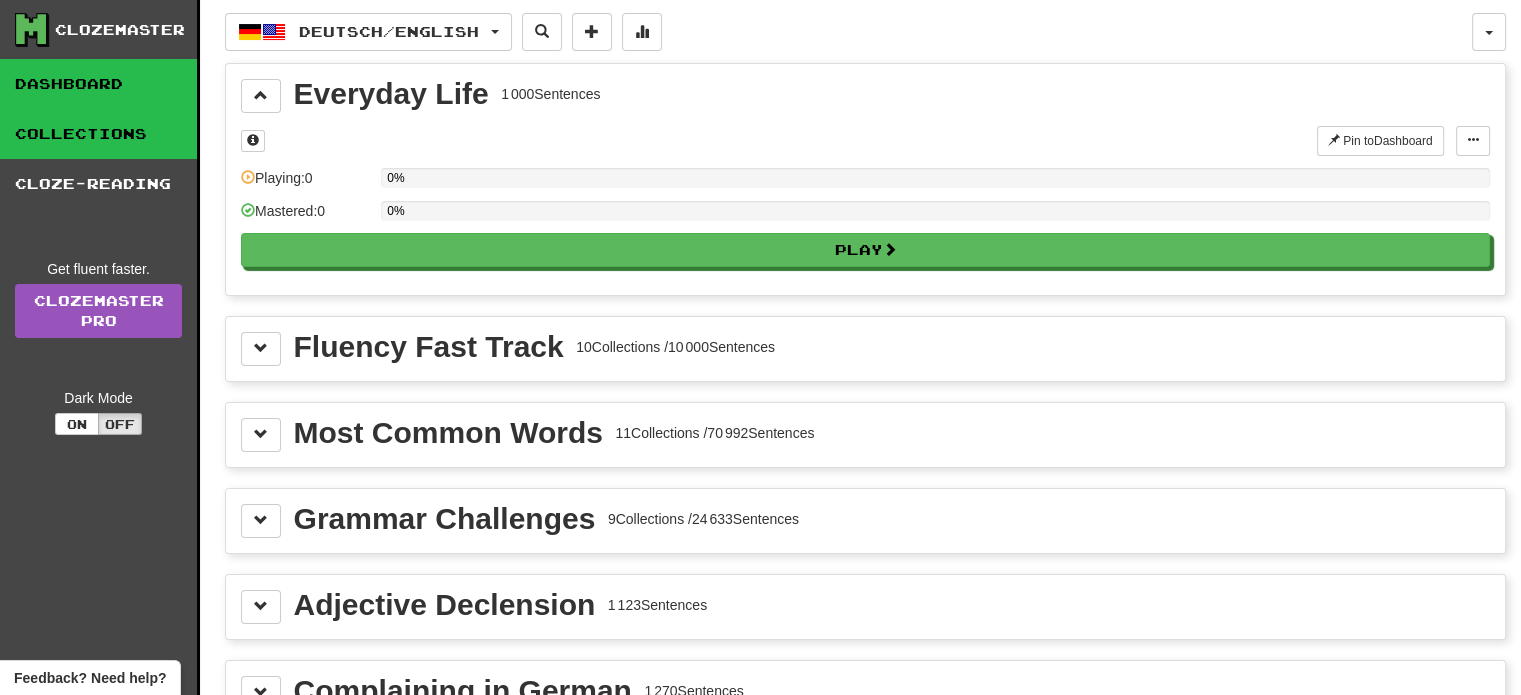 click on "Dashboard" at bounding box center [98, 84] 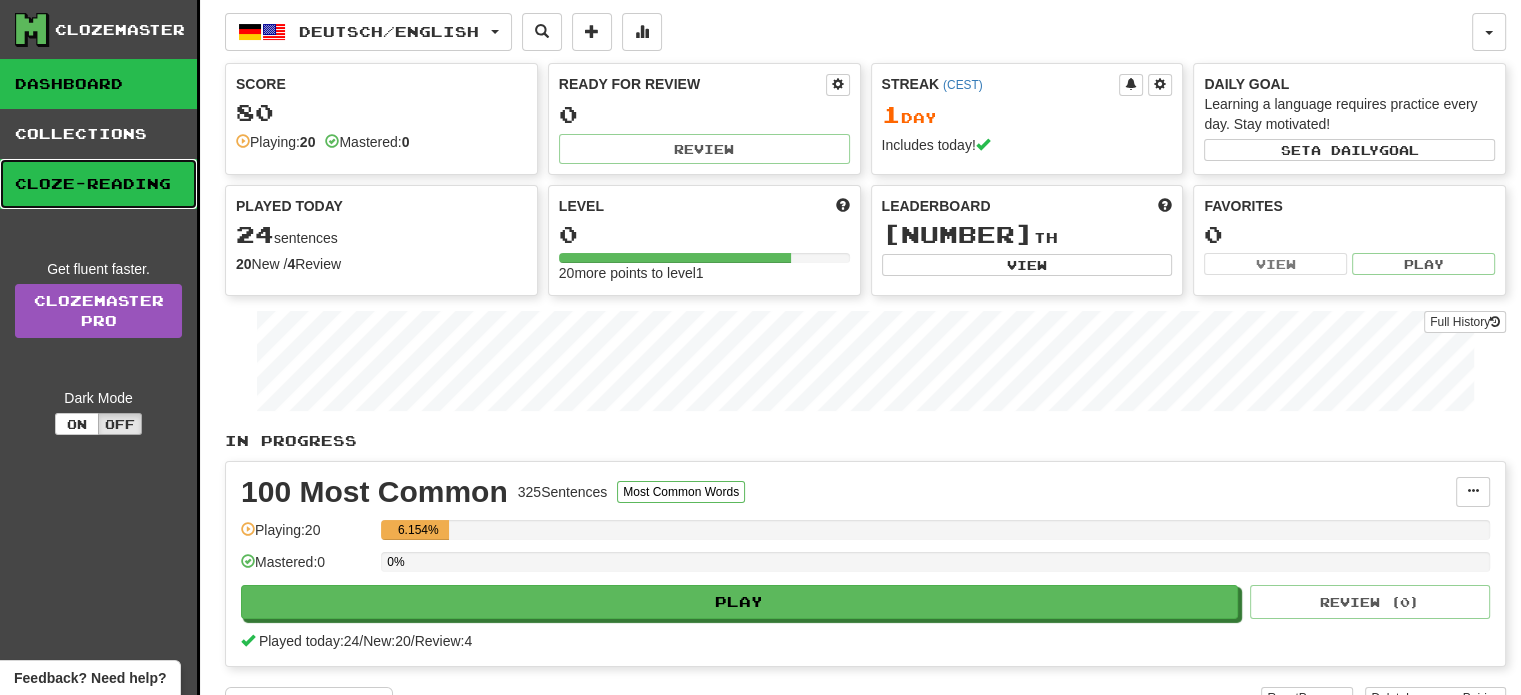 click on "Cloze-Reading" at bounding box center [98, 184] 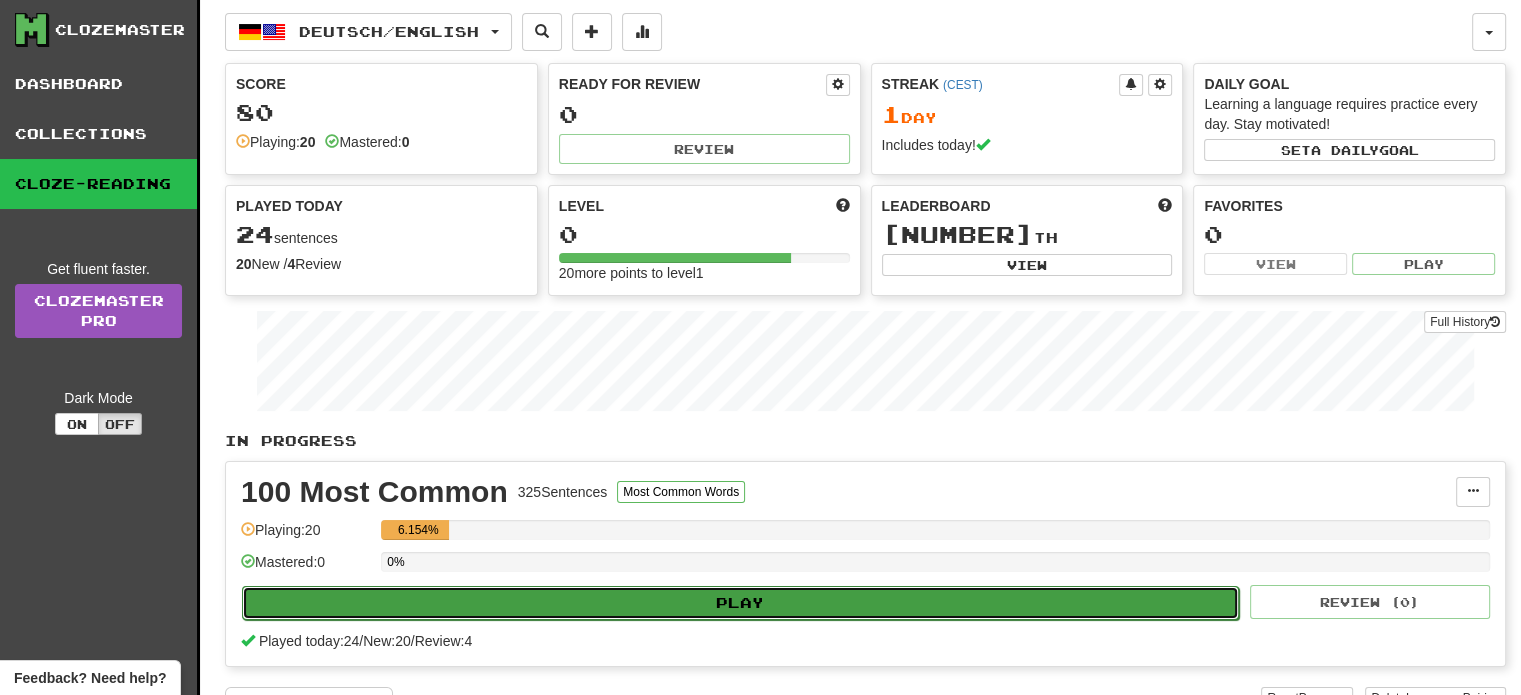 click on "Play" at bounding box center (740, 603) 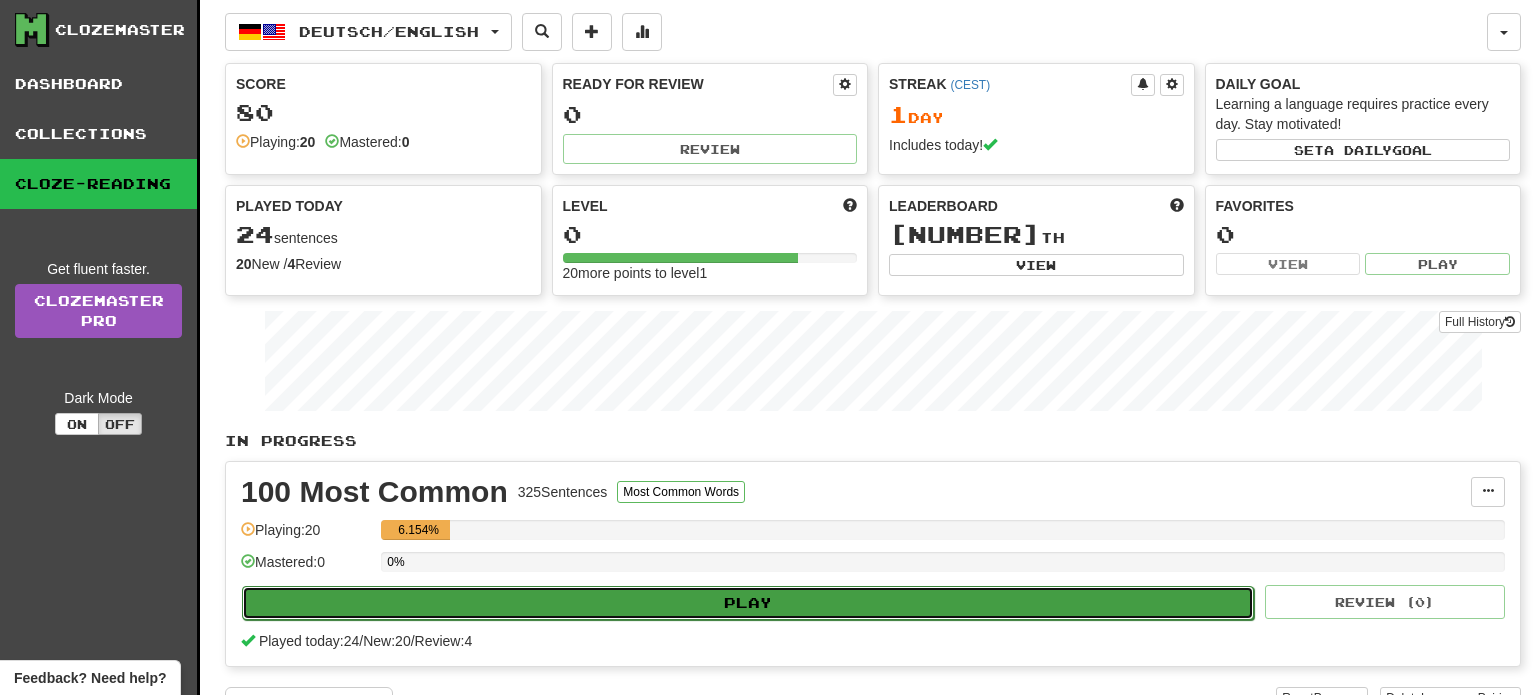 select on "**" 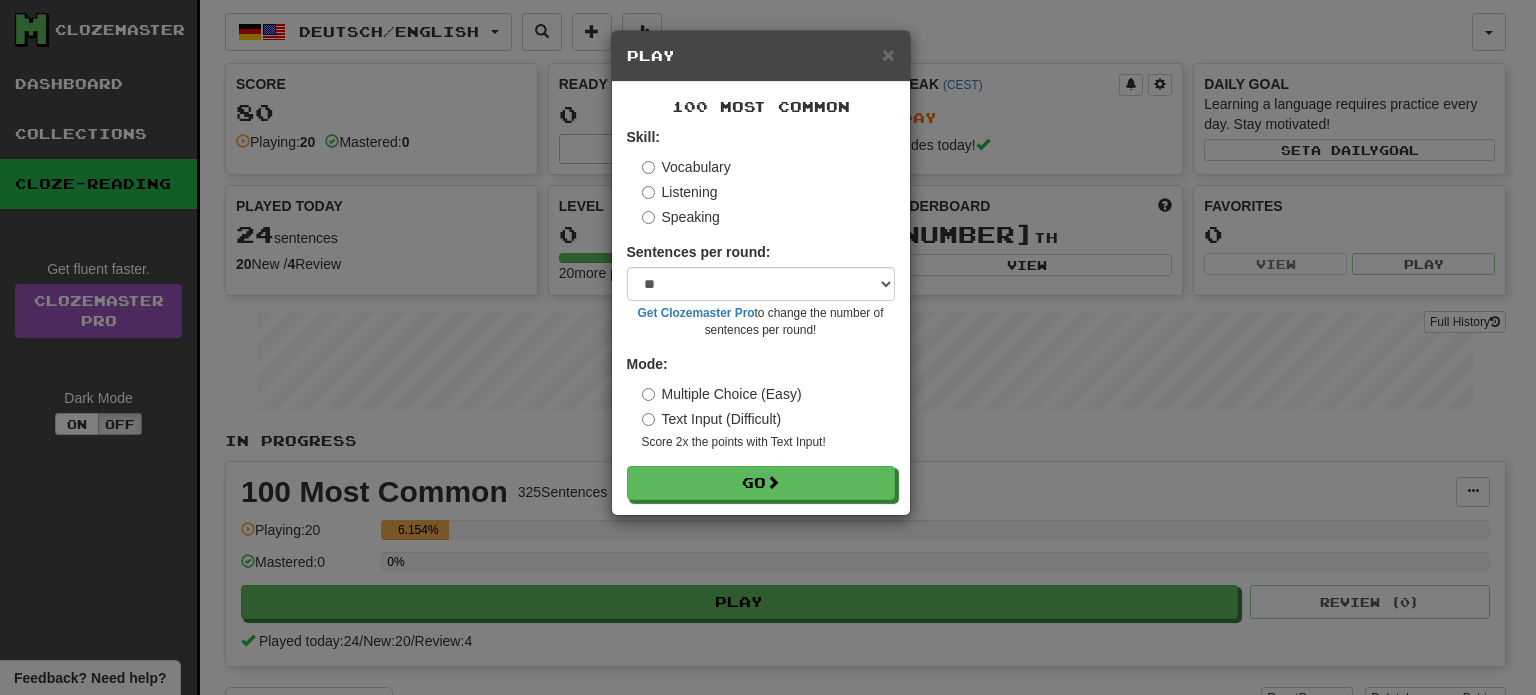 click on "Listening" at bounding box center (680, 192) 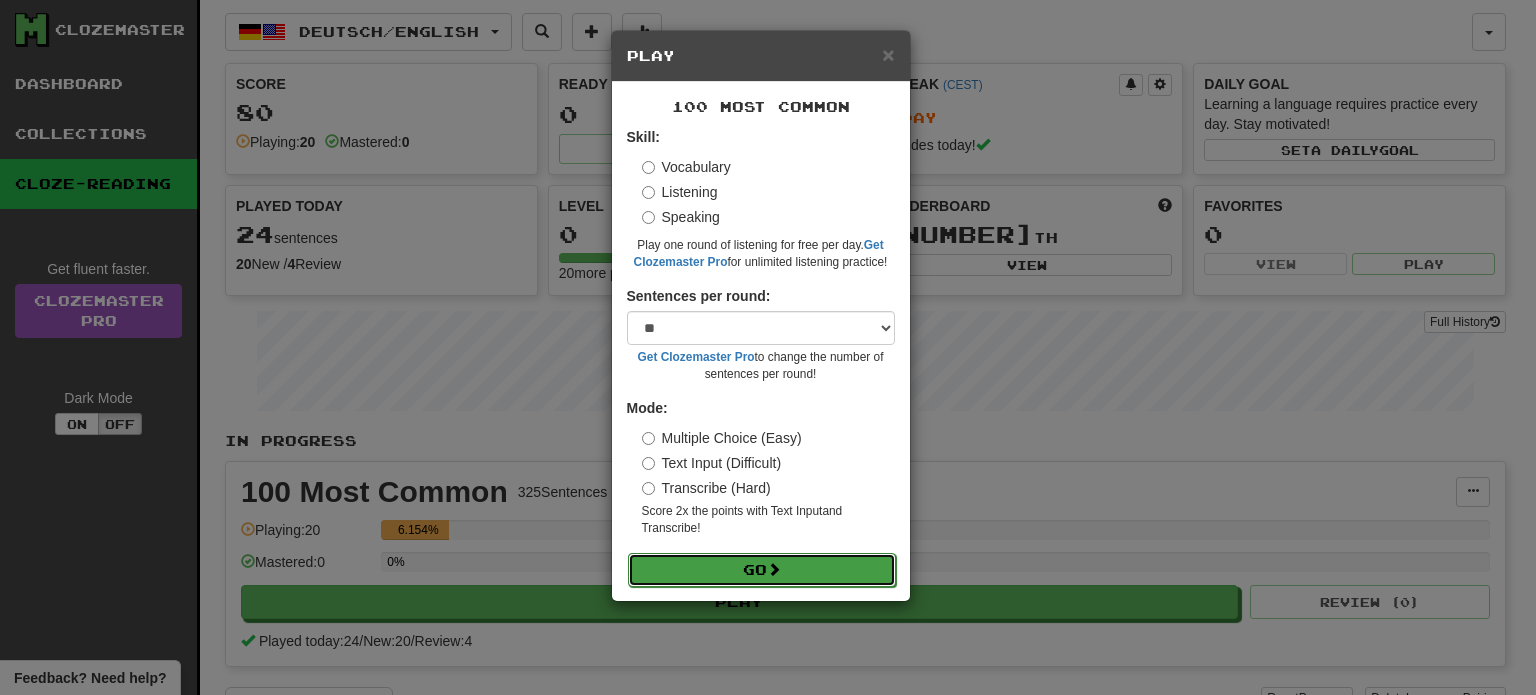 click on "Go" at bounding box center (762, 570) 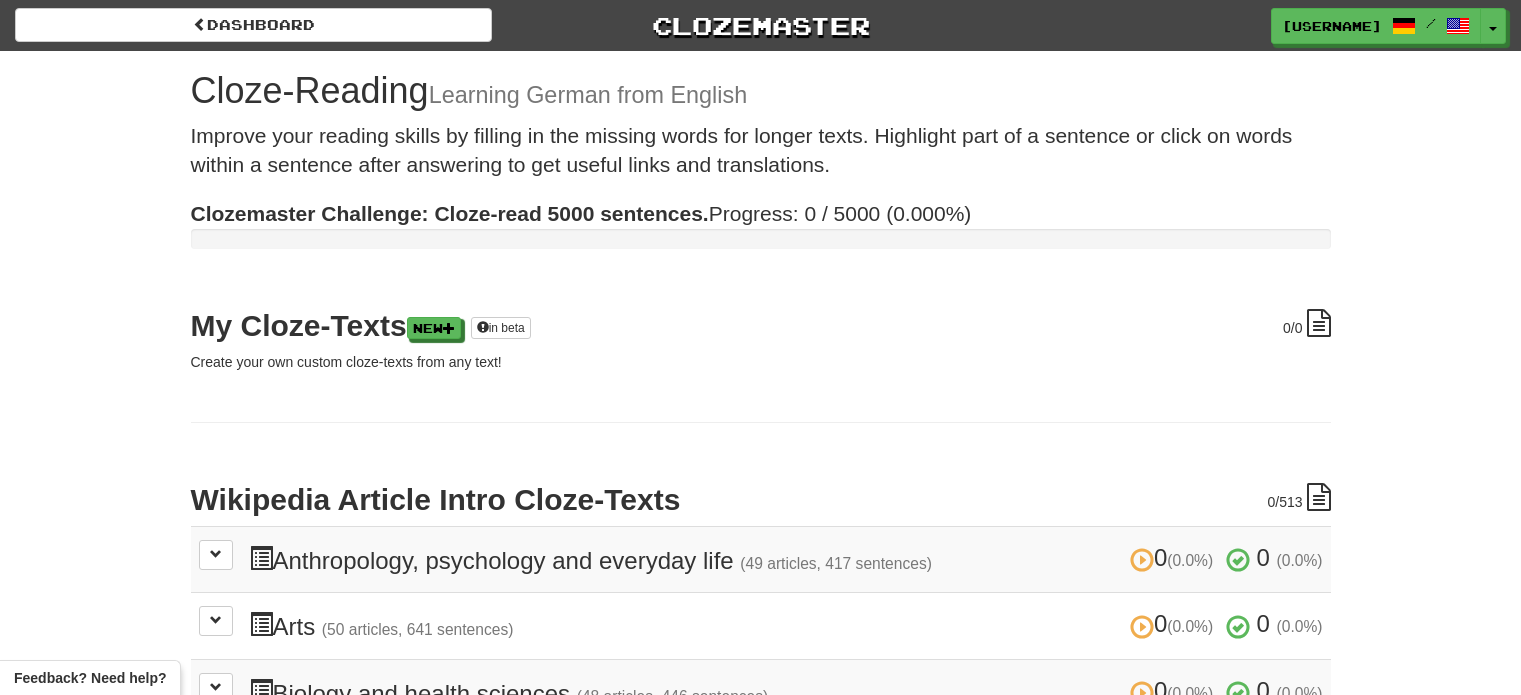 scroll, scrollTop: 0, scrollLeft: 0, axis: both 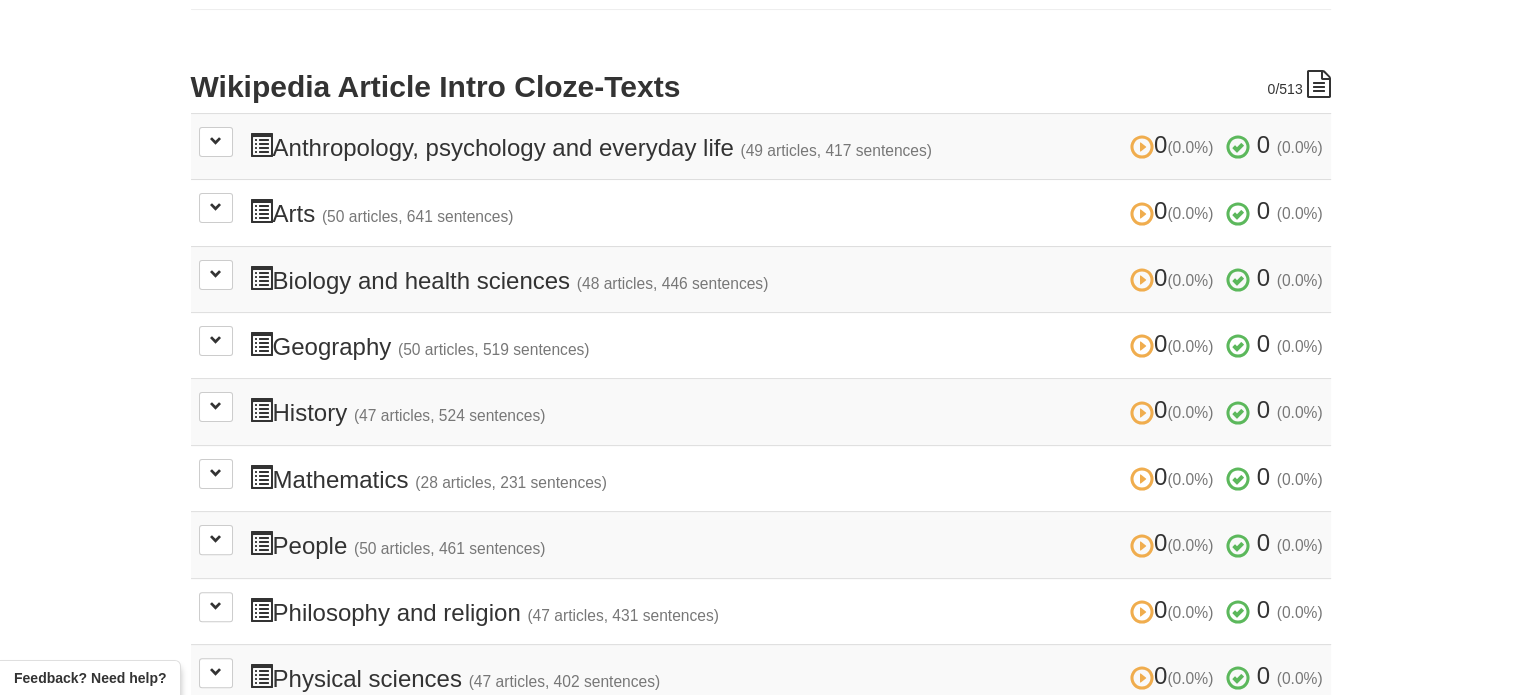 click on "(49 articles, 417 sentences)" at bounding box center [836, 150] 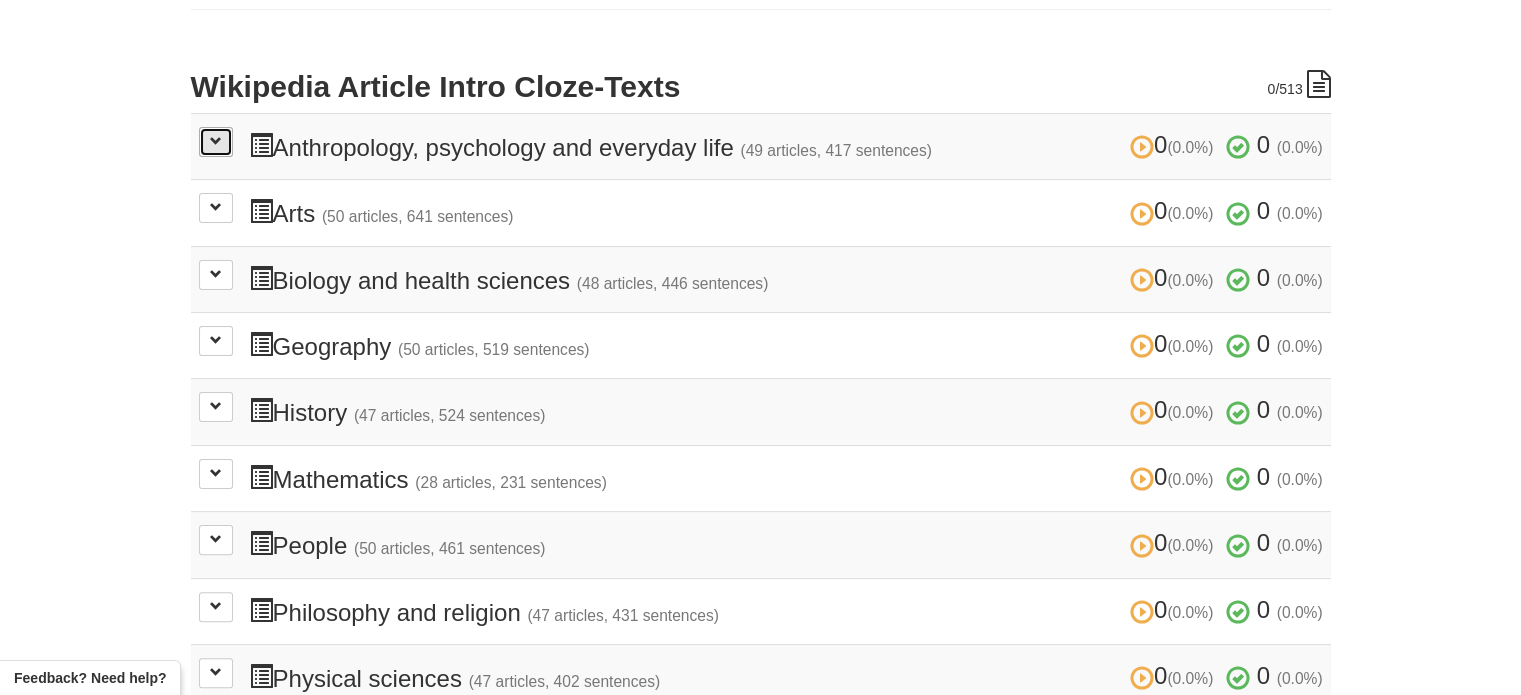 click at bounding box center (216, 141) 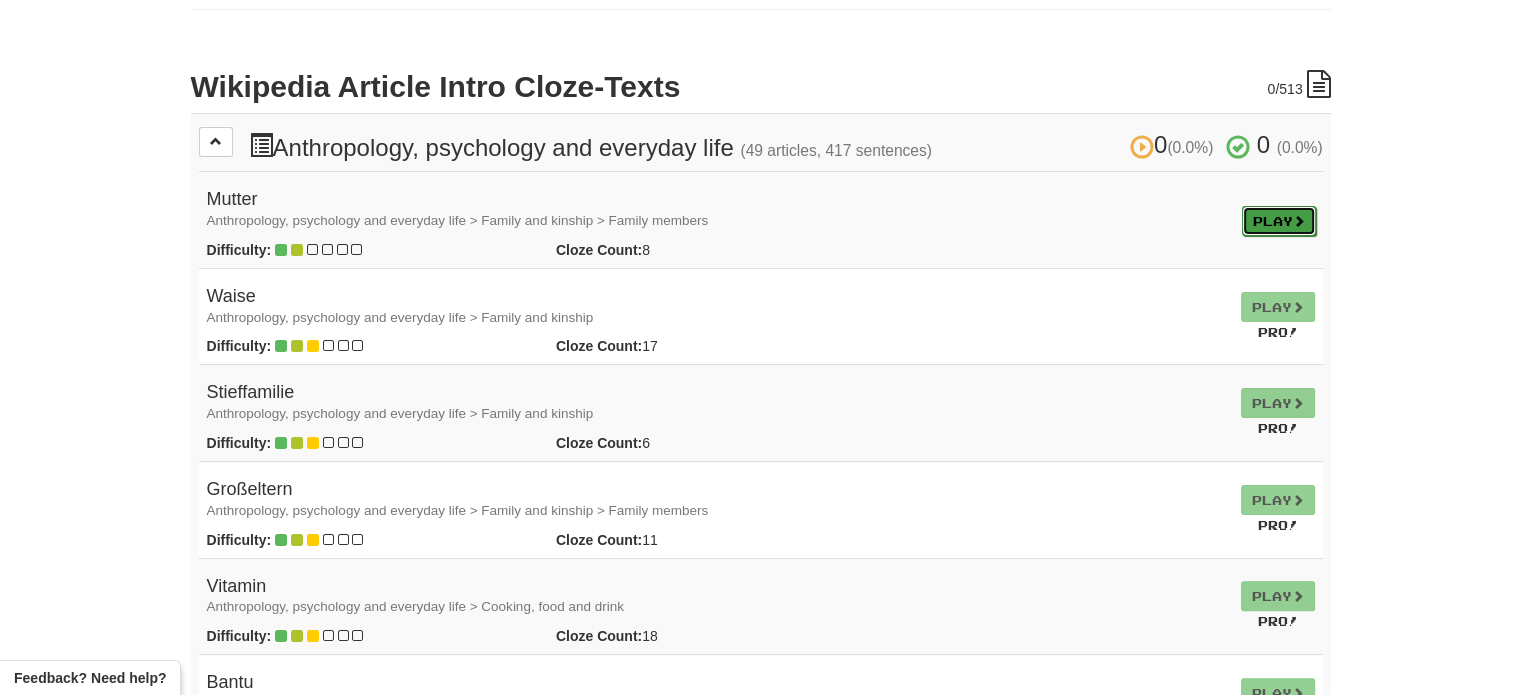 click on "Play" at bounding box center [1279, 221] 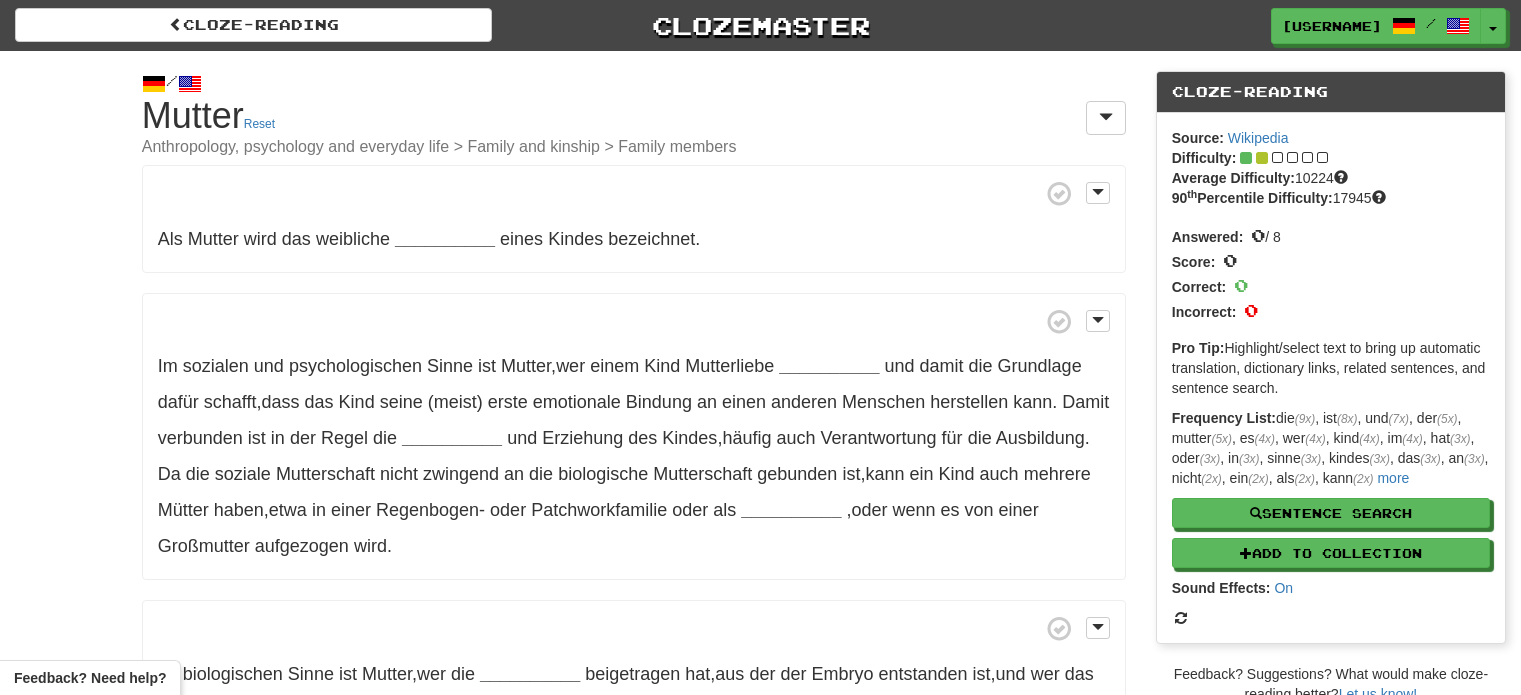 scroll, scrollTop: 0, scrollLeft: 0, axis: both 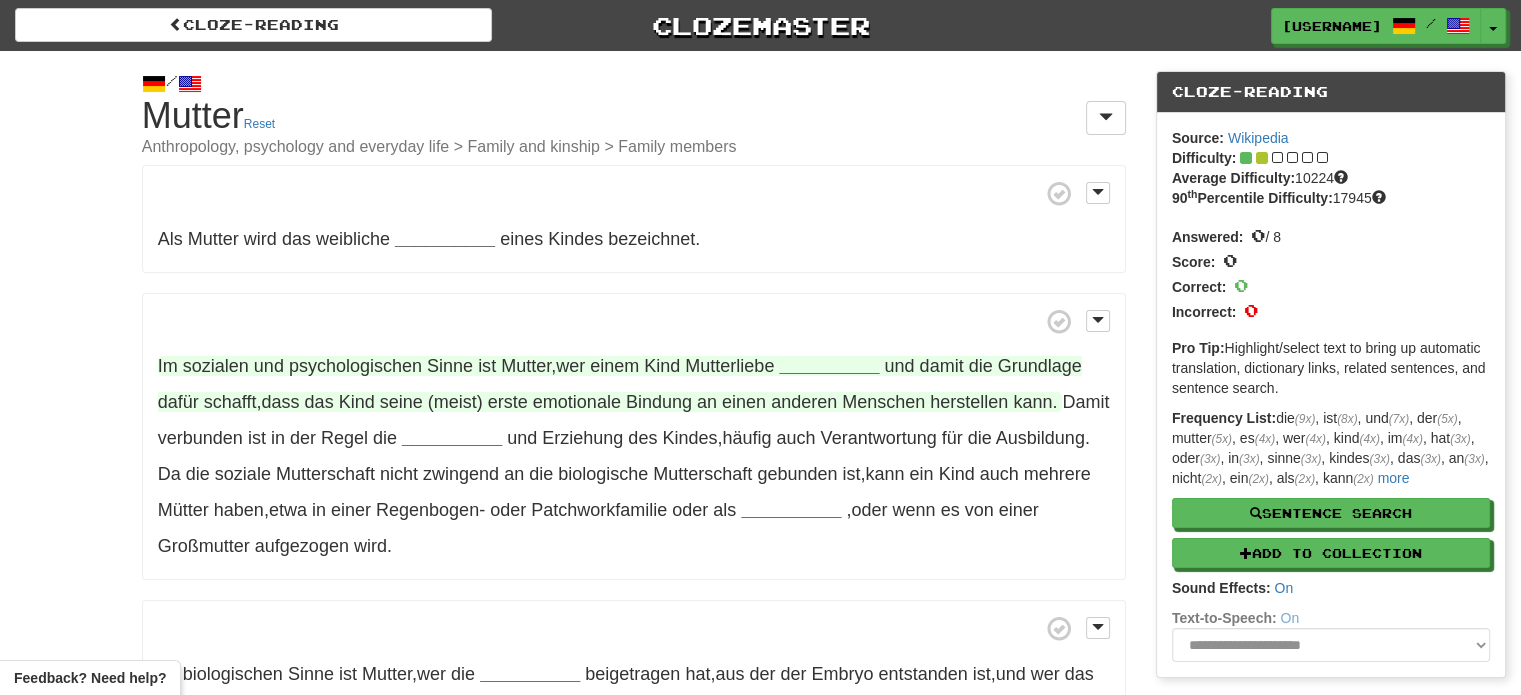 click on "__________" at bounding box center (829, 366) 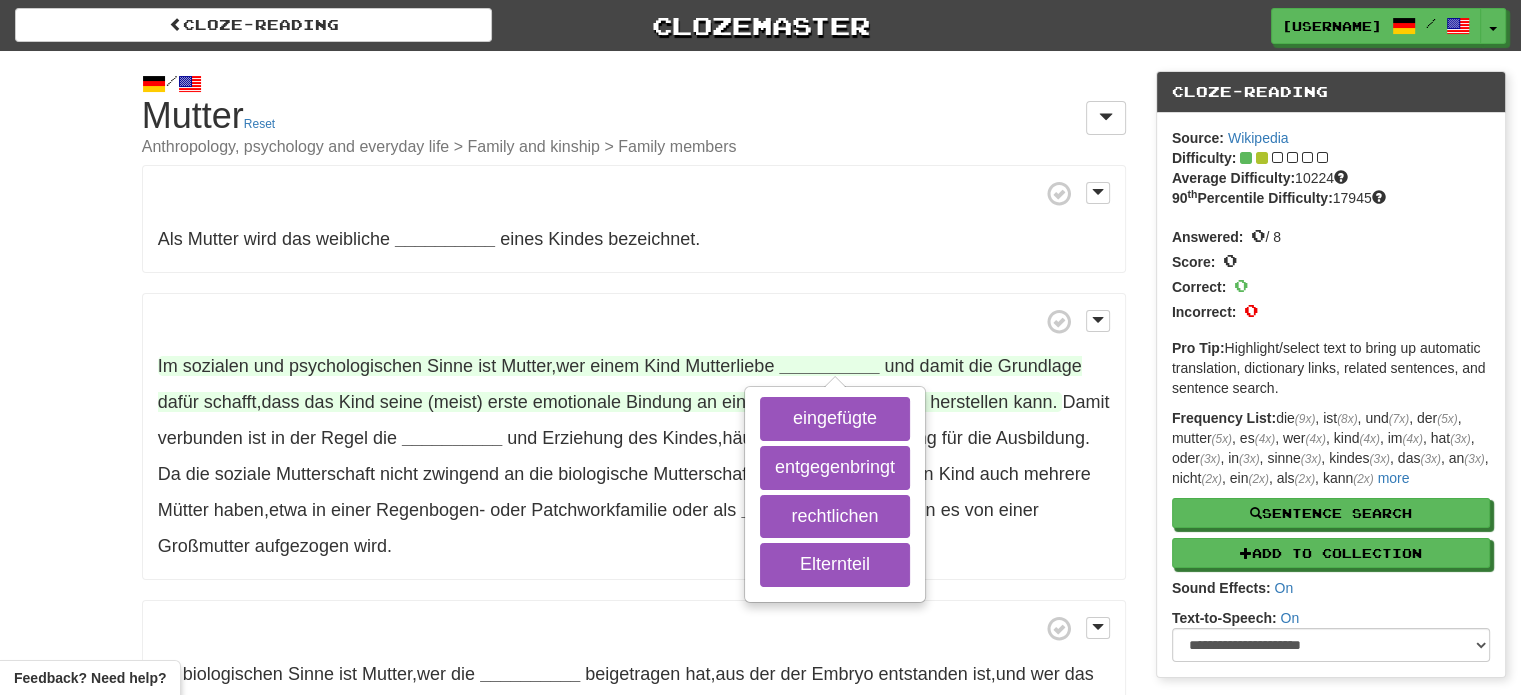 click on "__________" at bounding box center (829, 366) 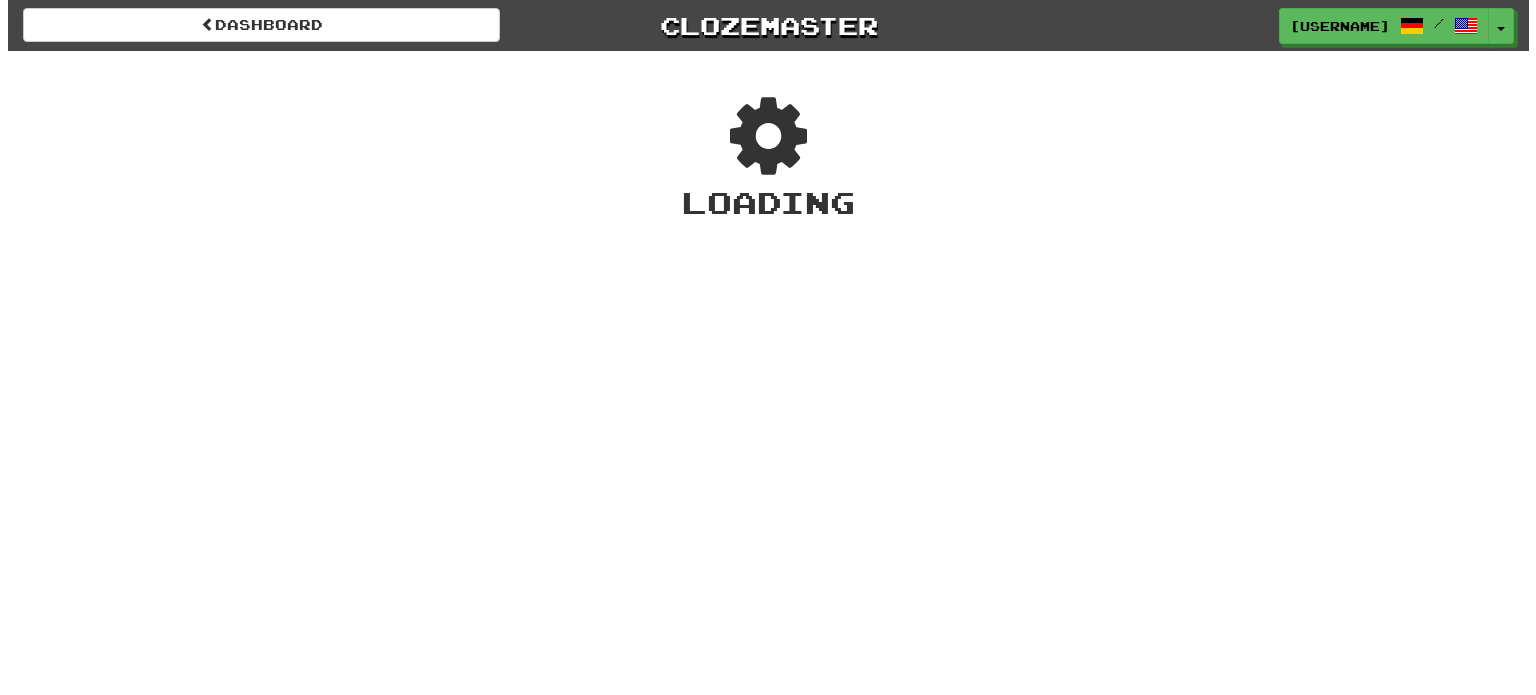scroll, scrollTop: 0, scrollLeft: 0, axis: both 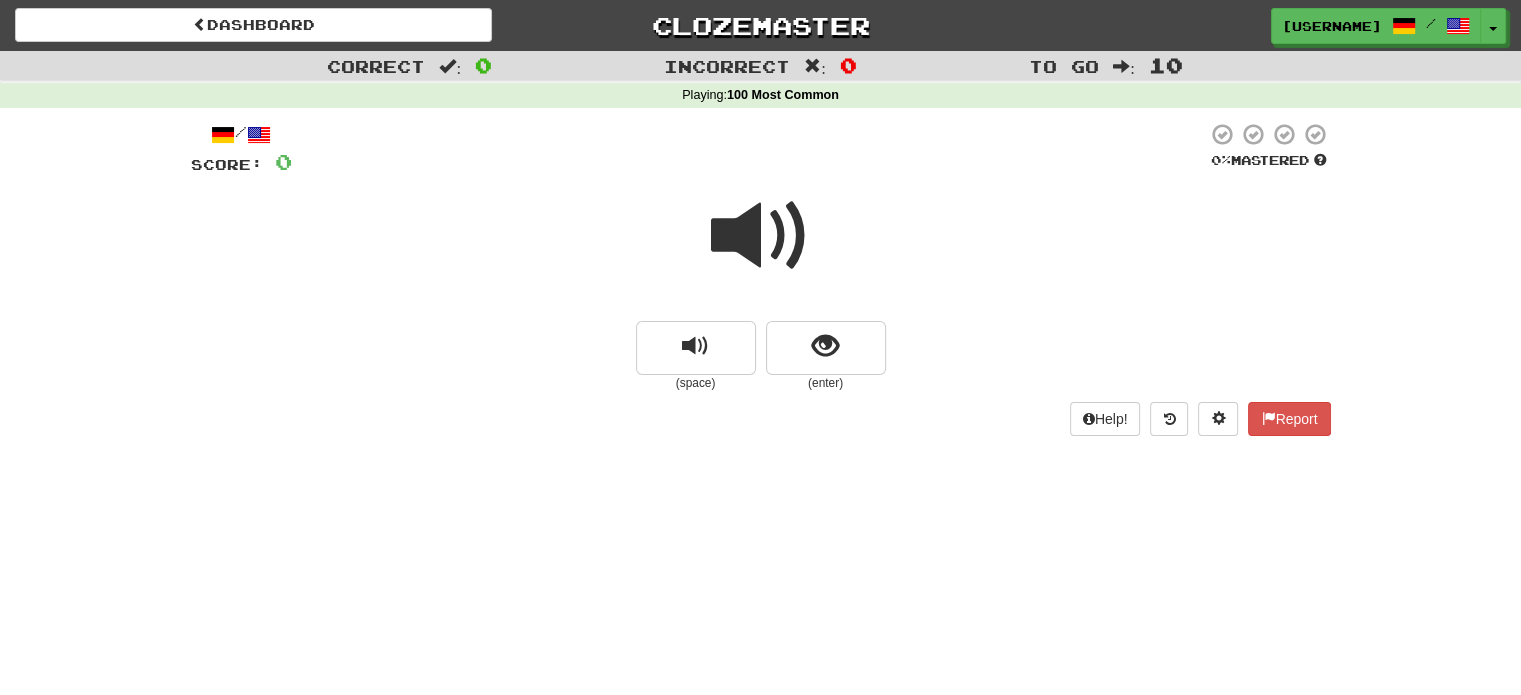 click at bounding box center [761, 236] 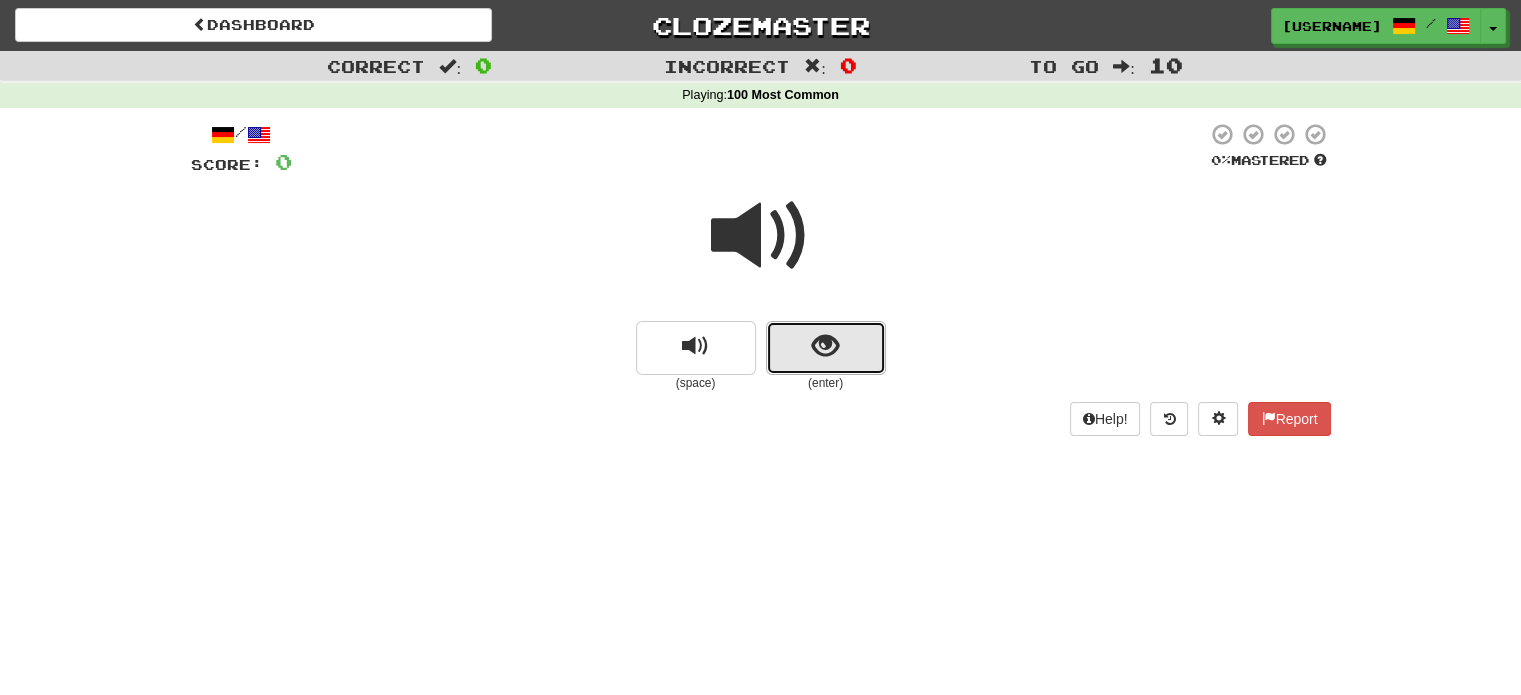 click at bounding box center [826, 348] 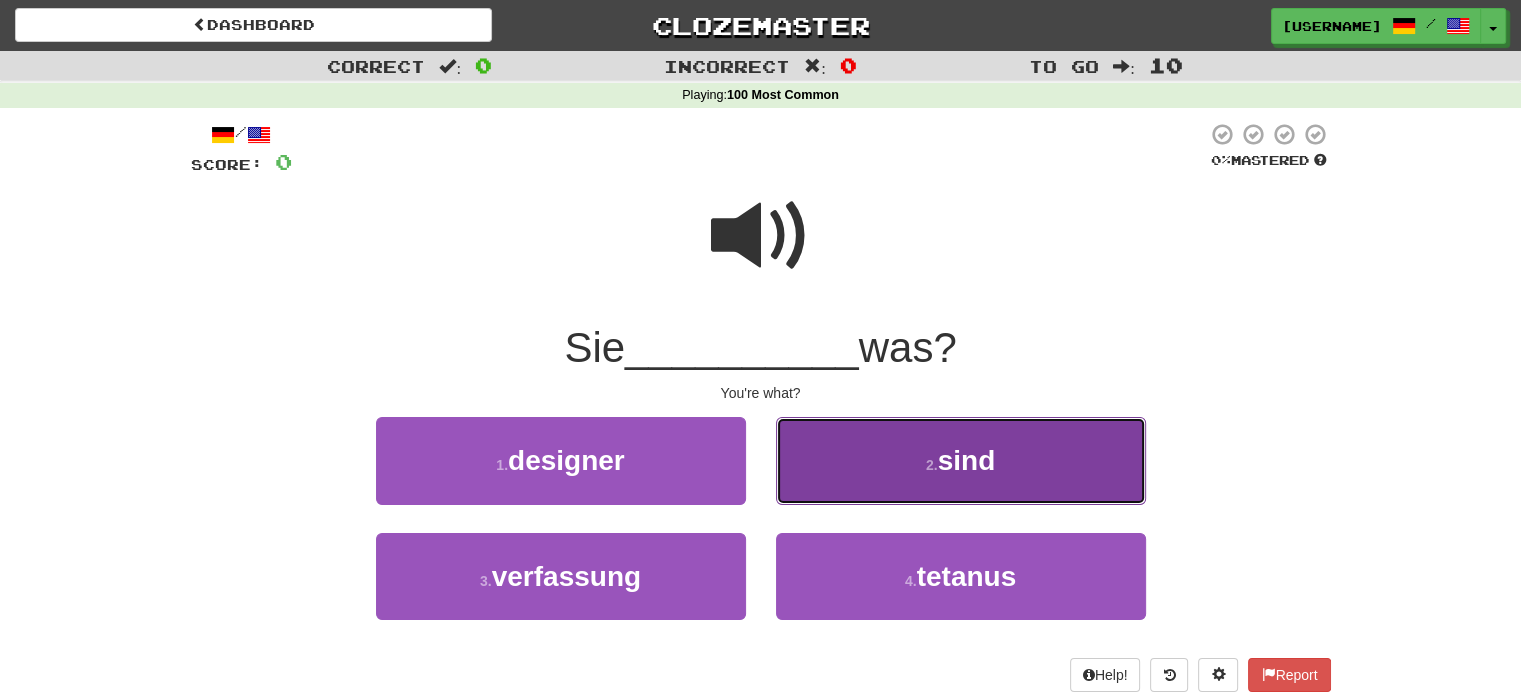 click on "2 .  sind" at bounding box center (961, 460) 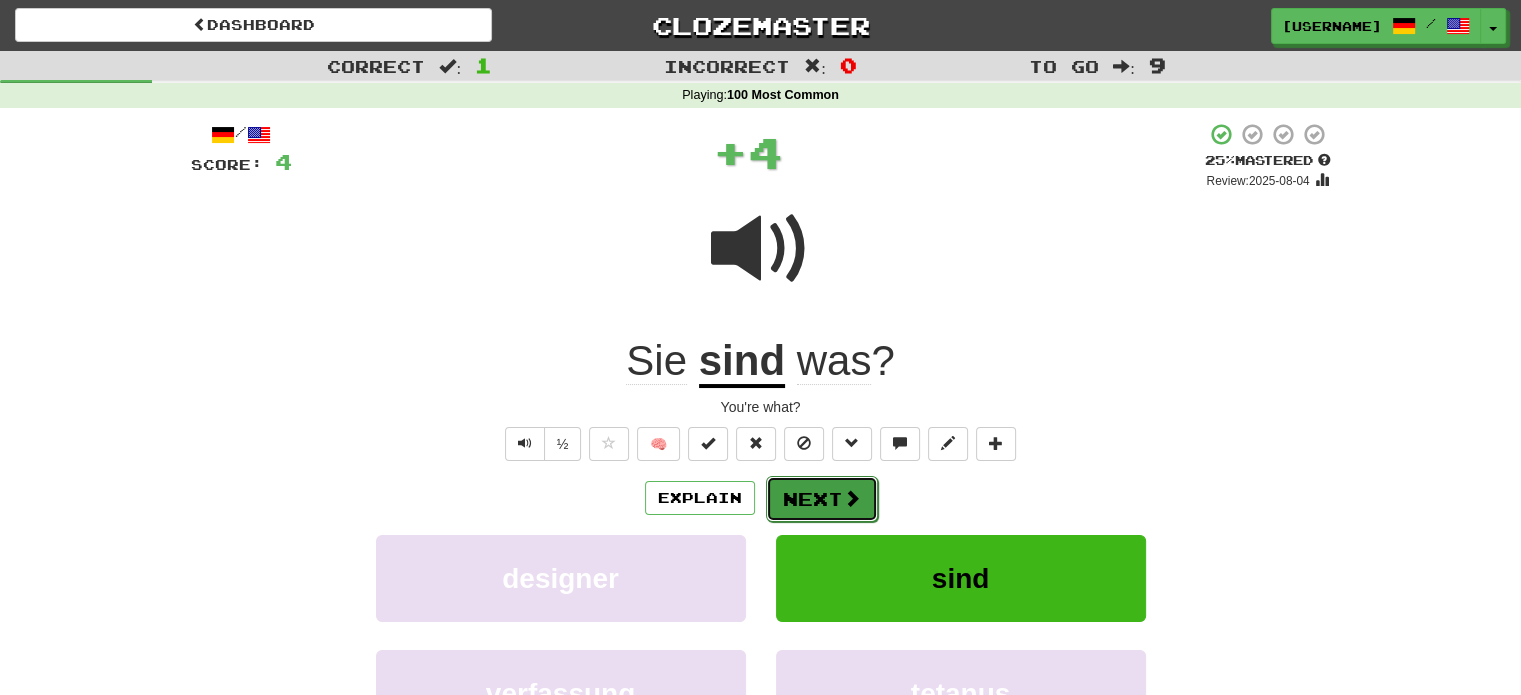 click on "Next" at bounding box center (822, 499) 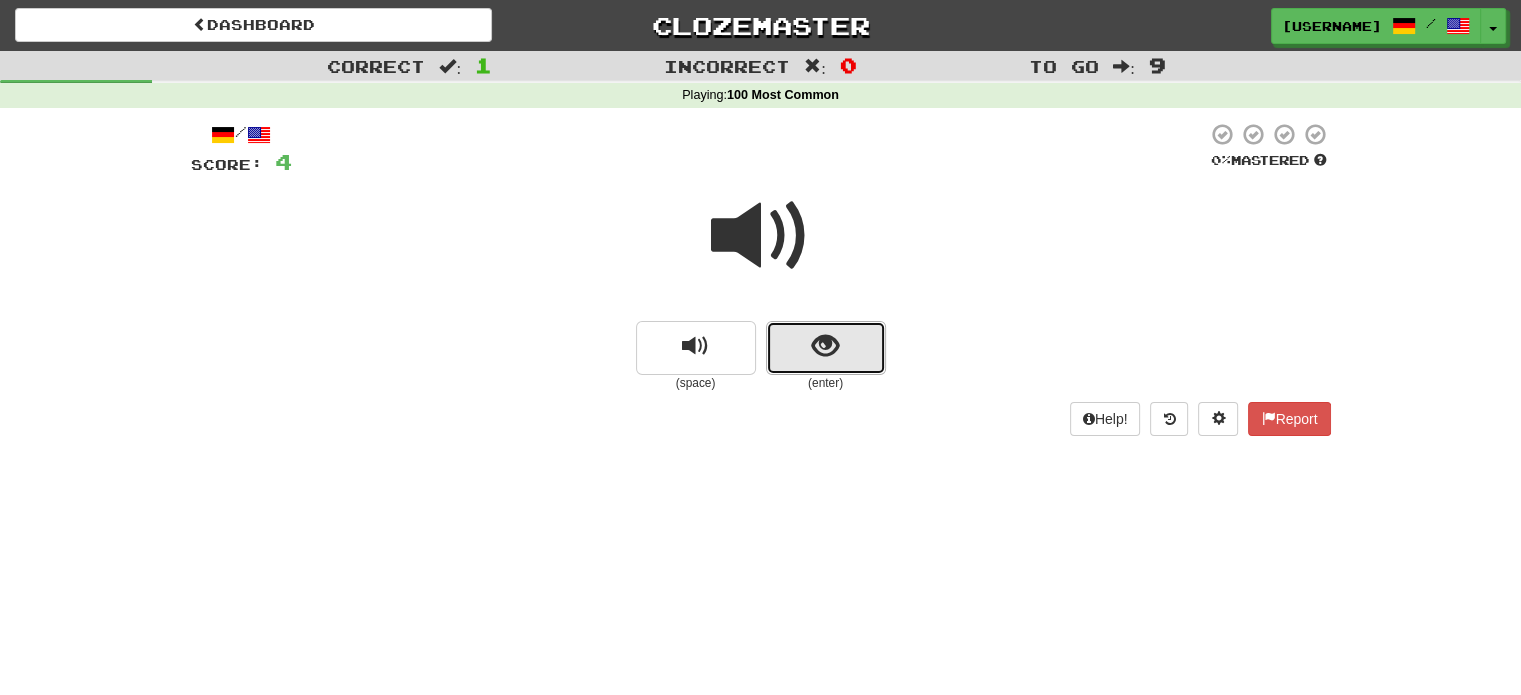 click at bounding box center (826, 348) 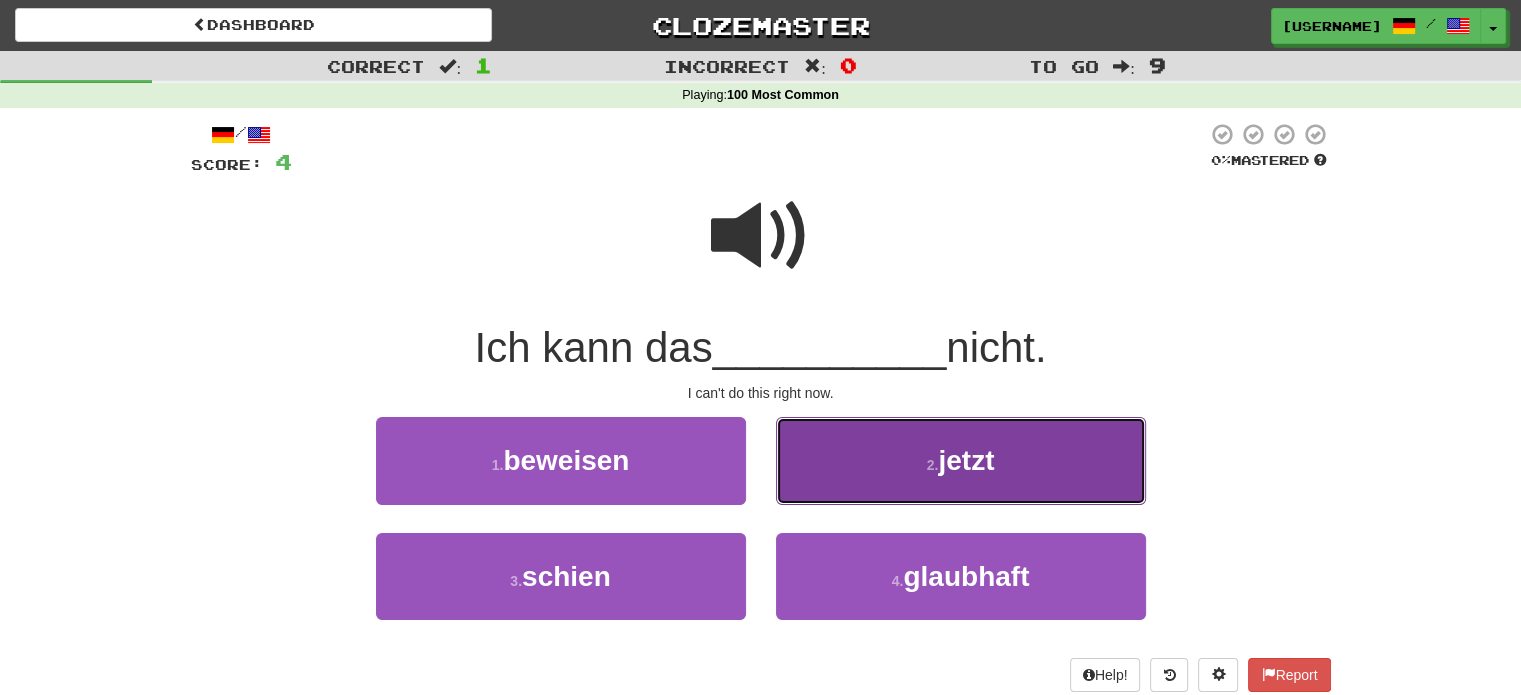 click on "2 .  jetzt" at bounding box center [961, 460] 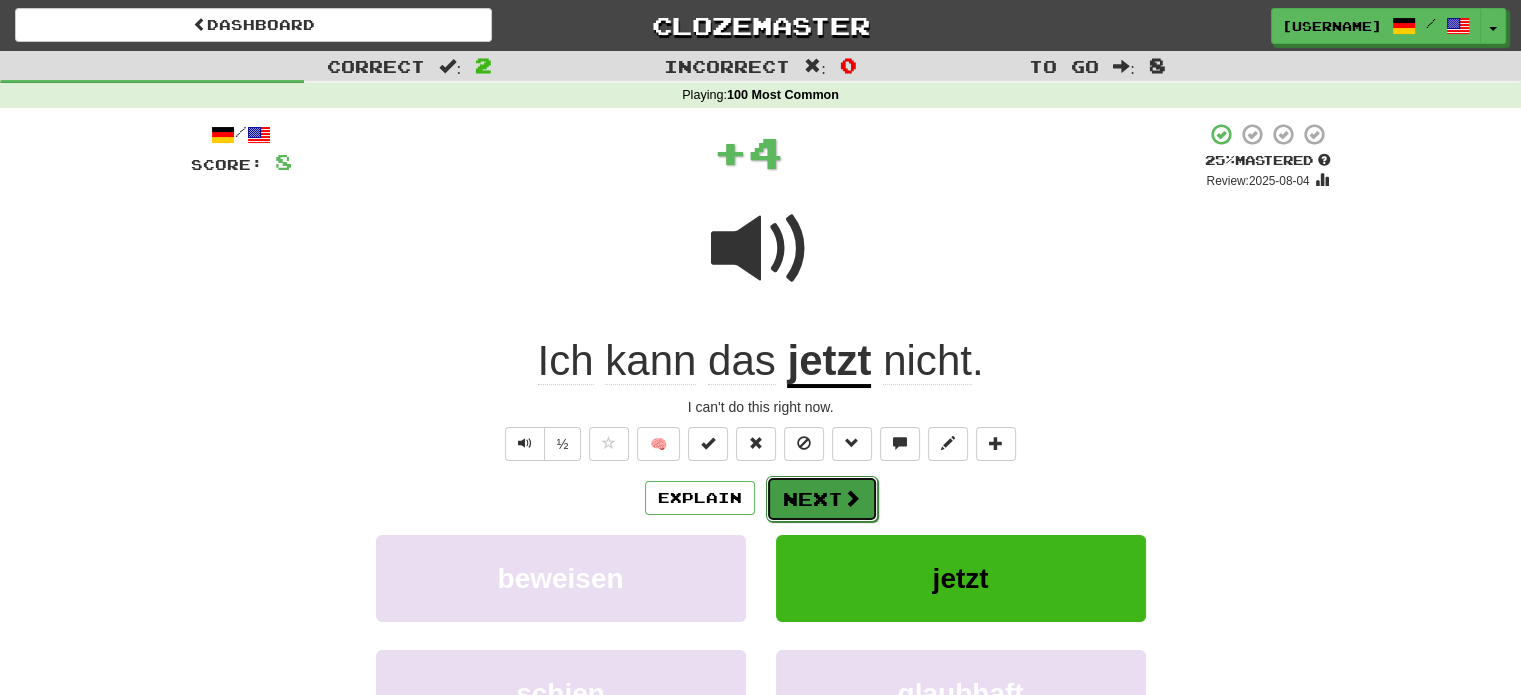click on "Next" at bounding box center [822, 499] 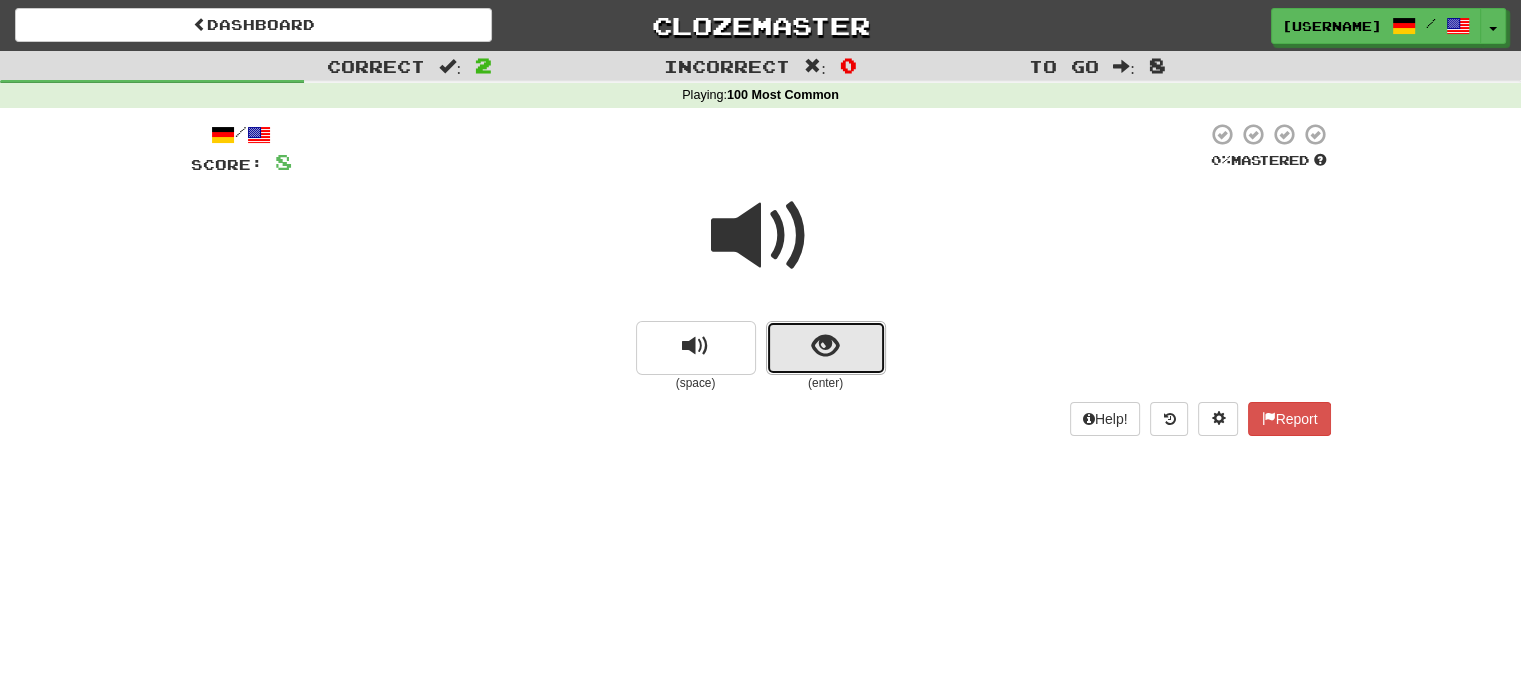 click at bounding box center (825, 346) 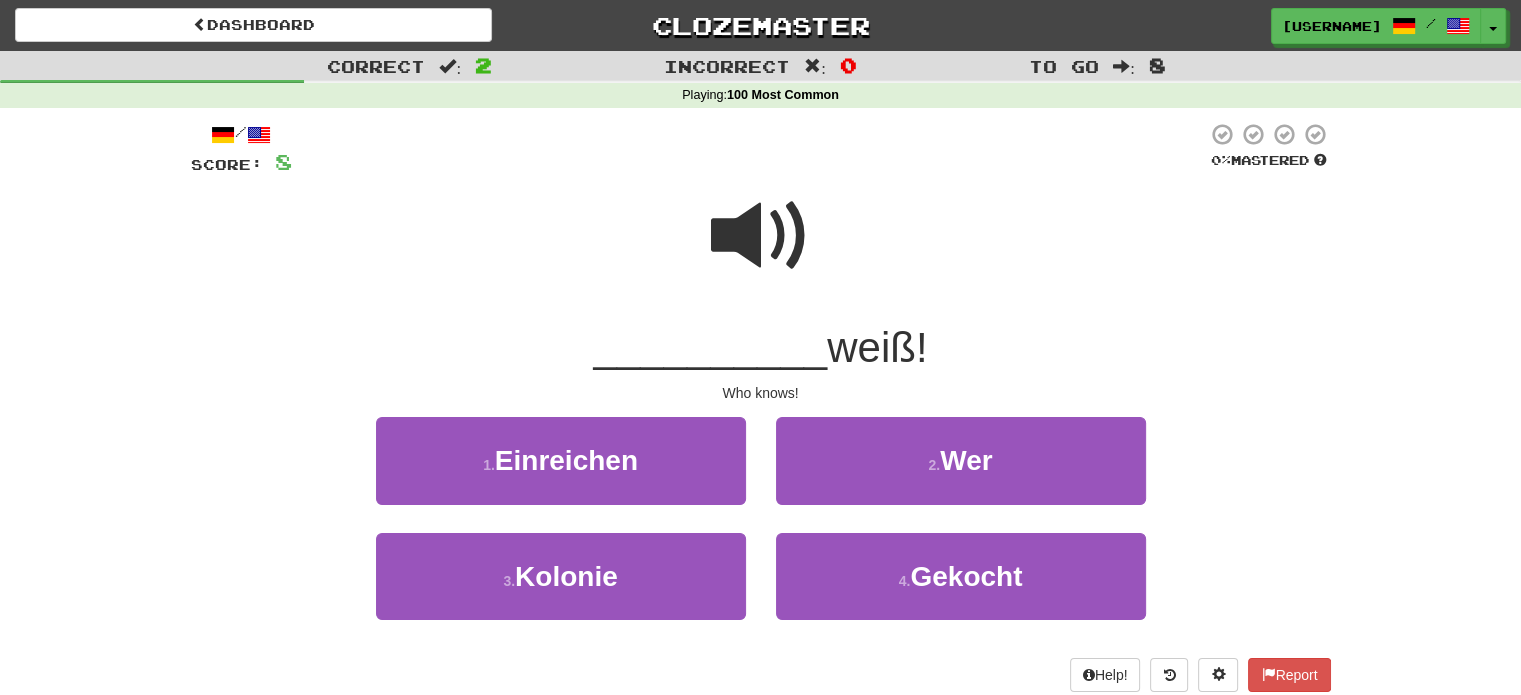 click at bounding box center [761, 236] 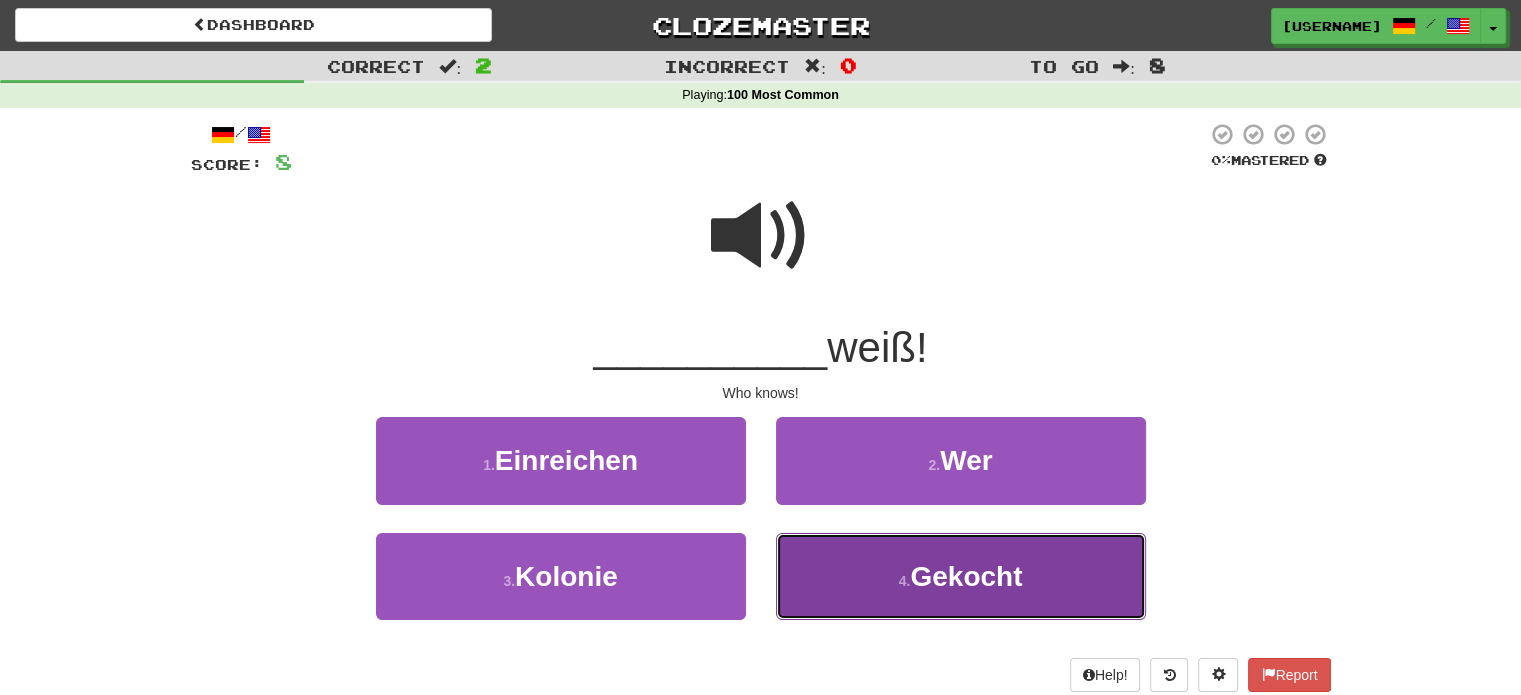 click on "4 .  Gekocht" at bounding box center [961, 576] 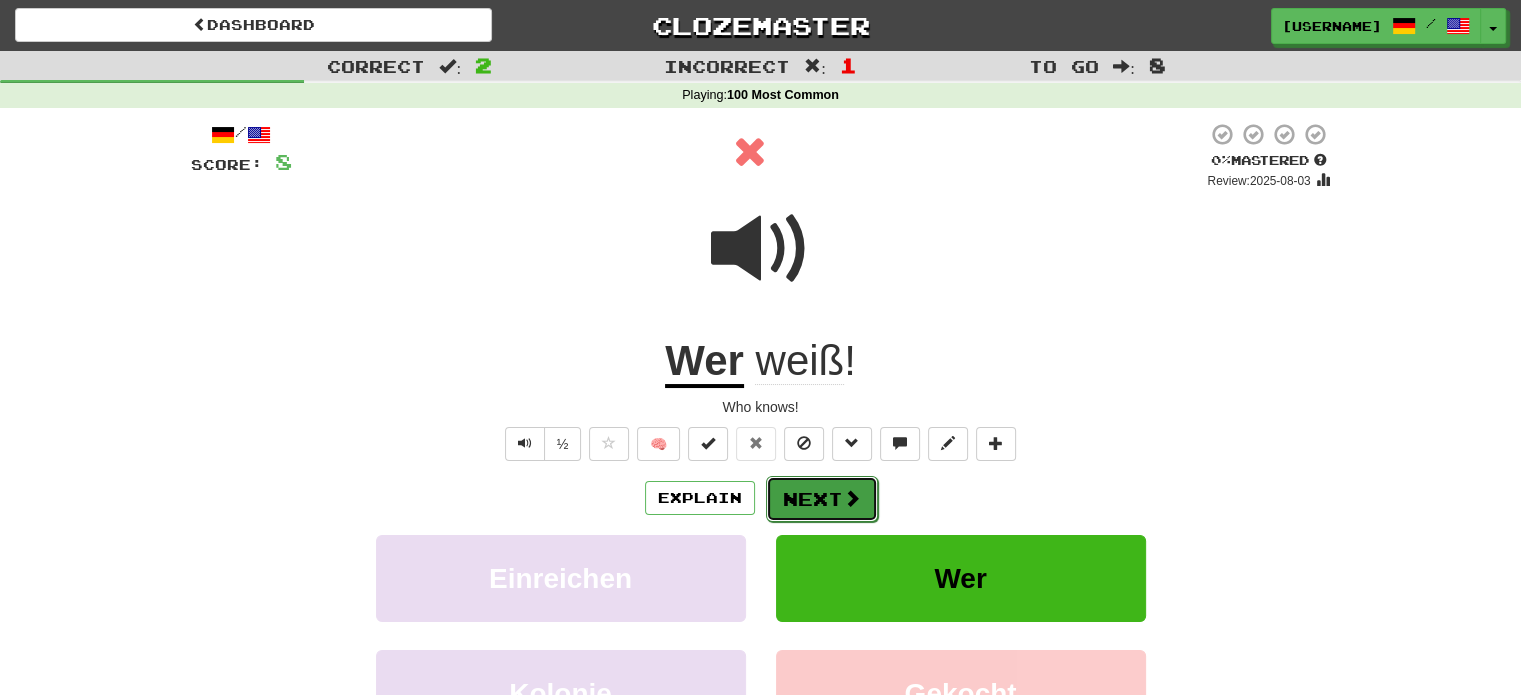 click on "Next" at bounding box center (822, 499) 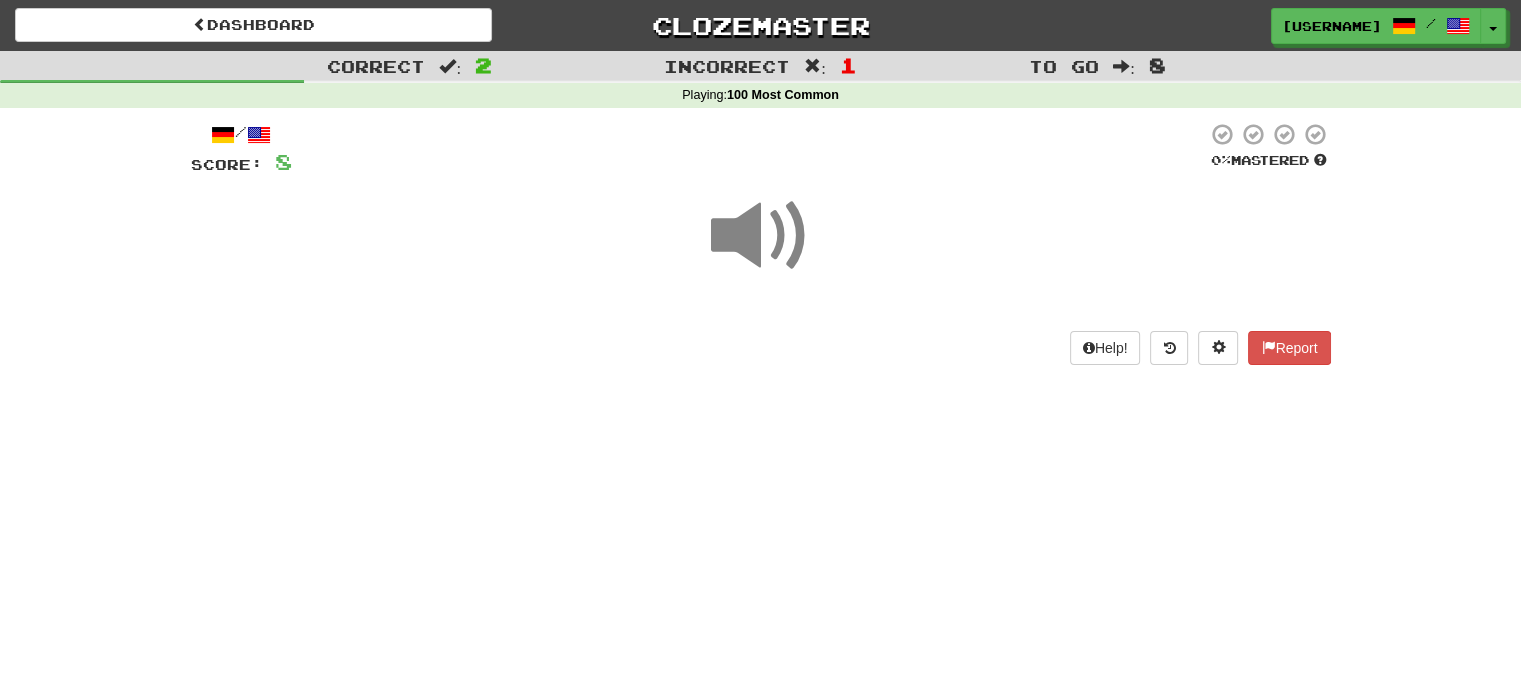 click at bounding box center (761, 236) 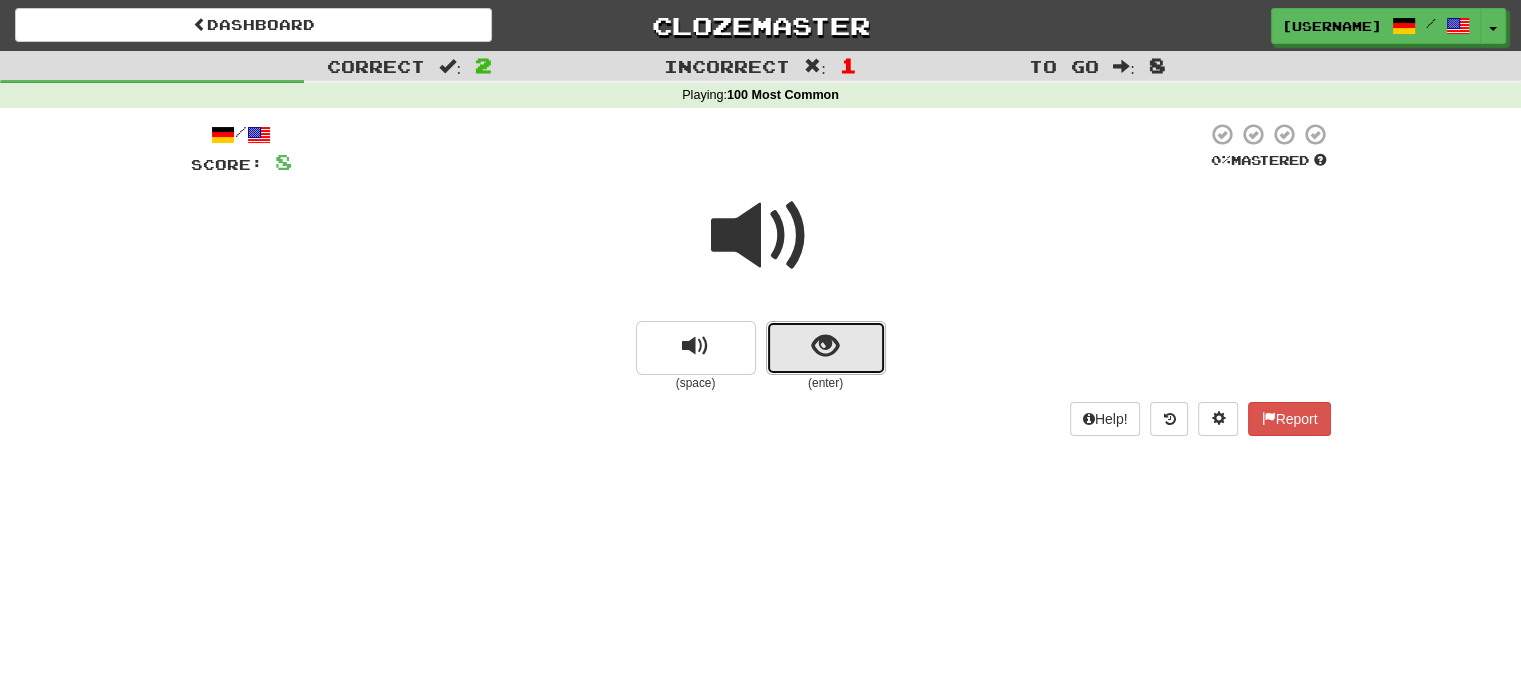 click at bounding box center (826, 348) 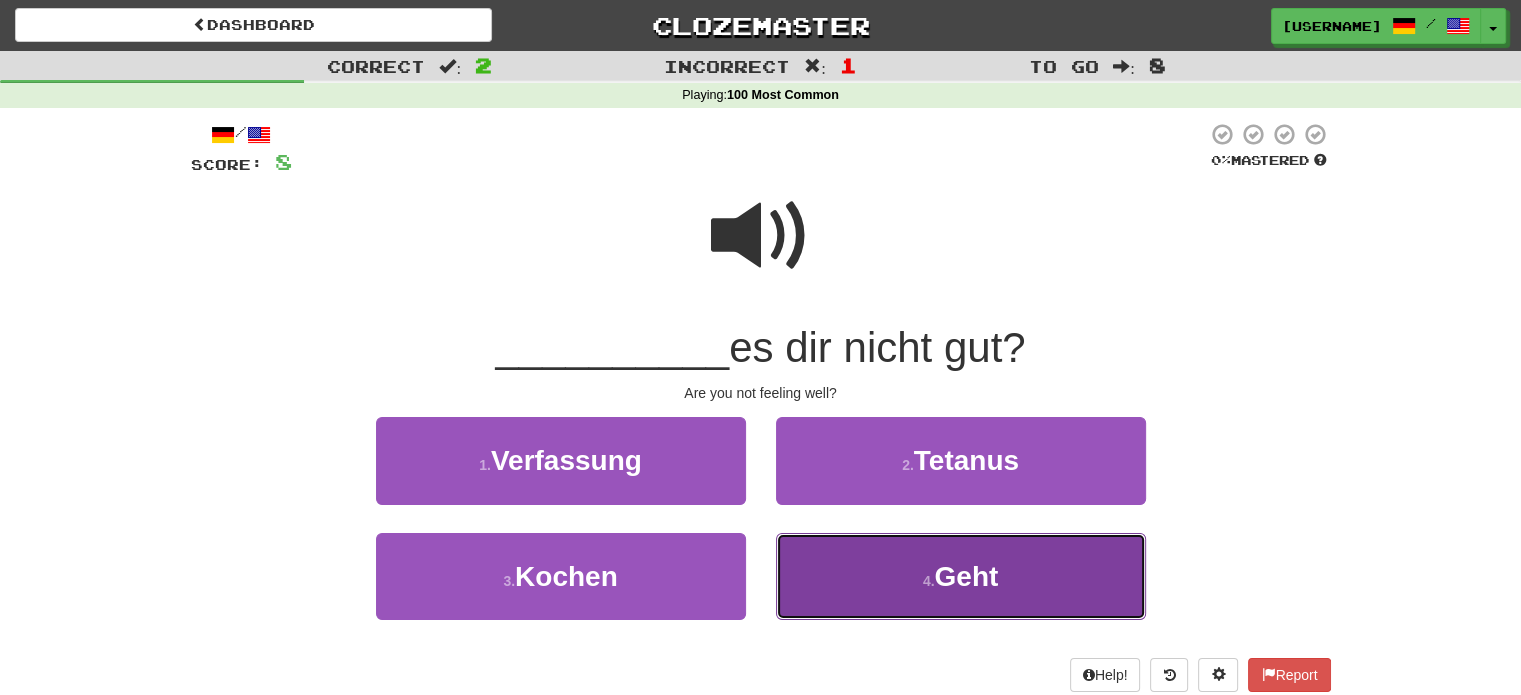 click on "4 .  Geht" at bounding box center [961, 576] 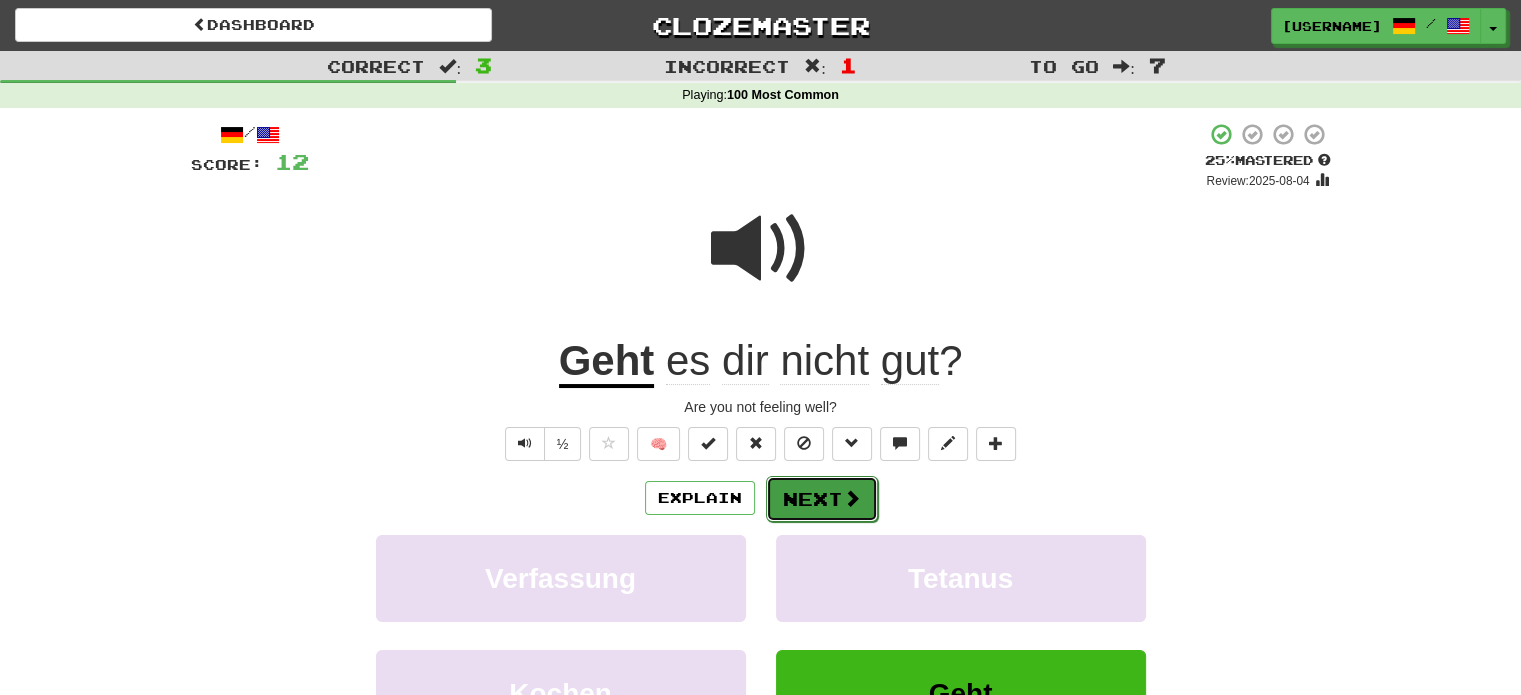 click on "Next" at bounding box center (822, 499) 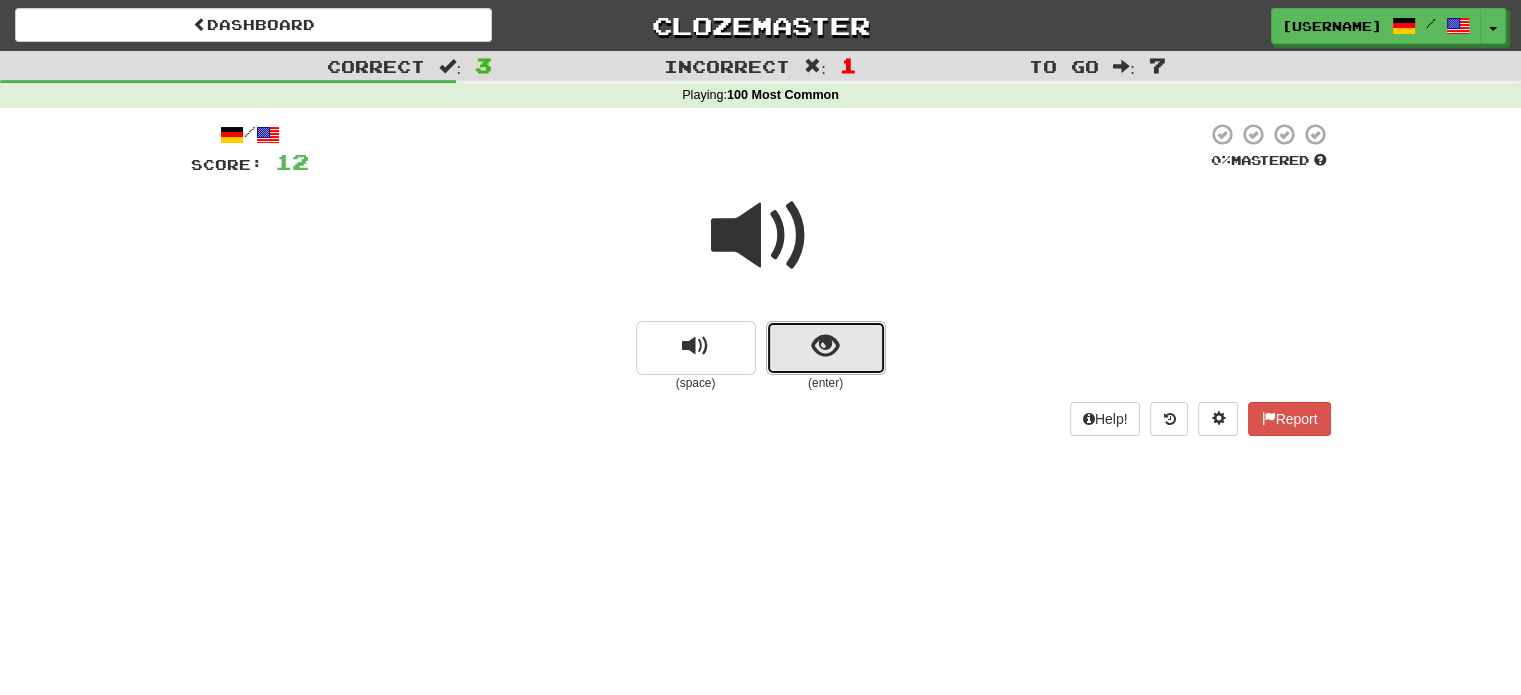 click at bounding box center [826, 348] 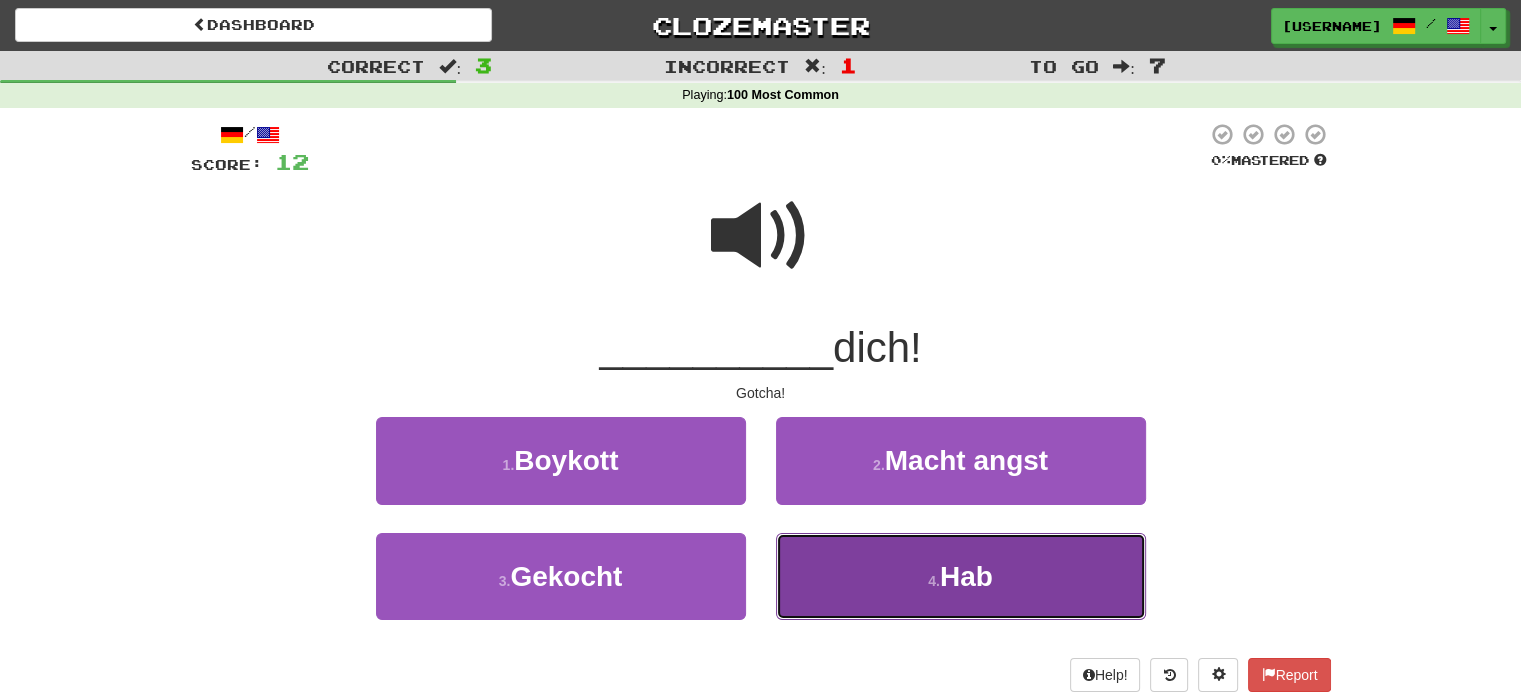 click on "4 .  Hab" at bounding box center [961, 576] 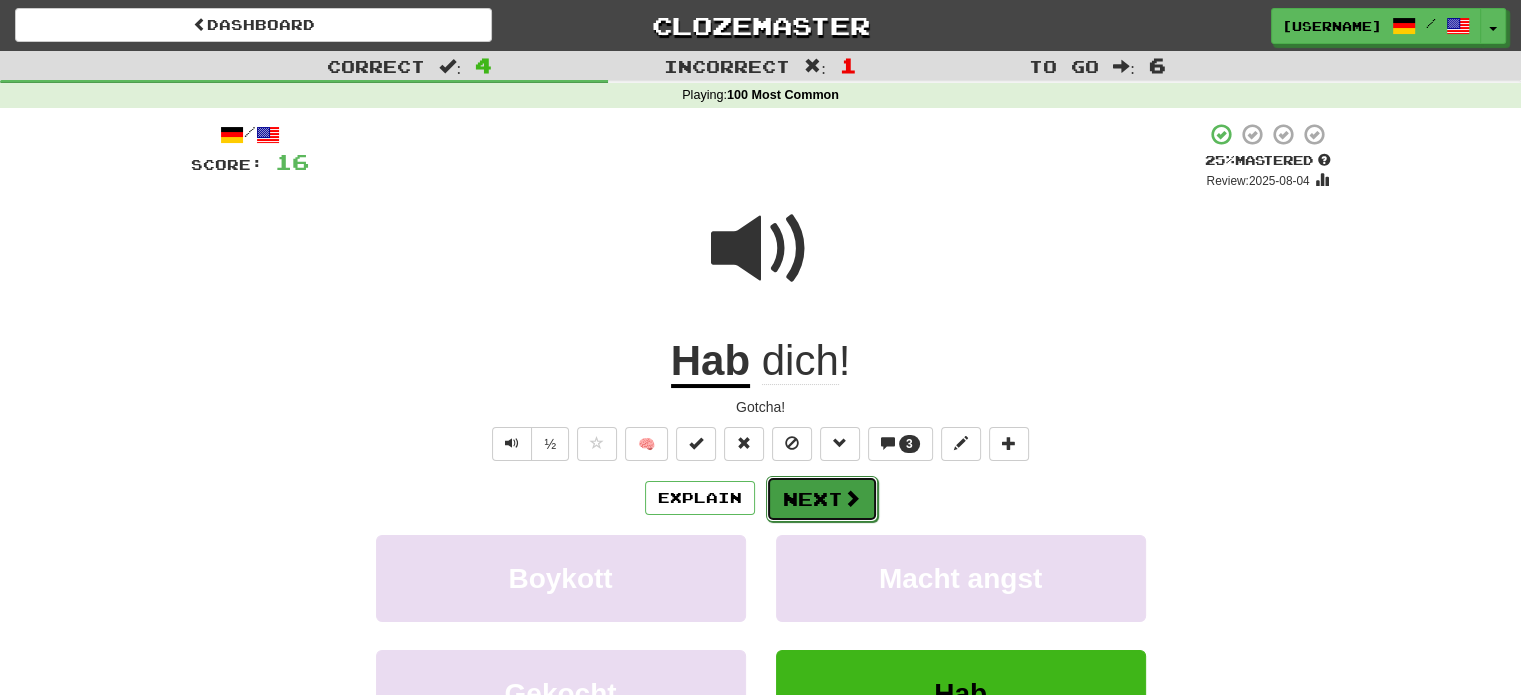 click on "Next" at bounding box center [822, 499] 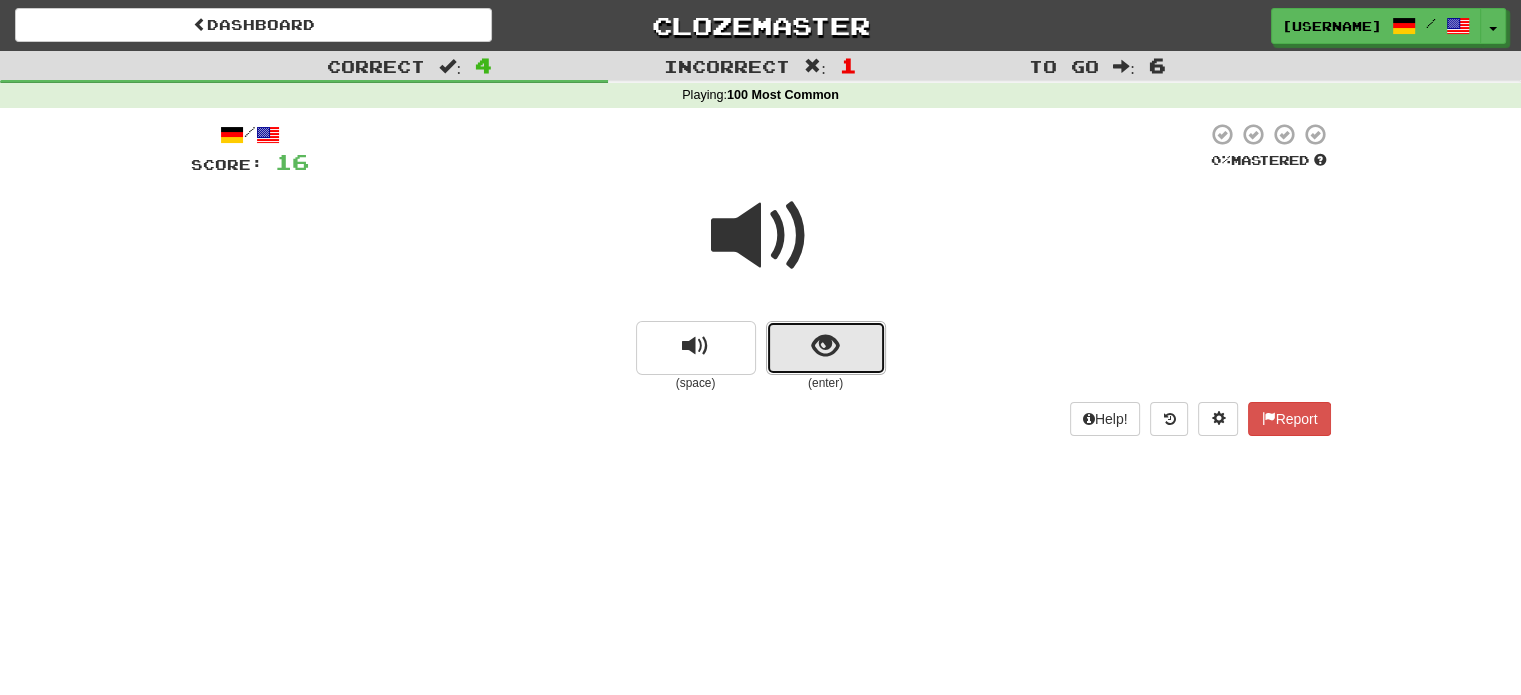 click at bounding box center [826, 348] 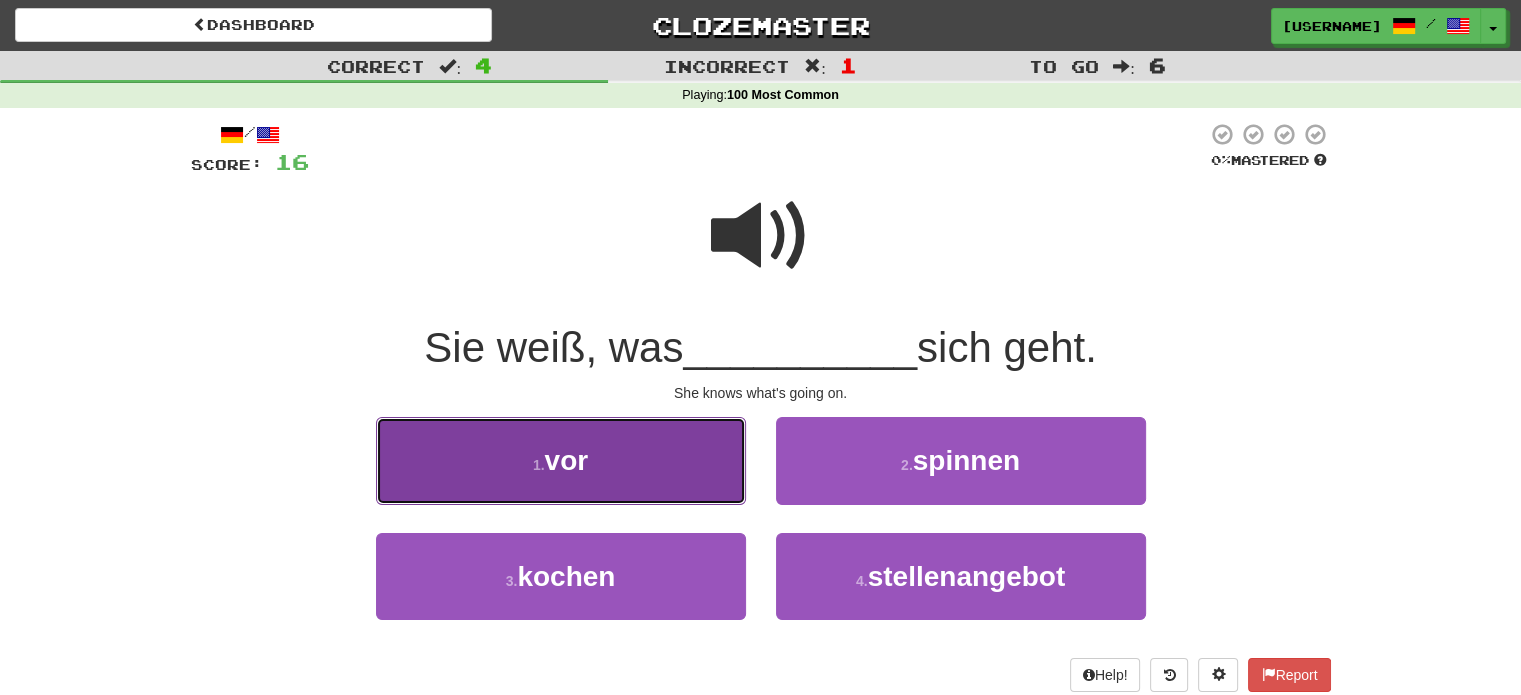click on "1 .  vor" at bounding box center (561, 460) 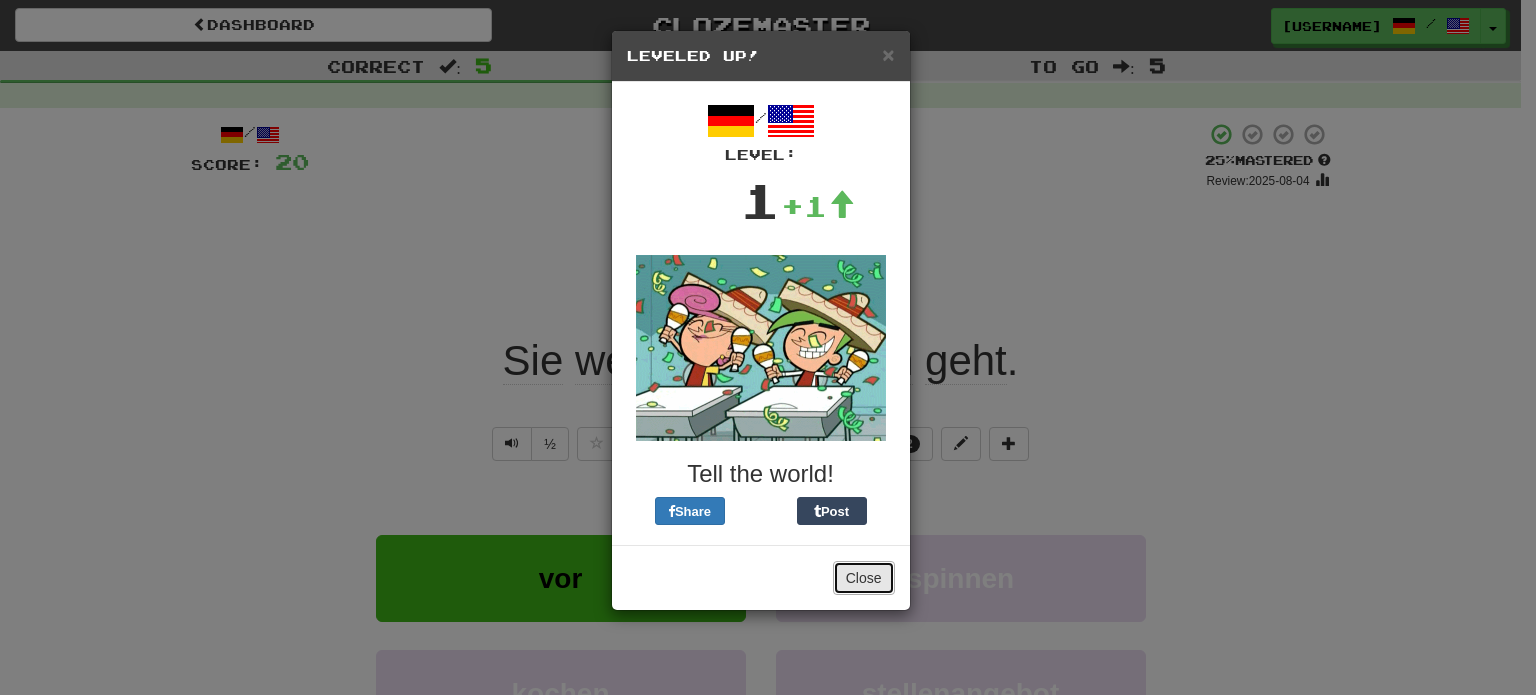 click on "Close" at bounding box center [864, 578] 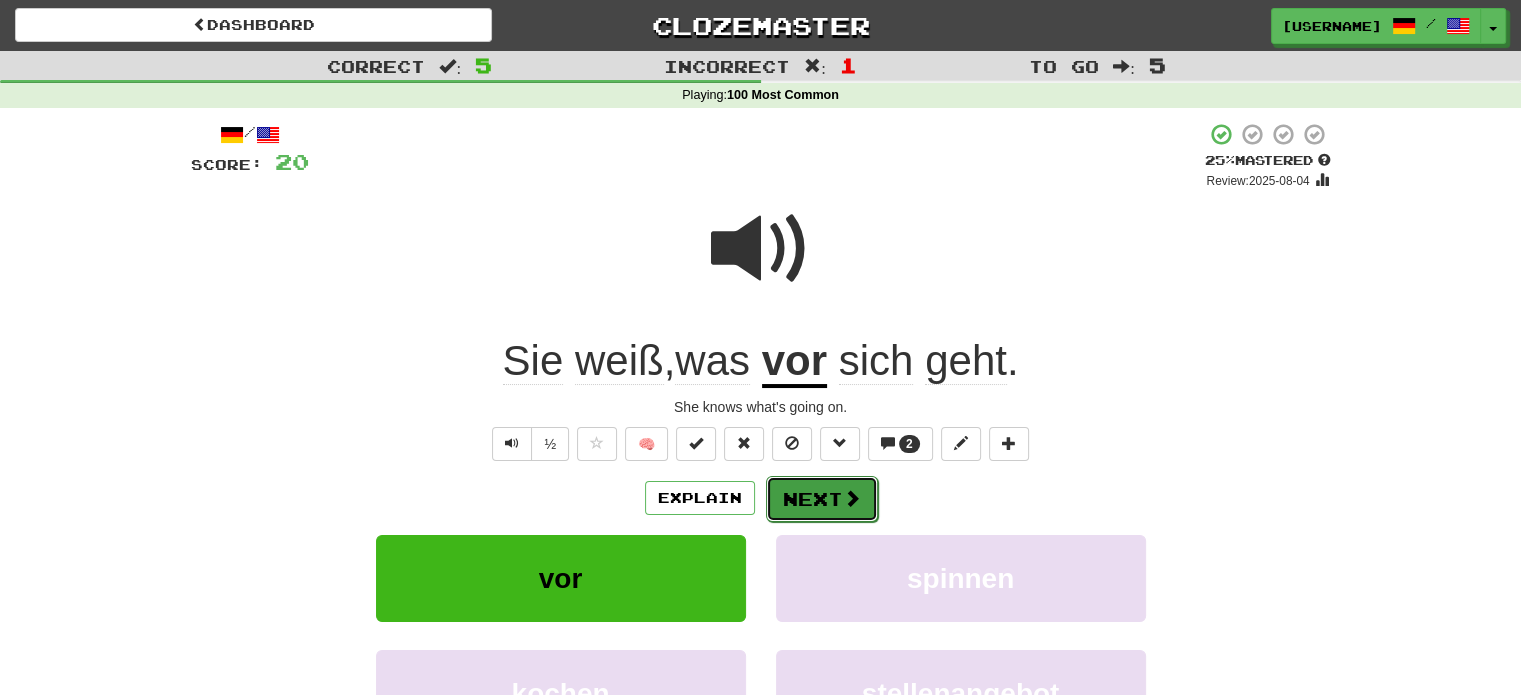 click on "Next" at bounding box center (822, 499) 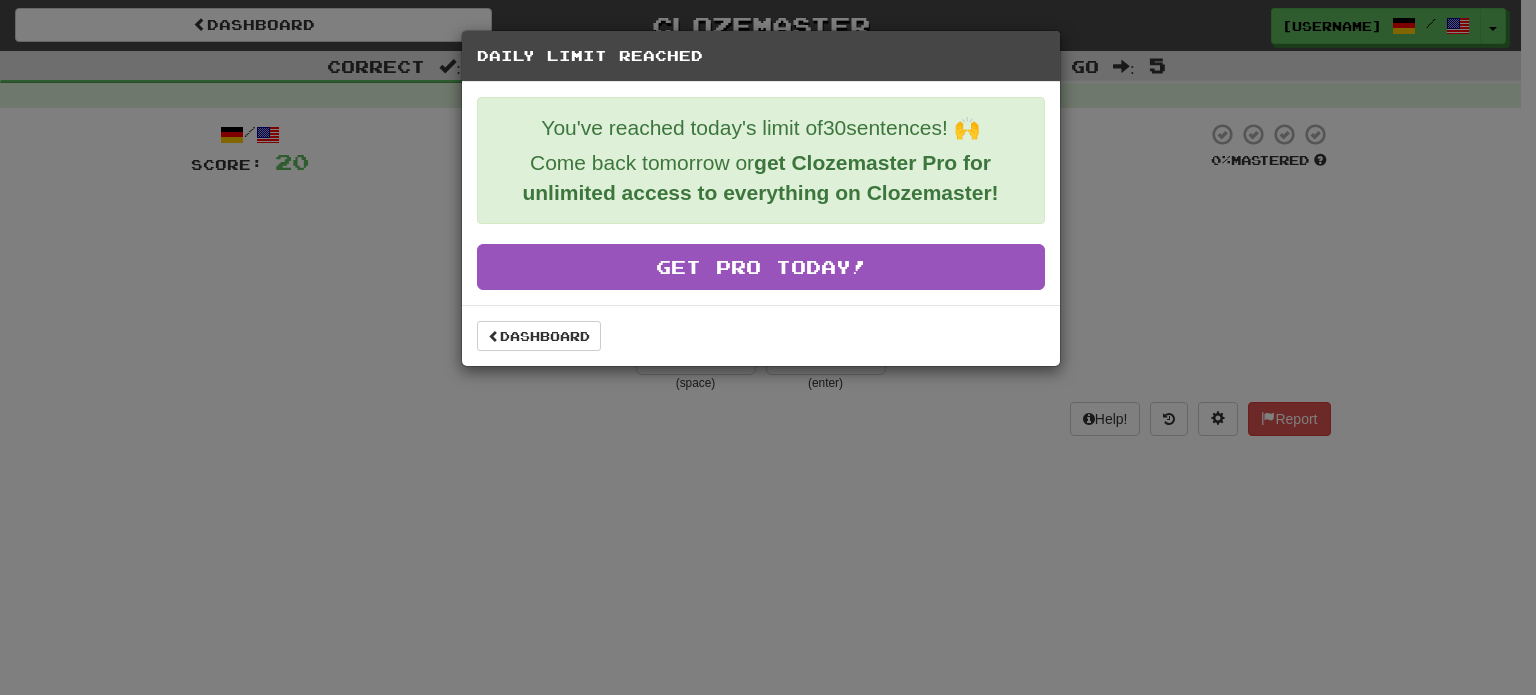 click on "Daily Limit Reached You've reached today's limit of  30  sentences! 🙌  Come back tomorrow or  get Clozemaster Pro for unlimited access to everything on Clozemaster! Get Pro Today! Dashboard" at bounding box center [768, 347] 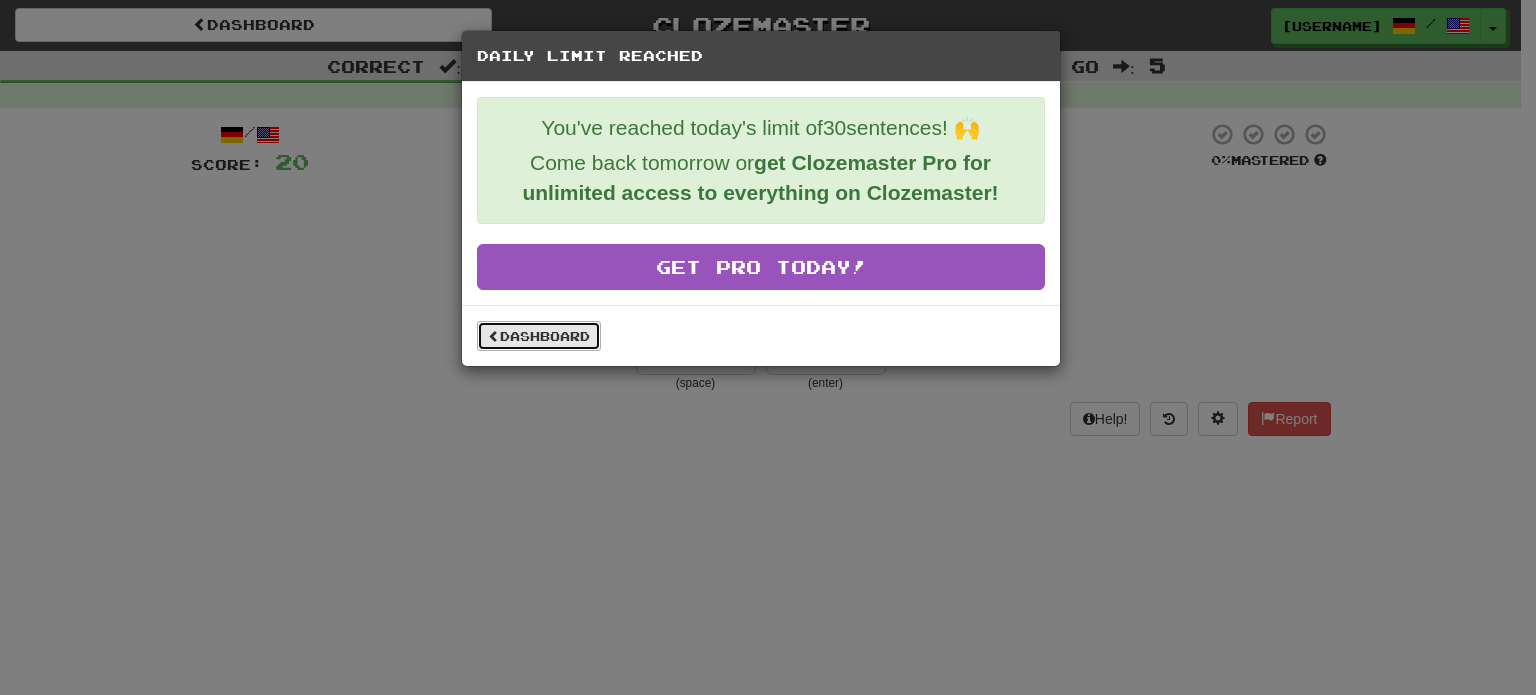 click on "Dashboard" at bounding box center [539, 336] 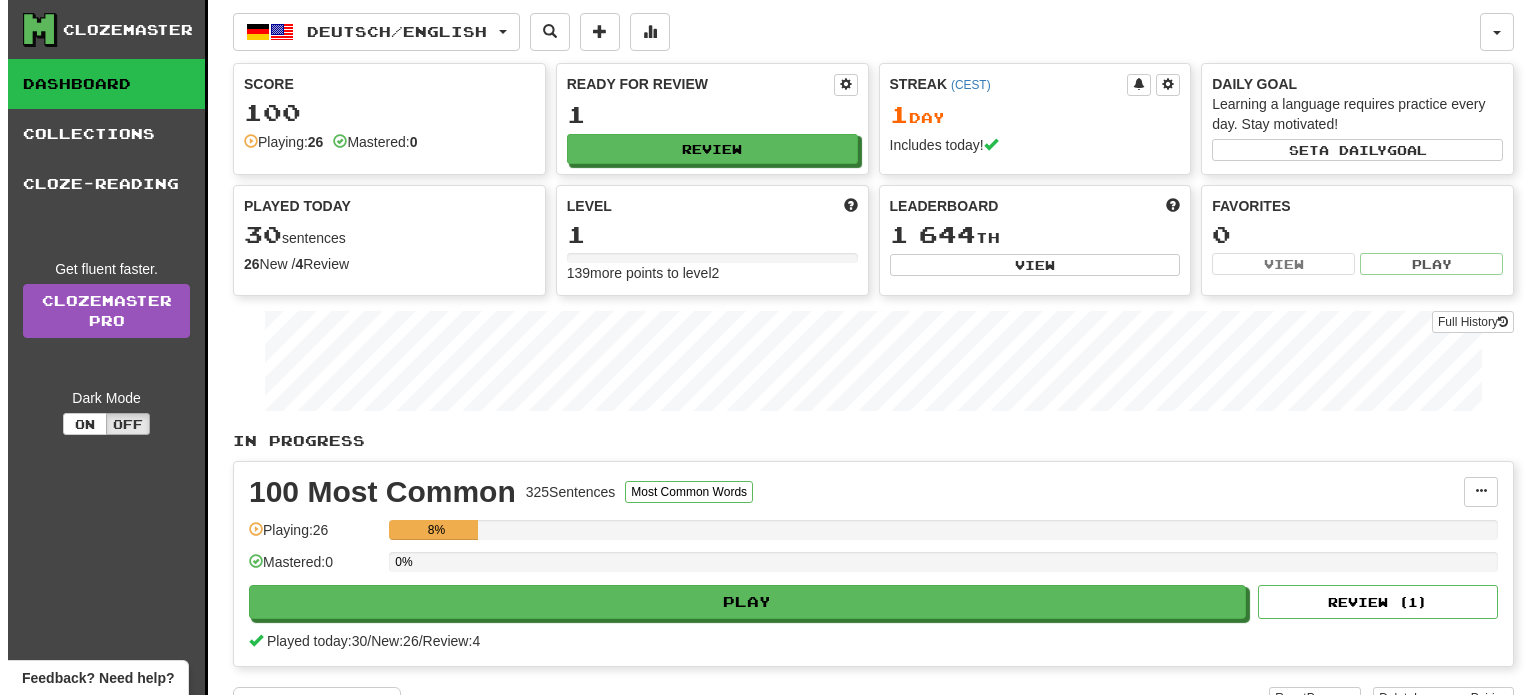 scroll, scrollTop: 0, scrollLeft: 0, axis: both 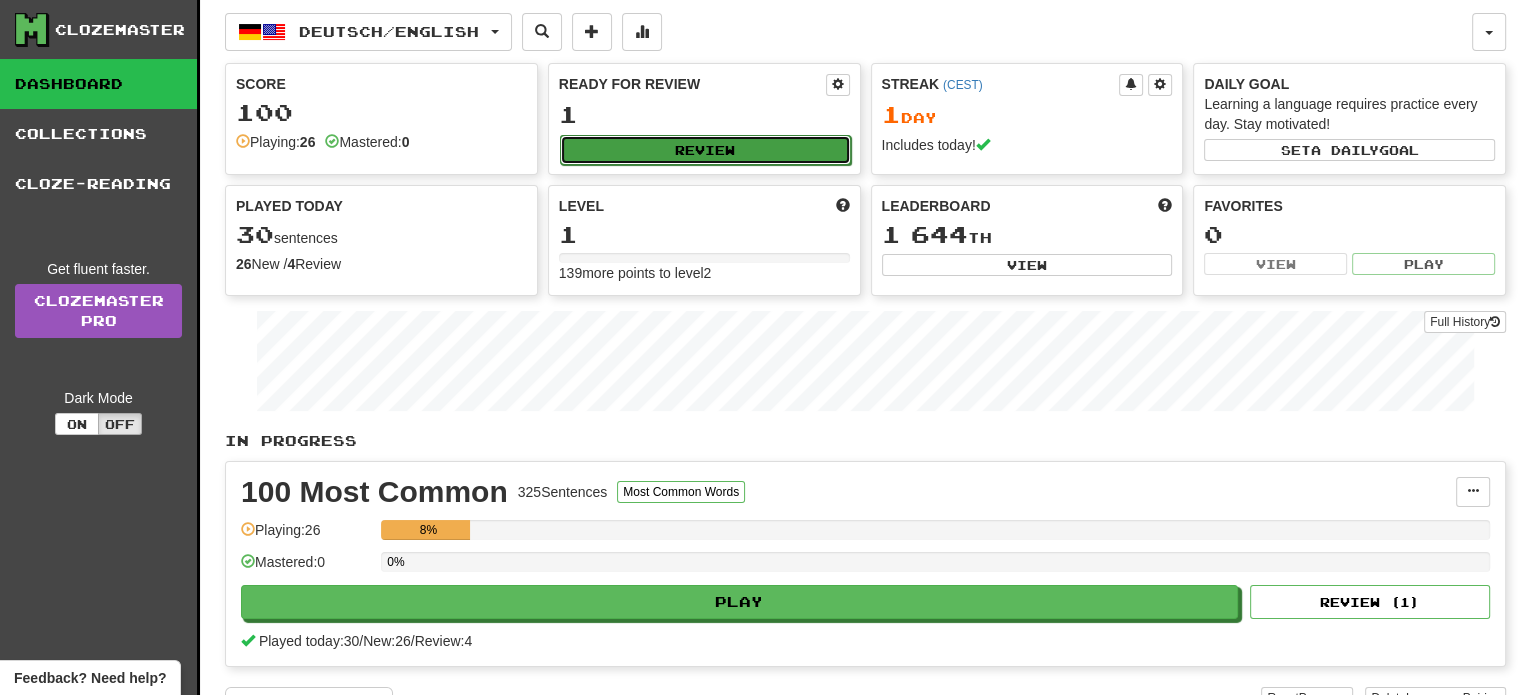 click on "Review" at bounding box center (705, 150) 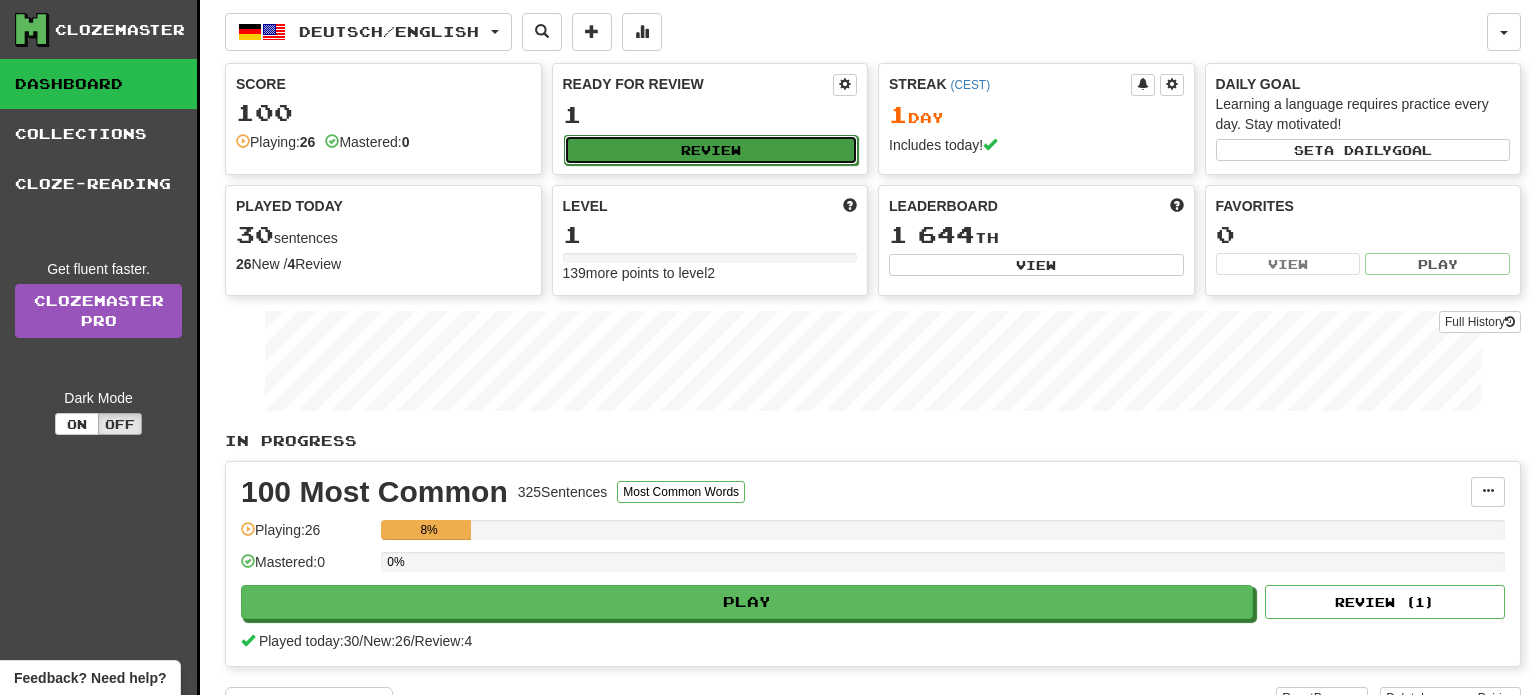 select on "**" 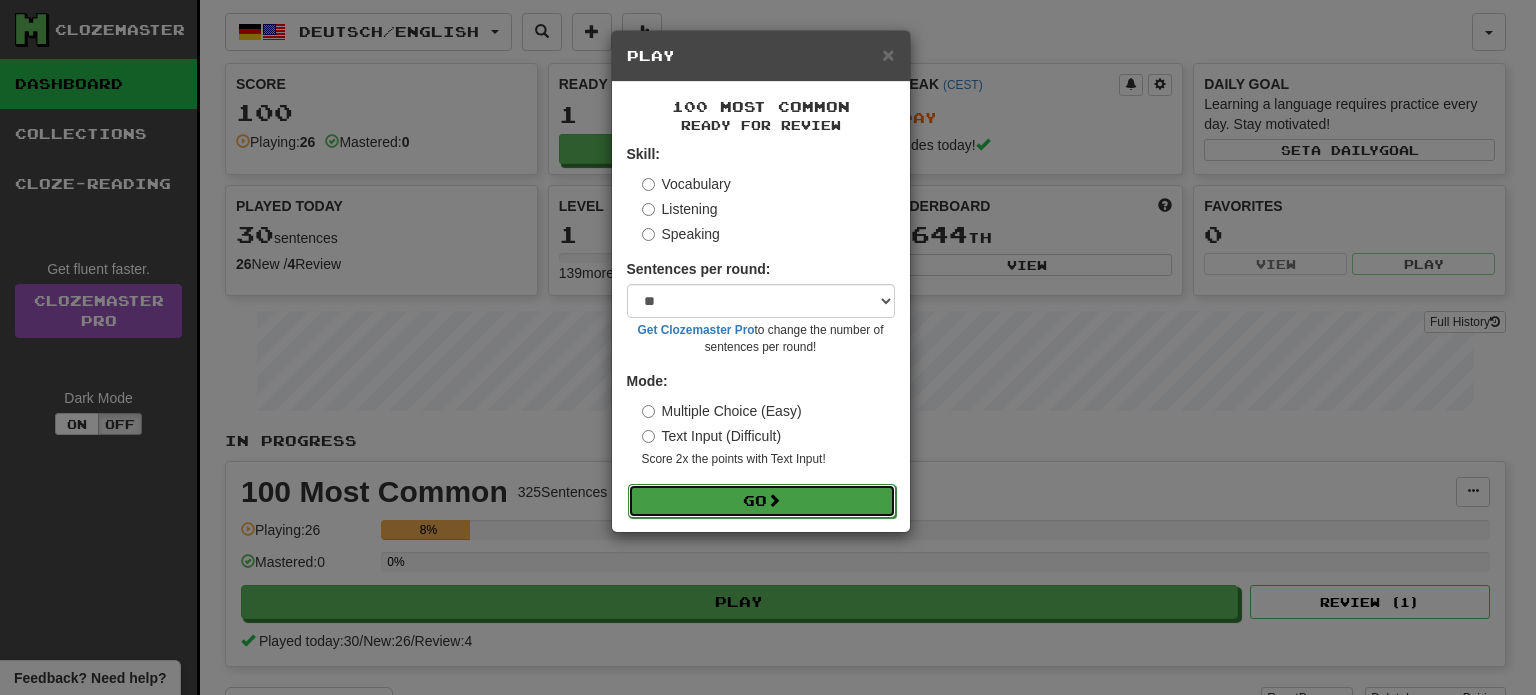 click on "Go" at bounding box center [762, 501] 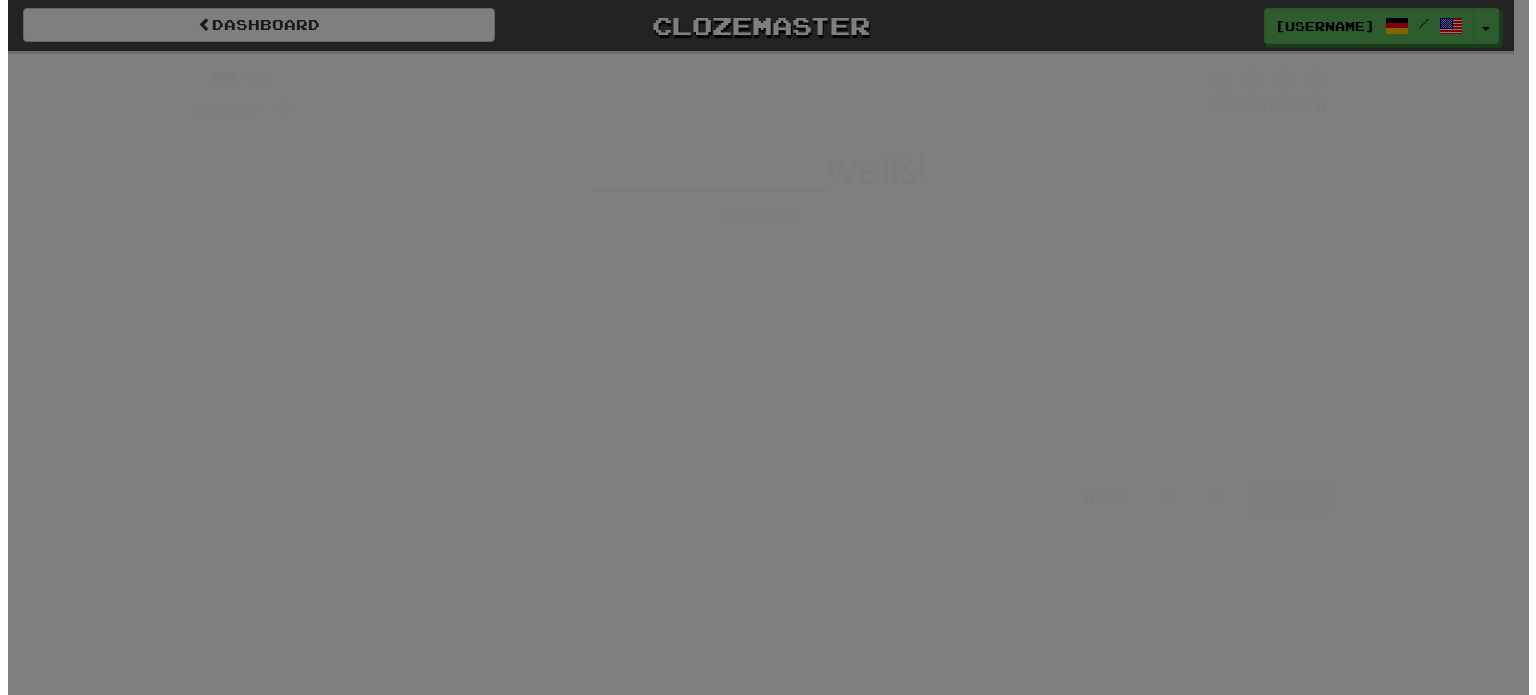scroll, scrollTop: 0, scrollLeft: 0, axis: both 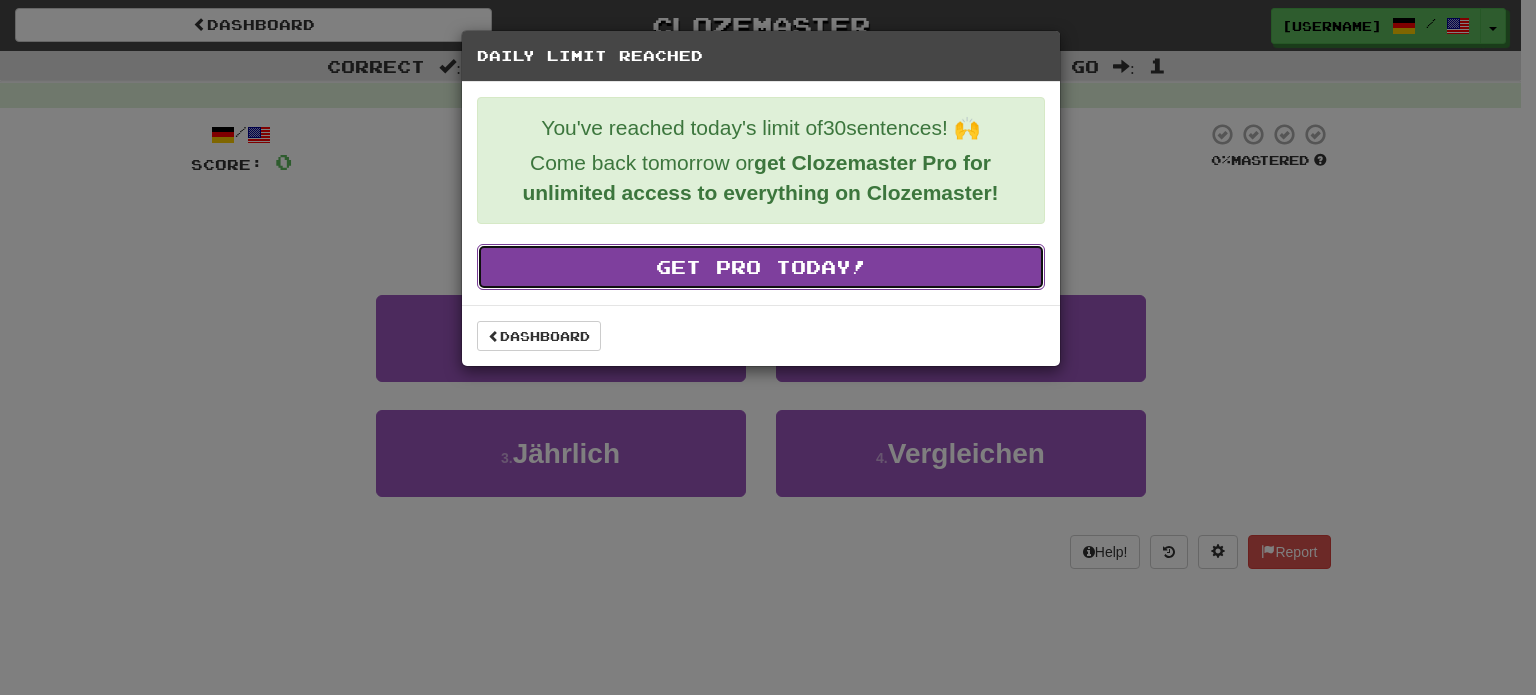 click on "Get Pro Today!" at bounding box center (761, 267) 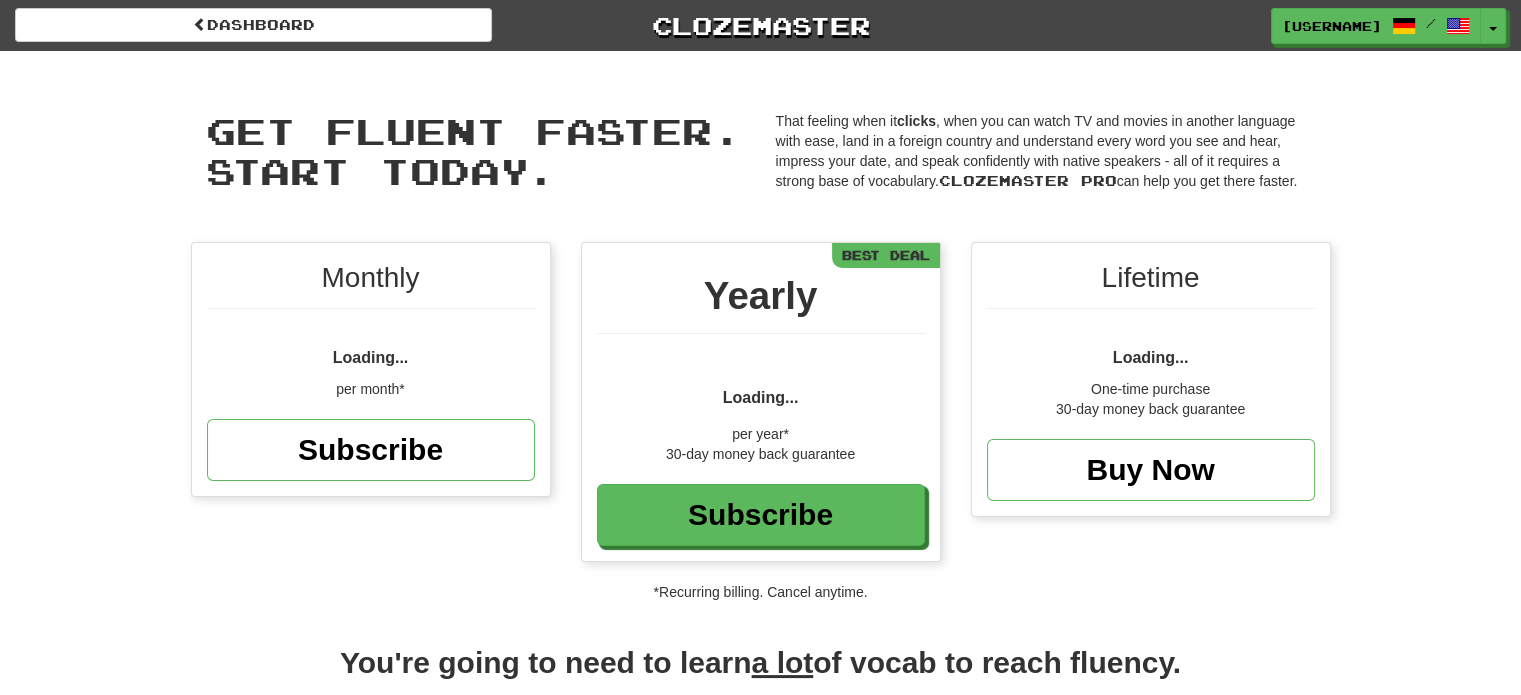 scroll, scrollTop: 243, scrollLeft: 0, axis: vertical 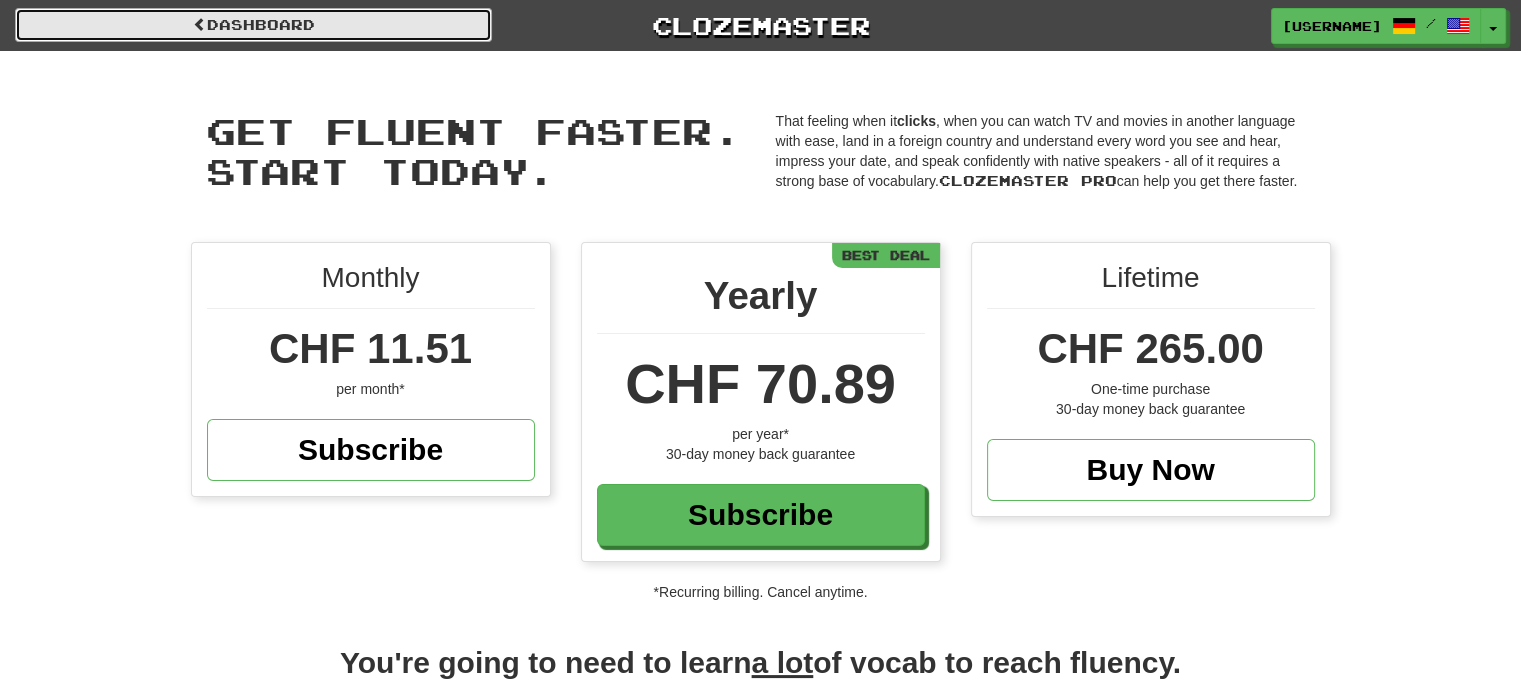click on "Dashboard" at bounding box center [253, 25] 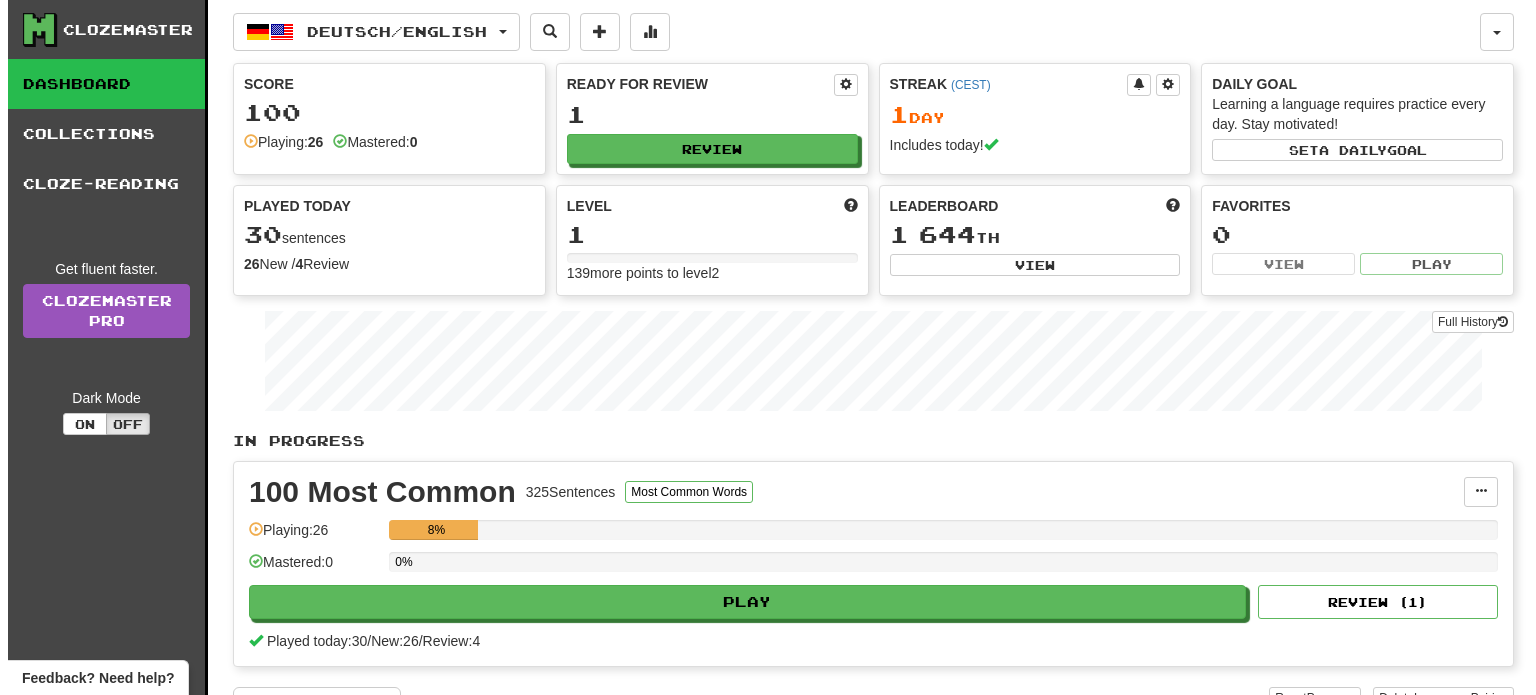scroll, scrollTop: 0, scrollLeft: 0, axis: both 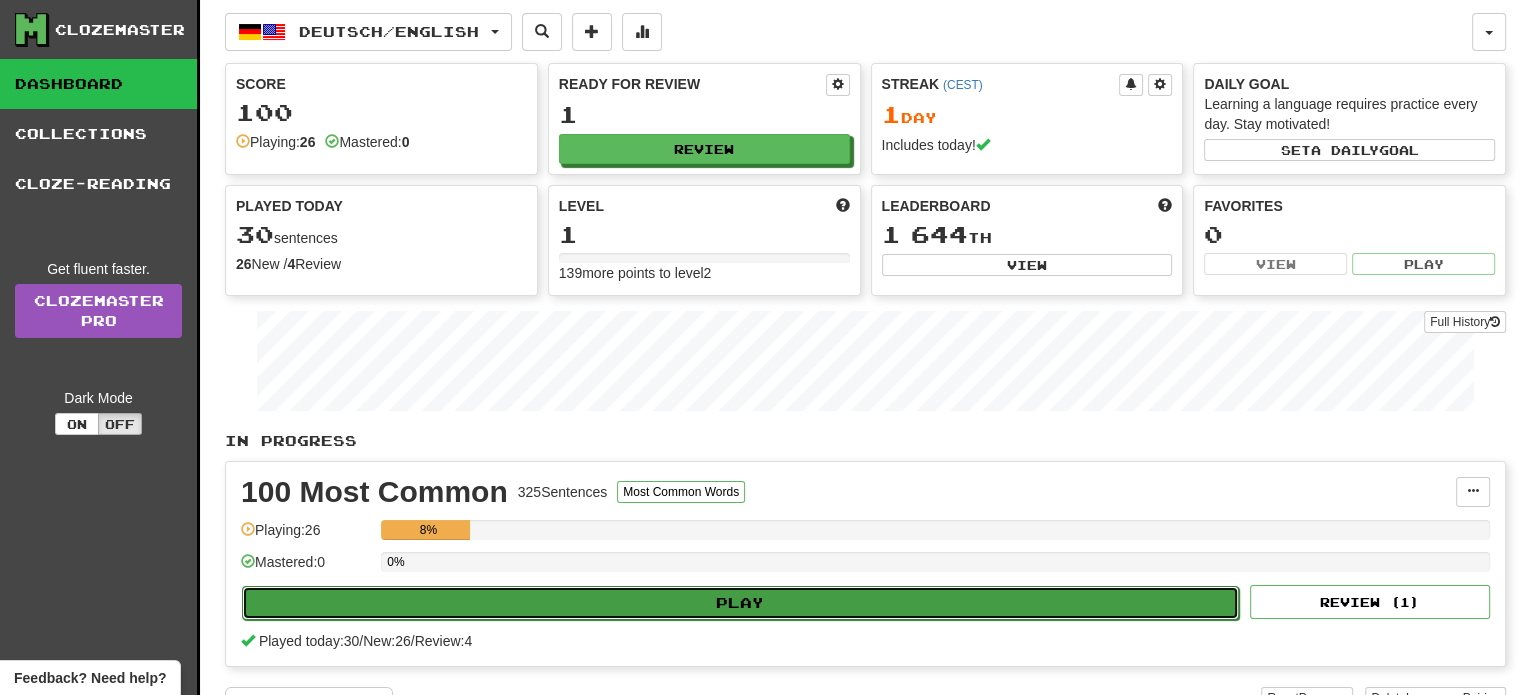 click on "Play" at bounding box center [740, 603] 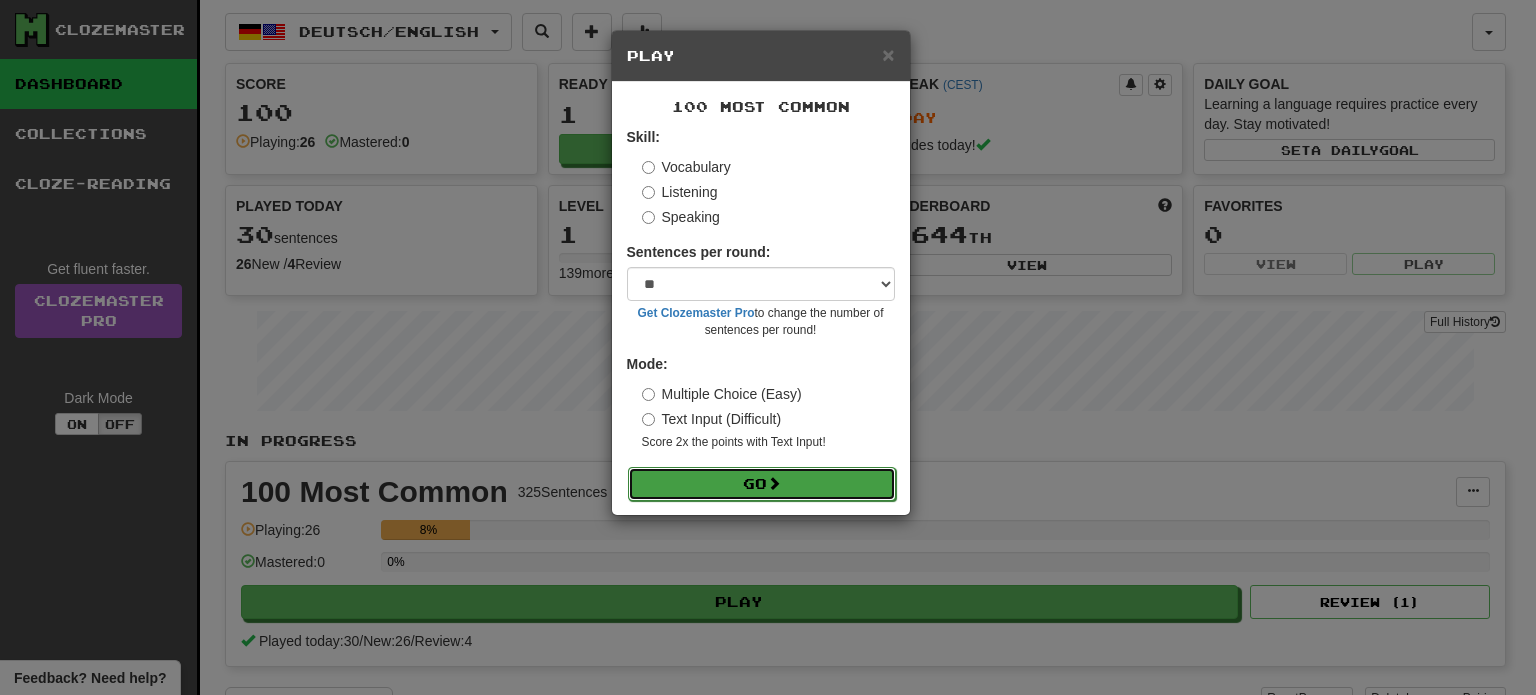 click on "Go" at bounding box center (762, 484) 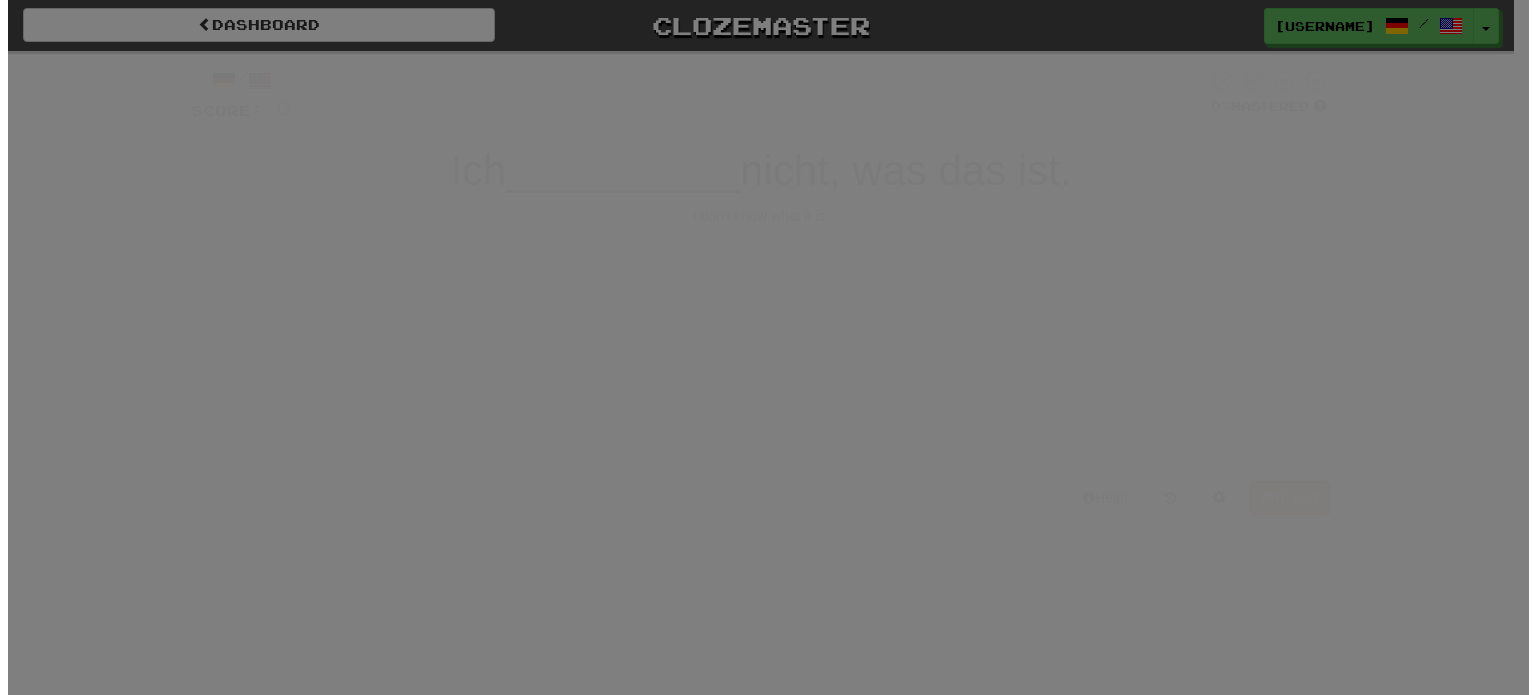 scroll, scrollTop: 0, scrollLeft: 0, axis: both 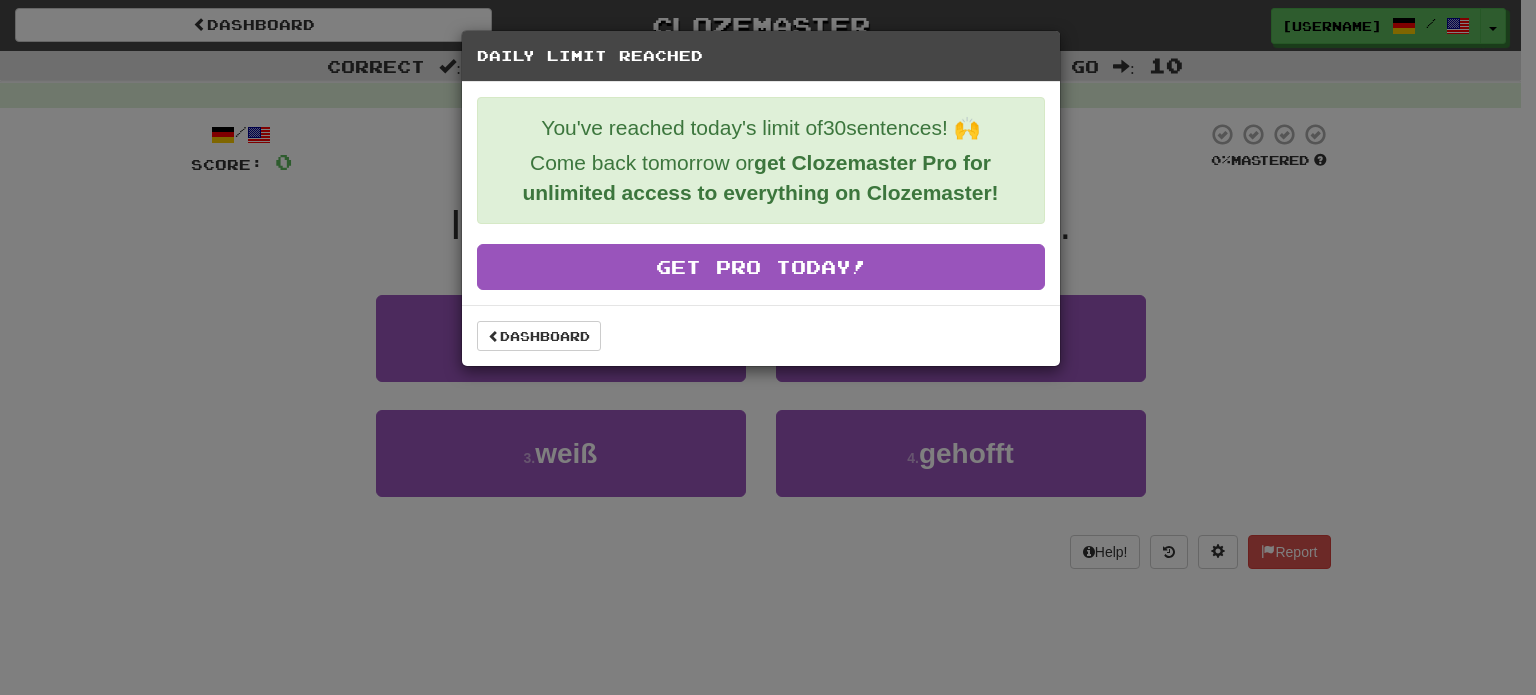 click on "Daily Limit Reached You've reached today's limit of  30  sentences! 🙌  Come back tomorrow or  get Clozemaster Pro for unlimited access to everything on Clozemaster! Get Pro Today! Dashboard" at bounding box center [768, 347] 